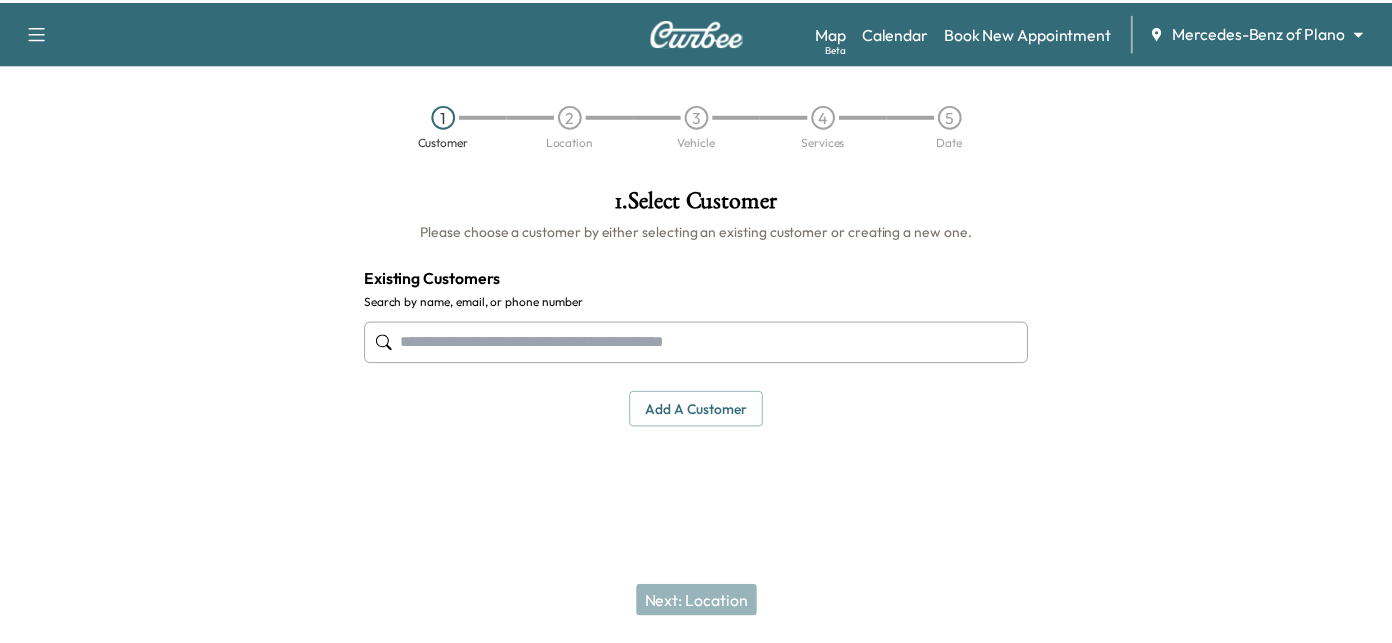 scroll, scrollTop: 0, scrollLeft: 0, axis: both 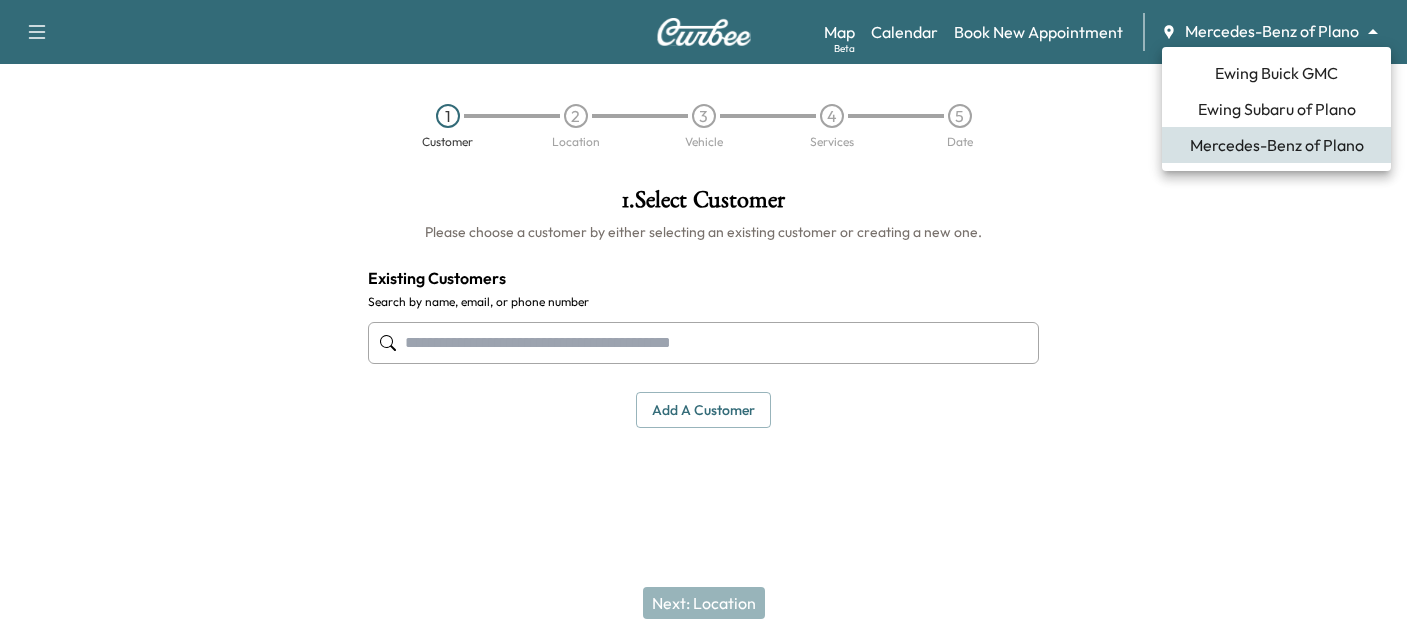 click on "Support Log Out Map Beta Calendar Book New Appointment Mercedes-Benz of Plano ******** ​ 1 Customer 2 Location 3 Vehicle 4 Services 5 Date 1 .  Select Customer Please choose a customer by either selecting an existing customer or creating a new one. Existing Customers Search by name, email, or phone number Add a customer add a customer Customer Details Cancel Save & Close Next: Location
Ewing Buick GMC Ewing Subaru of Plano Mercedes-Benz of Plano" at bounding box center (703, 321) 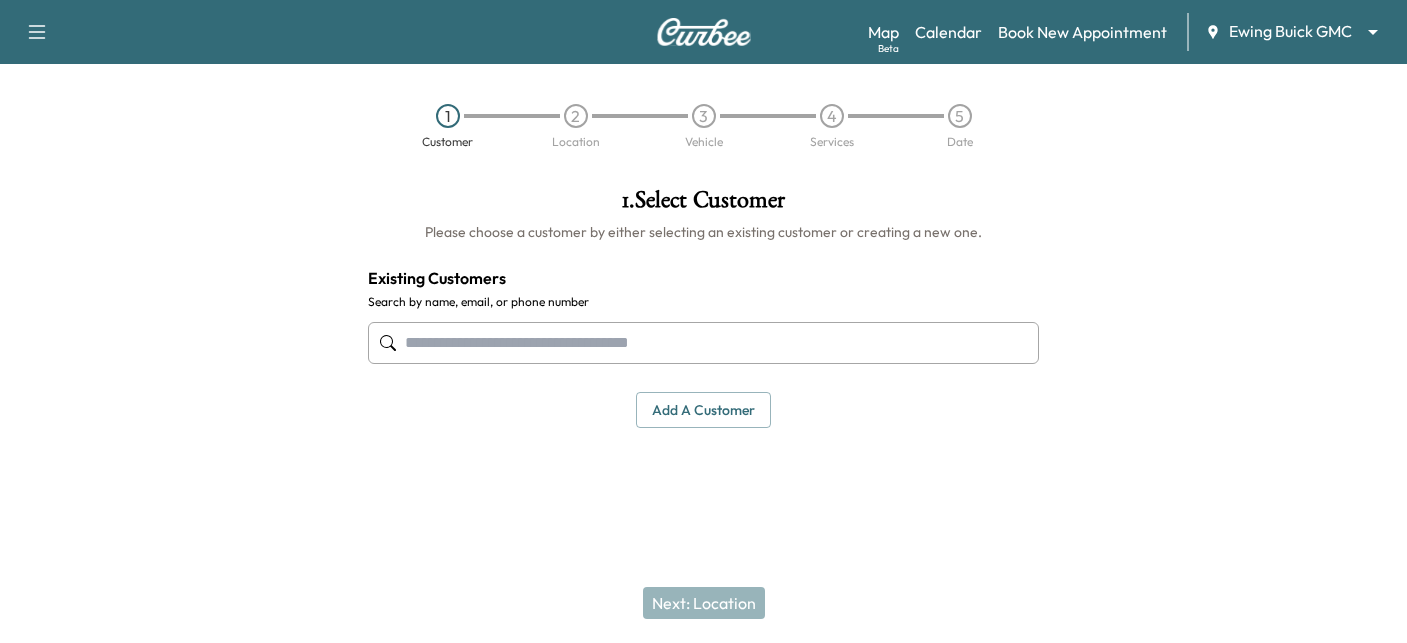 click at bounding box center [704, 343] 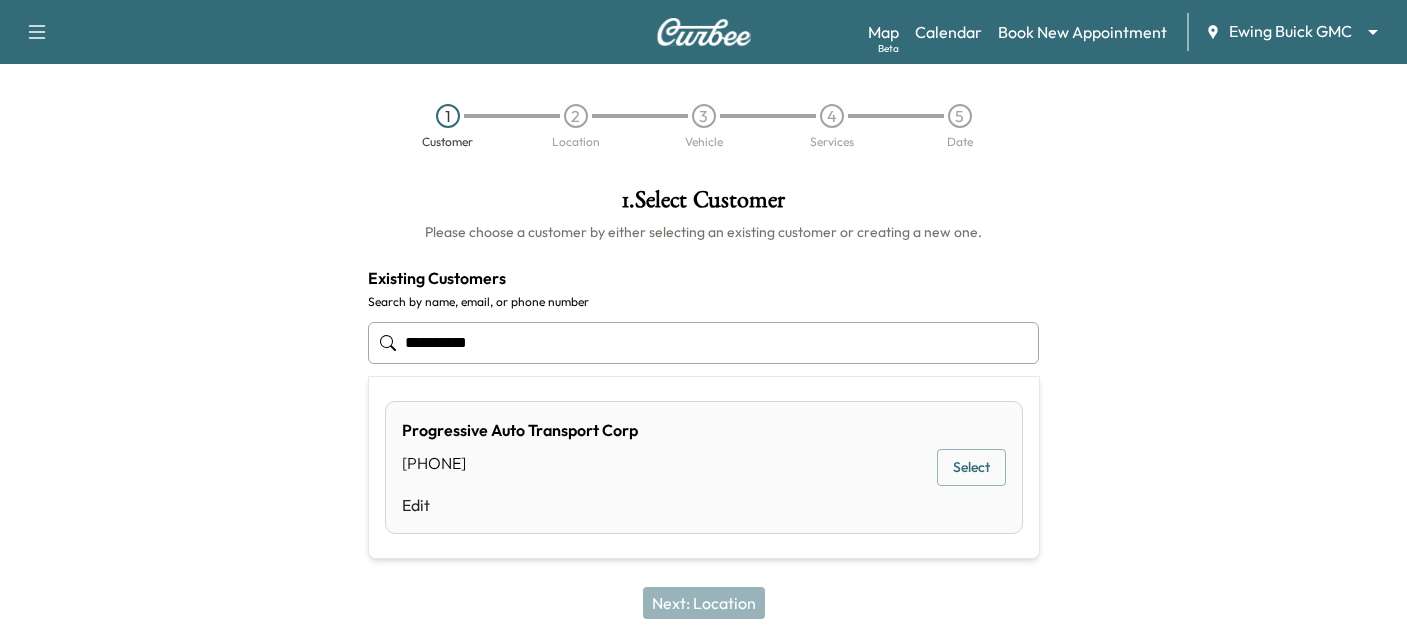 drag, startPoint x: 359, startPoint y: 332, endPoint x: -23, endPoint y: 368, distance: 383.6926 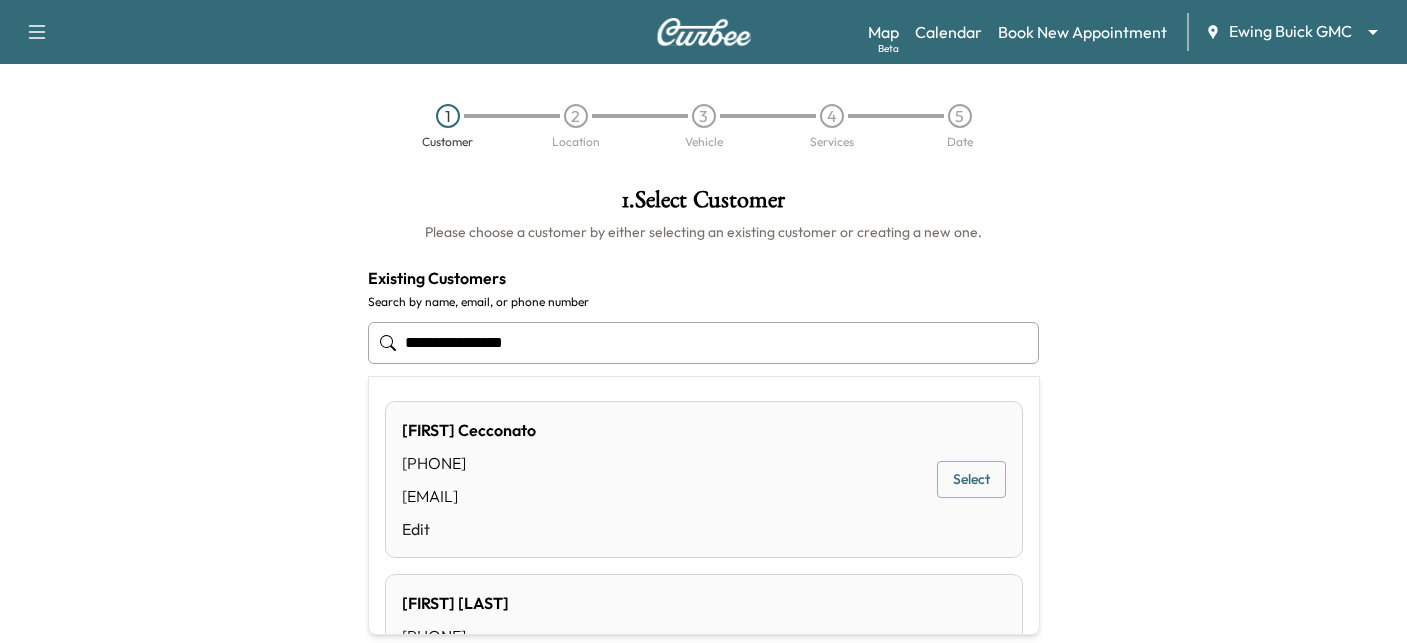 click on "Select" at bounding box center (971, 479) 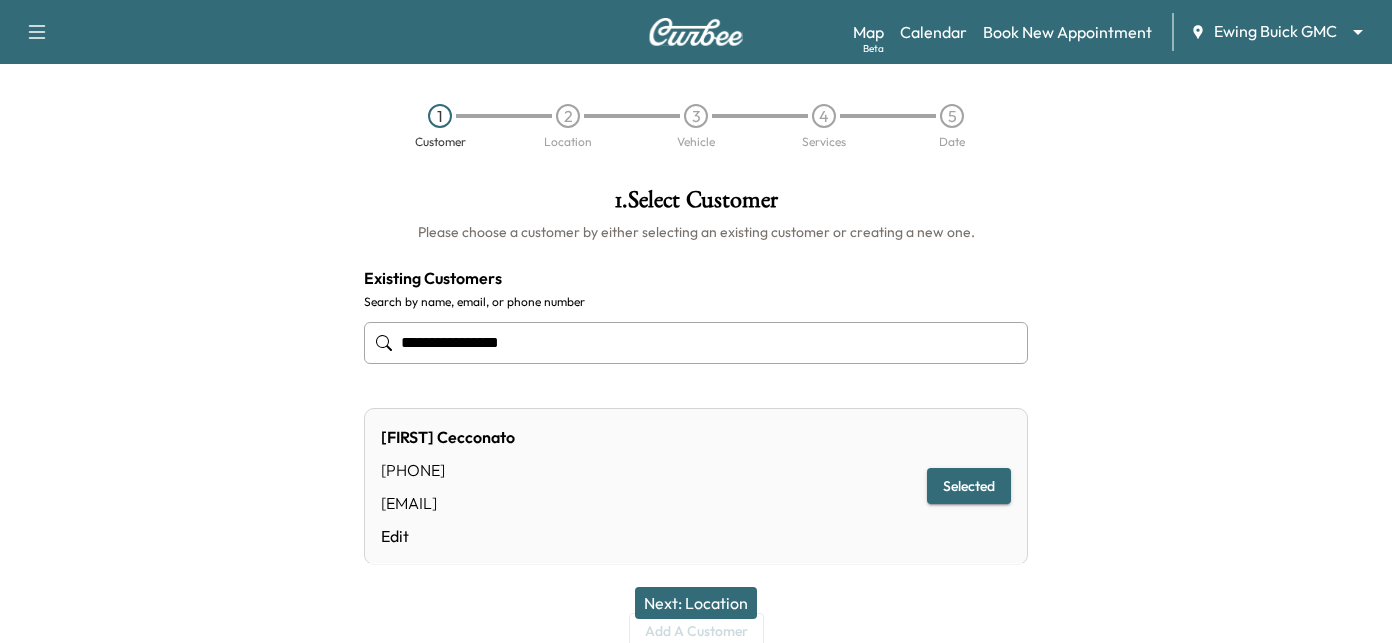 type on "**********" 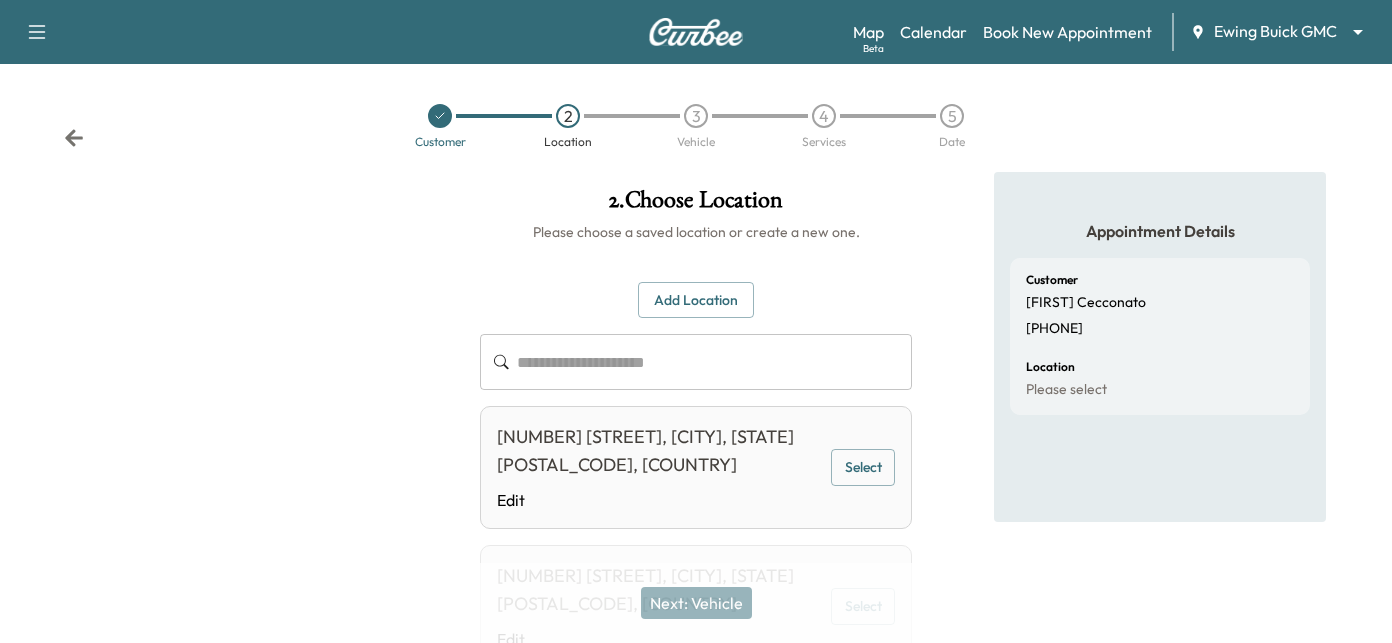 click on "Select" at bounding box center (863, 467) 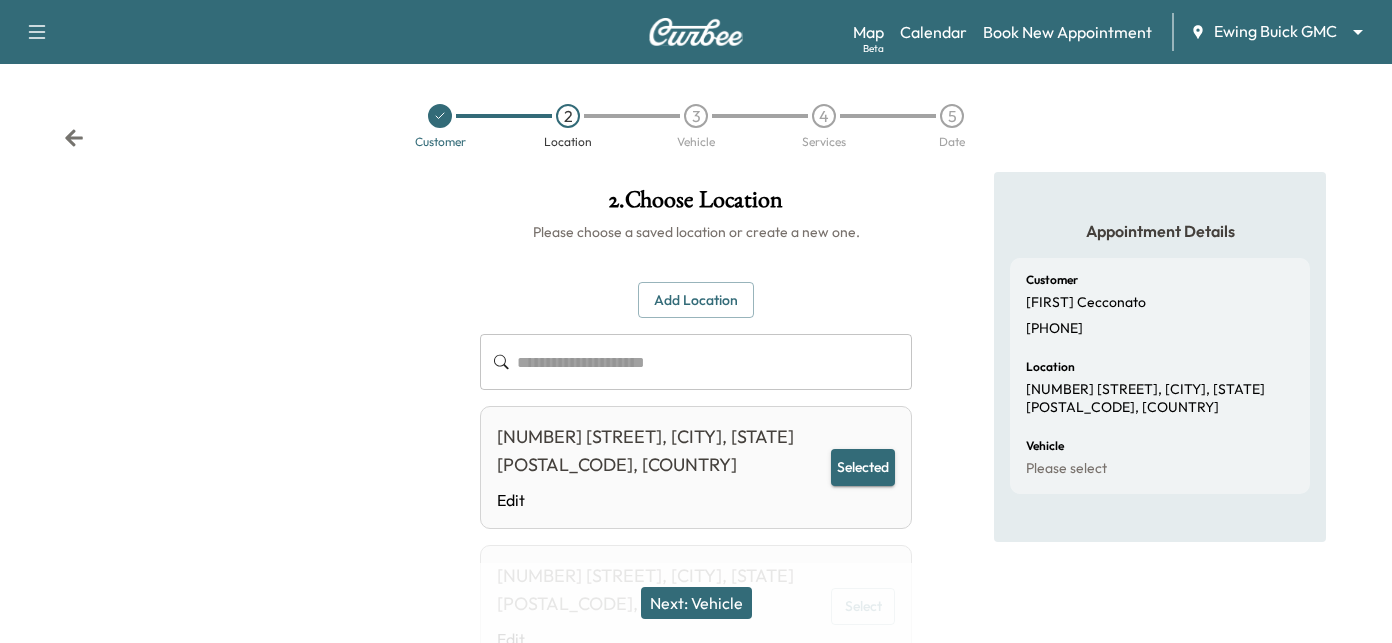 click on "Next: Vehicle" at bounding box center (696, 603) 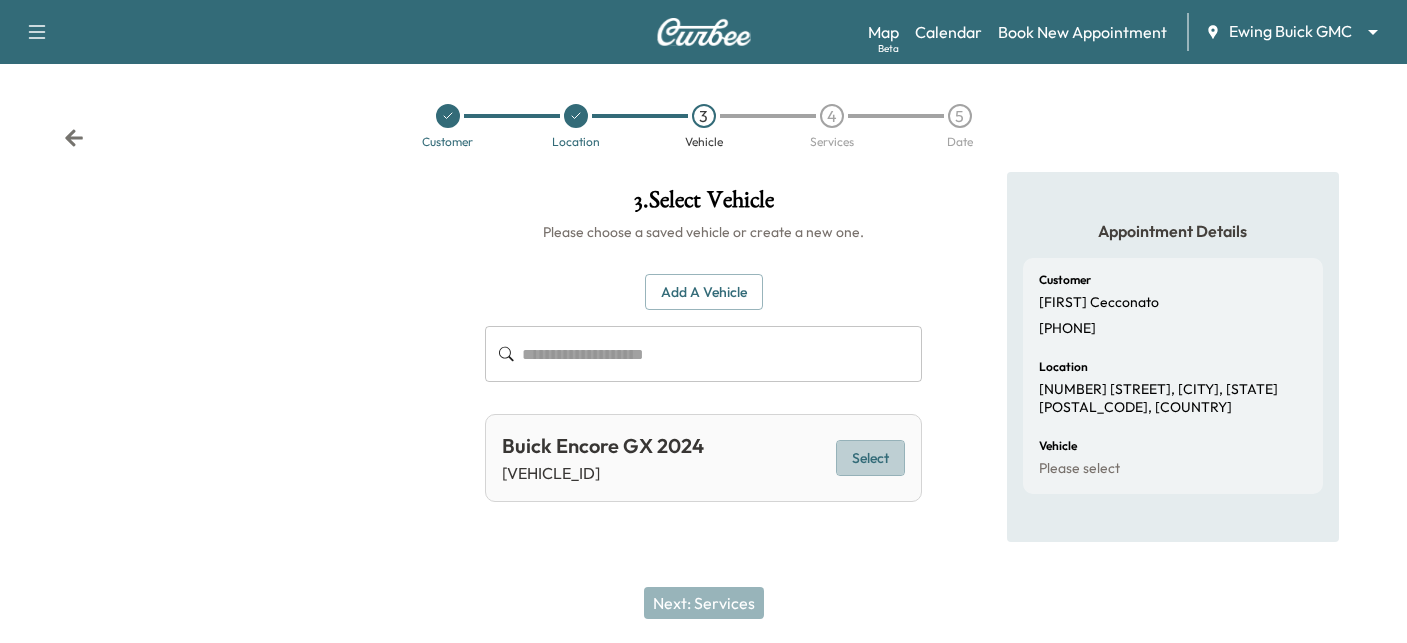 click on "Select" at bounding box center (870, 458) 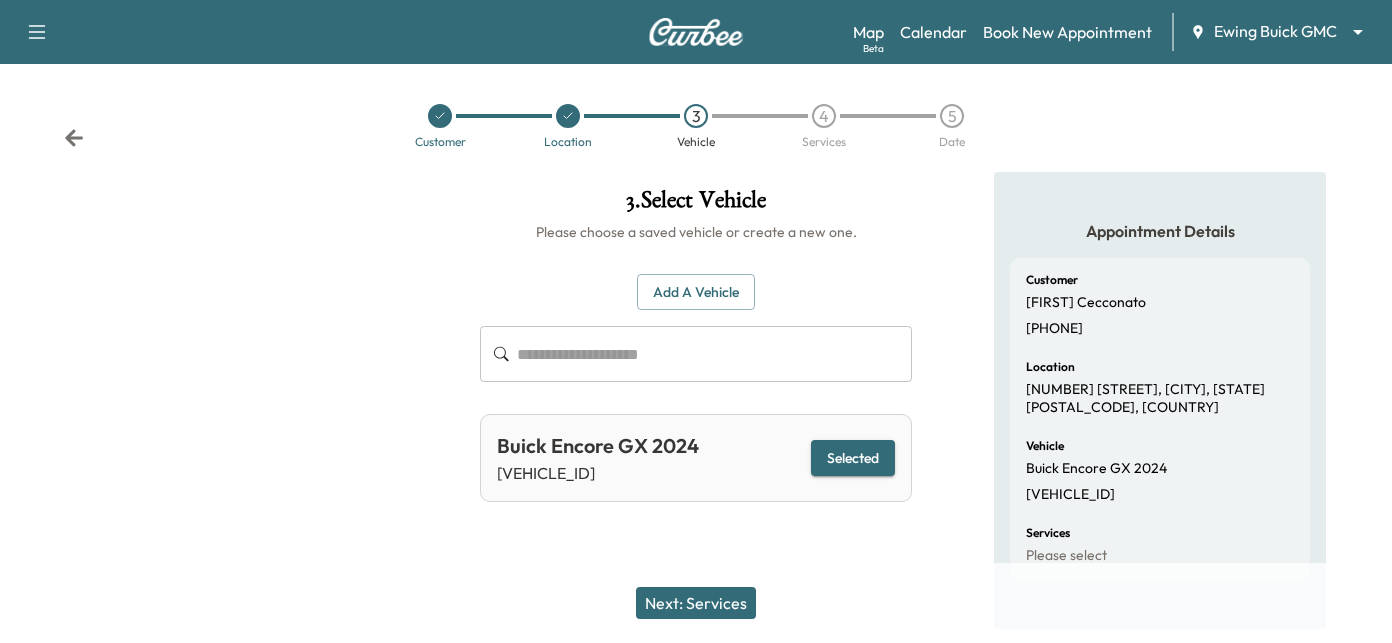 click on "Next: Services" at bounding box center (696, 603) 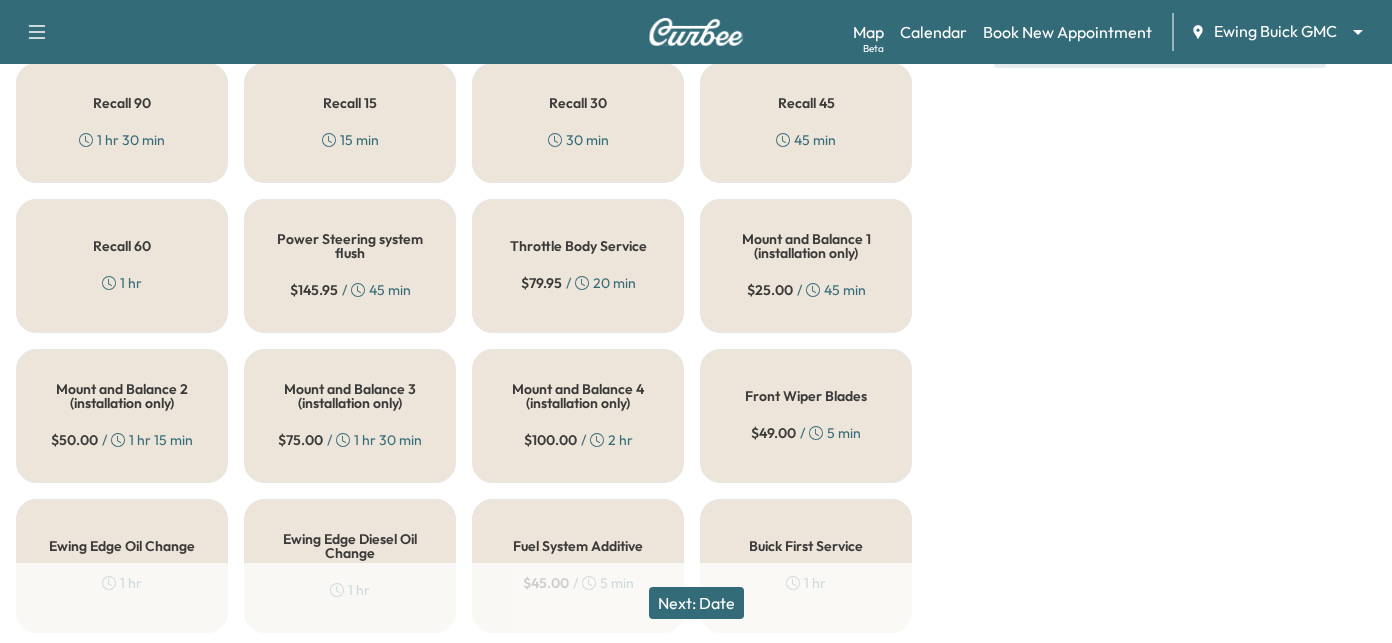 scroll, scrollTop: 600, scrollLeft: 0, axis: vertical 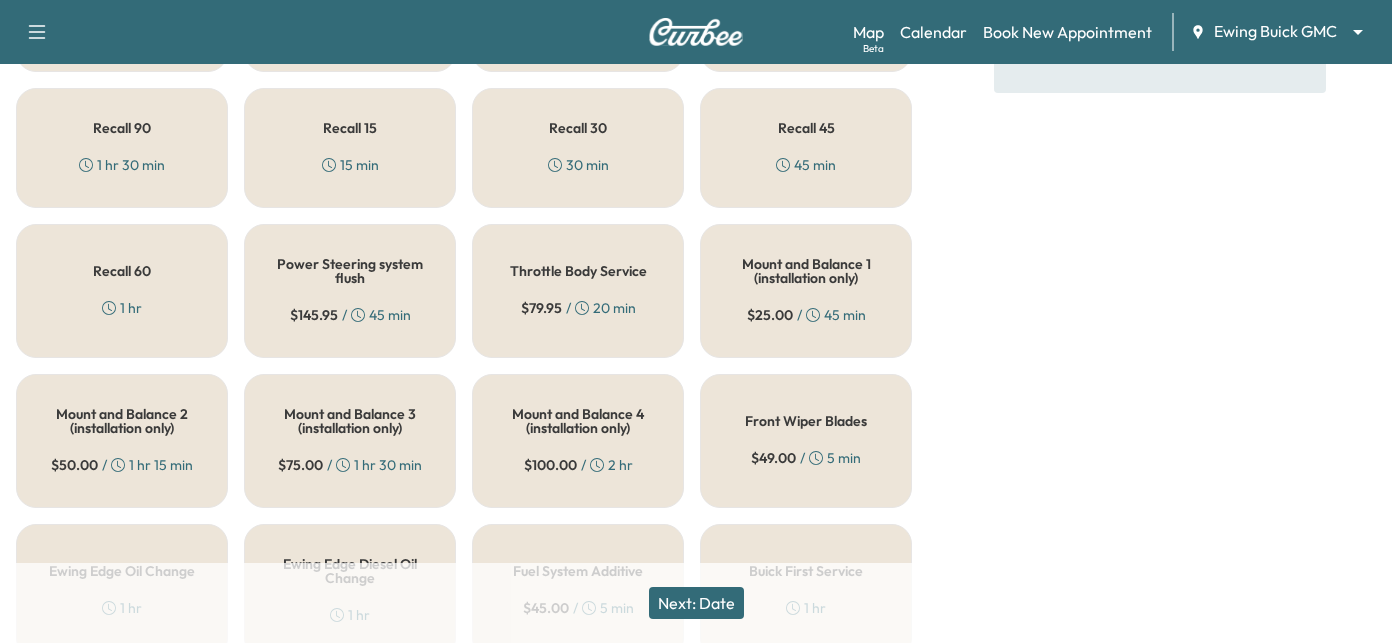 click on "Next: Date" at bounding box center [696, 603] 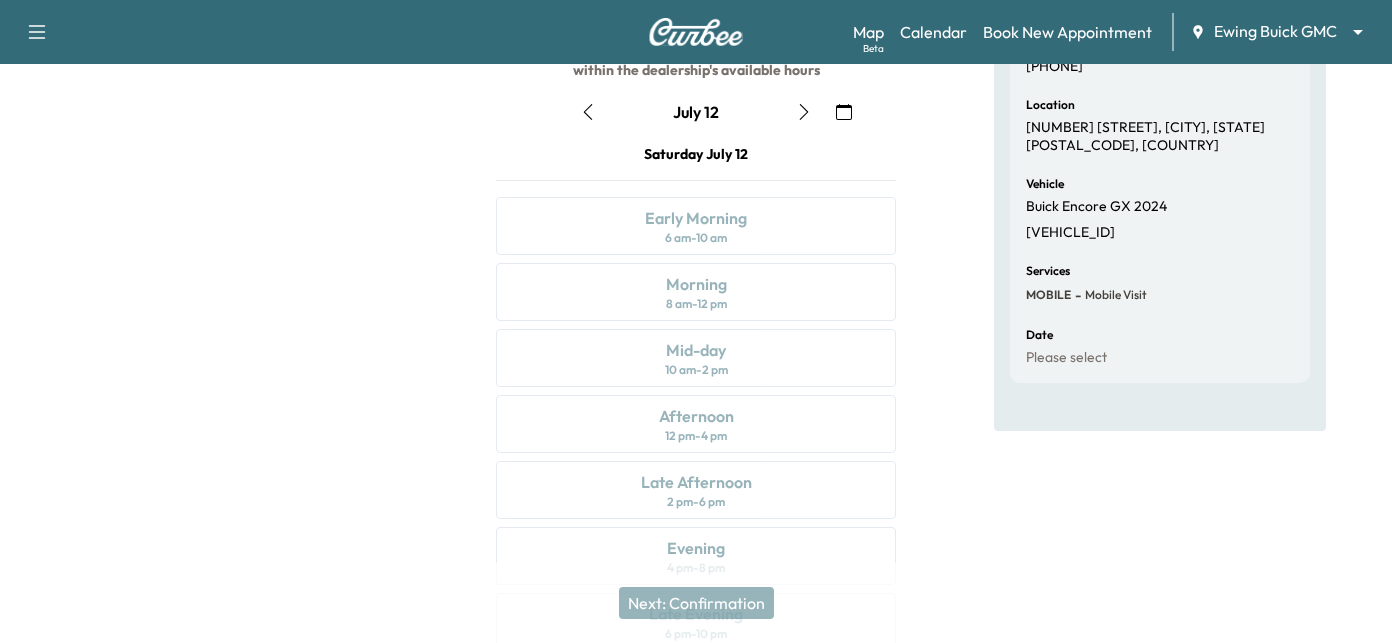 scroll, scrollTop: 0, scrollLeft: 0, axis: both 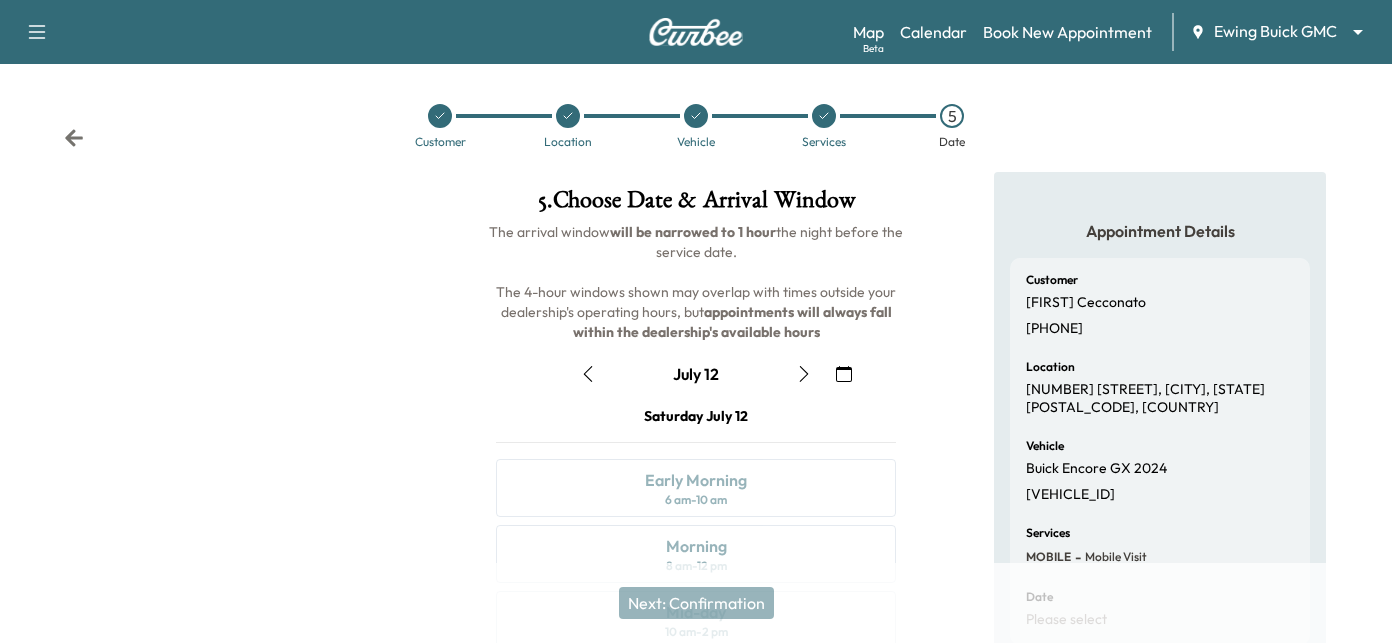 click 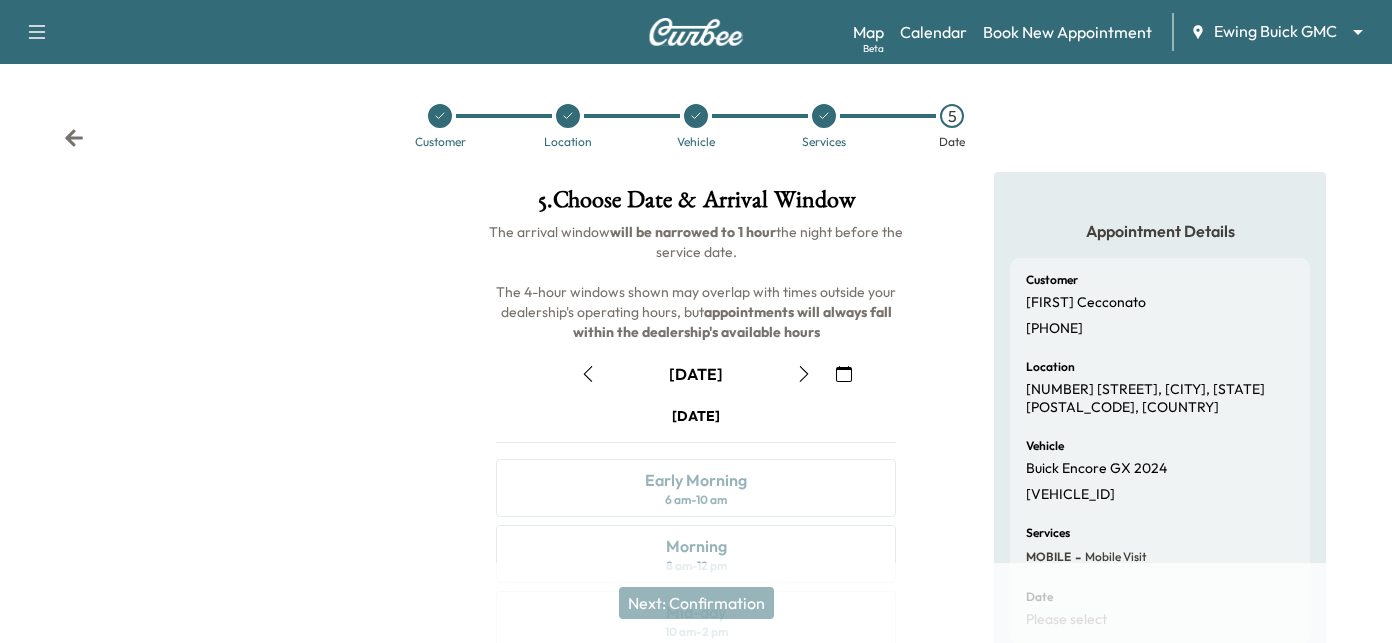 click 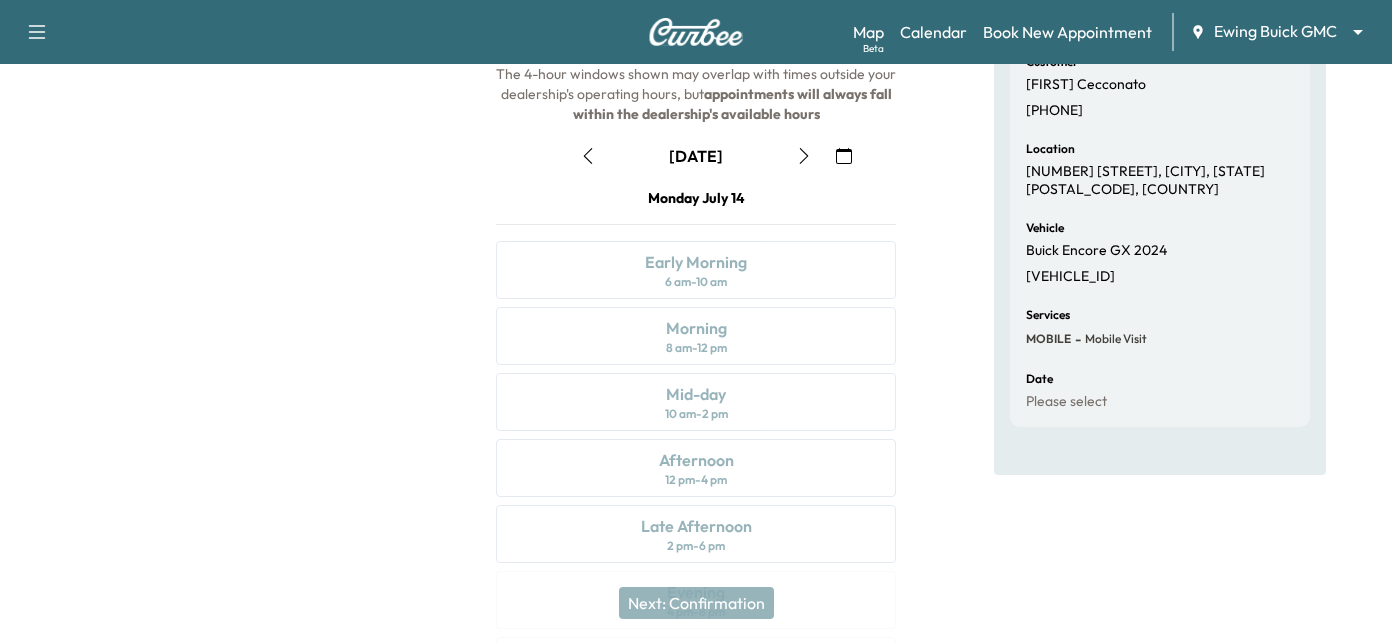 scroll, scrollTop: 0, scrollLeft: 0, axis: both 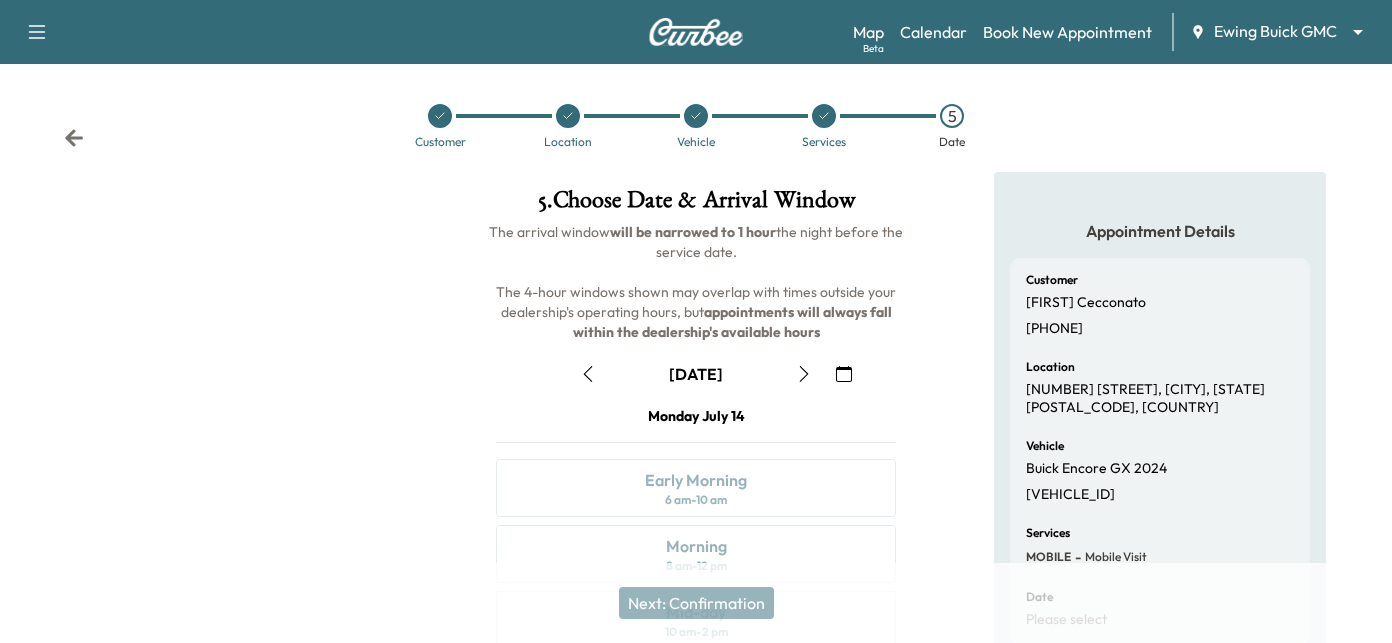 click 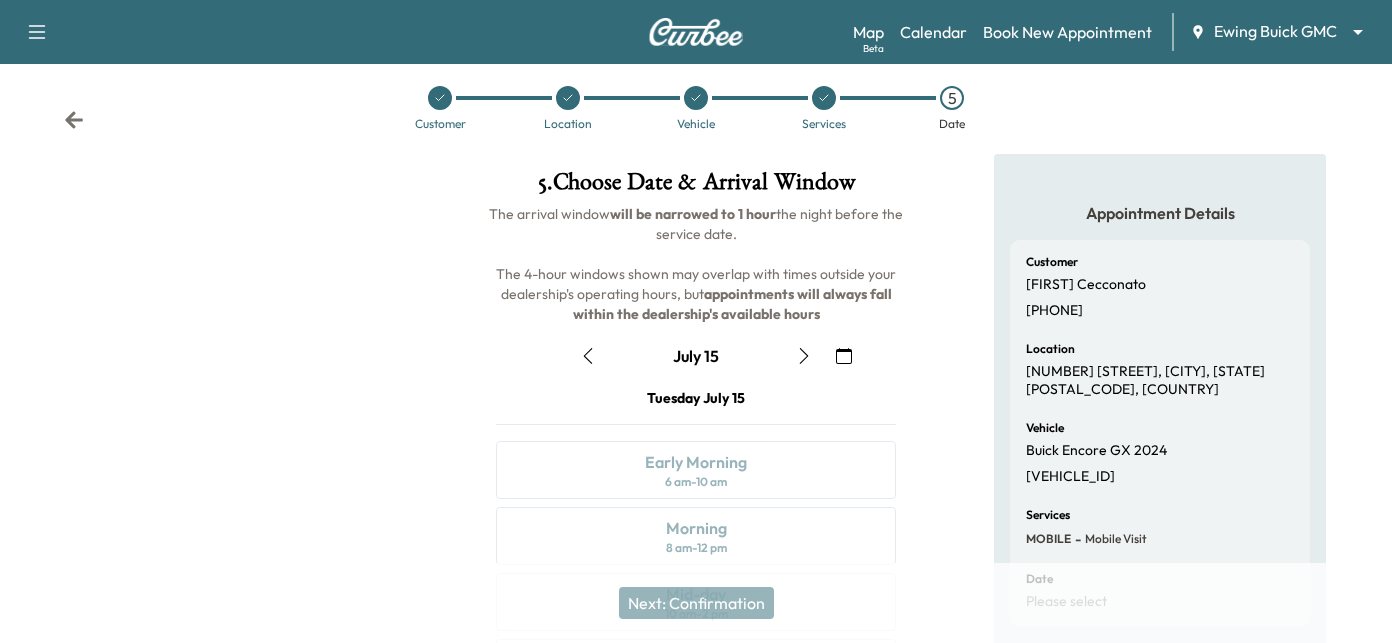 scroll, scrollTop: 0, scrollLeft: 0, axis: both 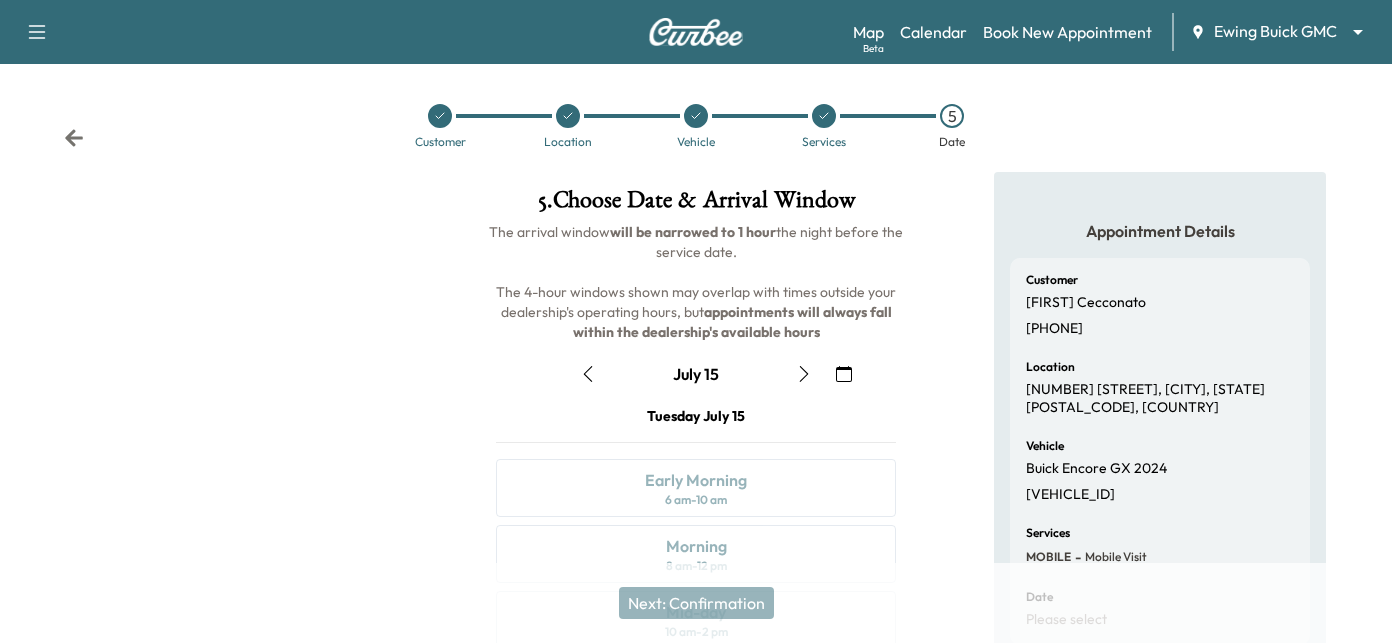 click 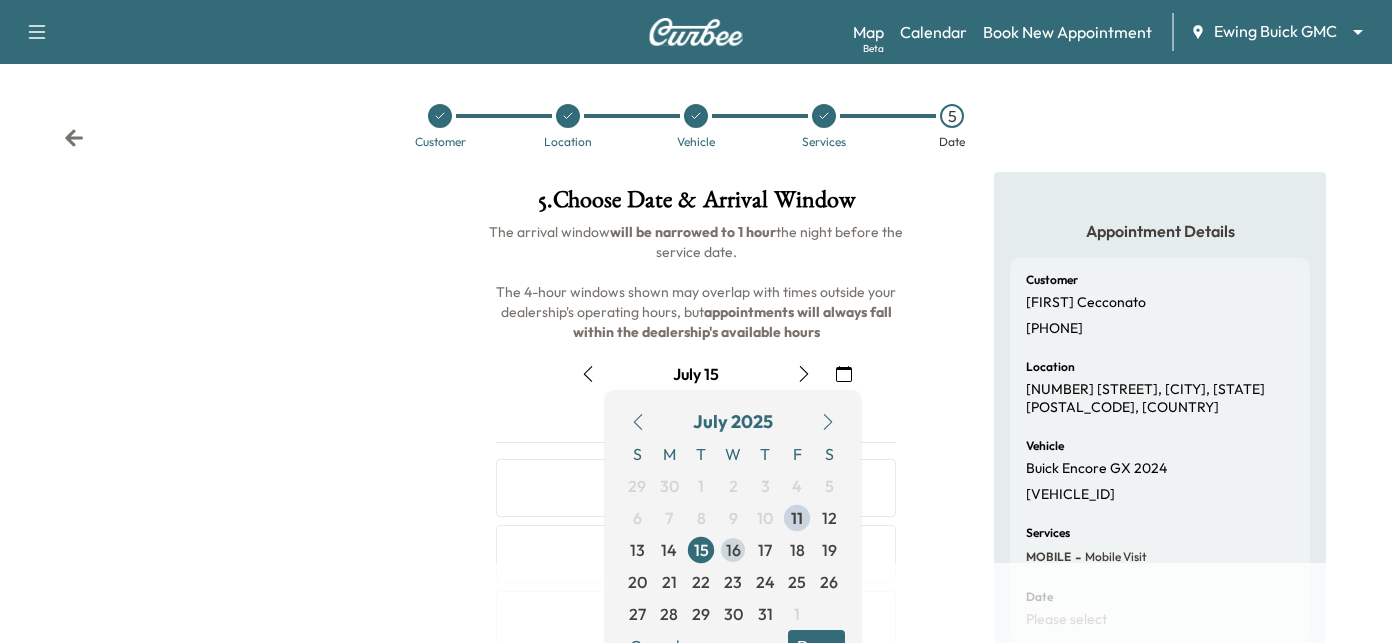 click on "16" at bounding box center (733, 550) 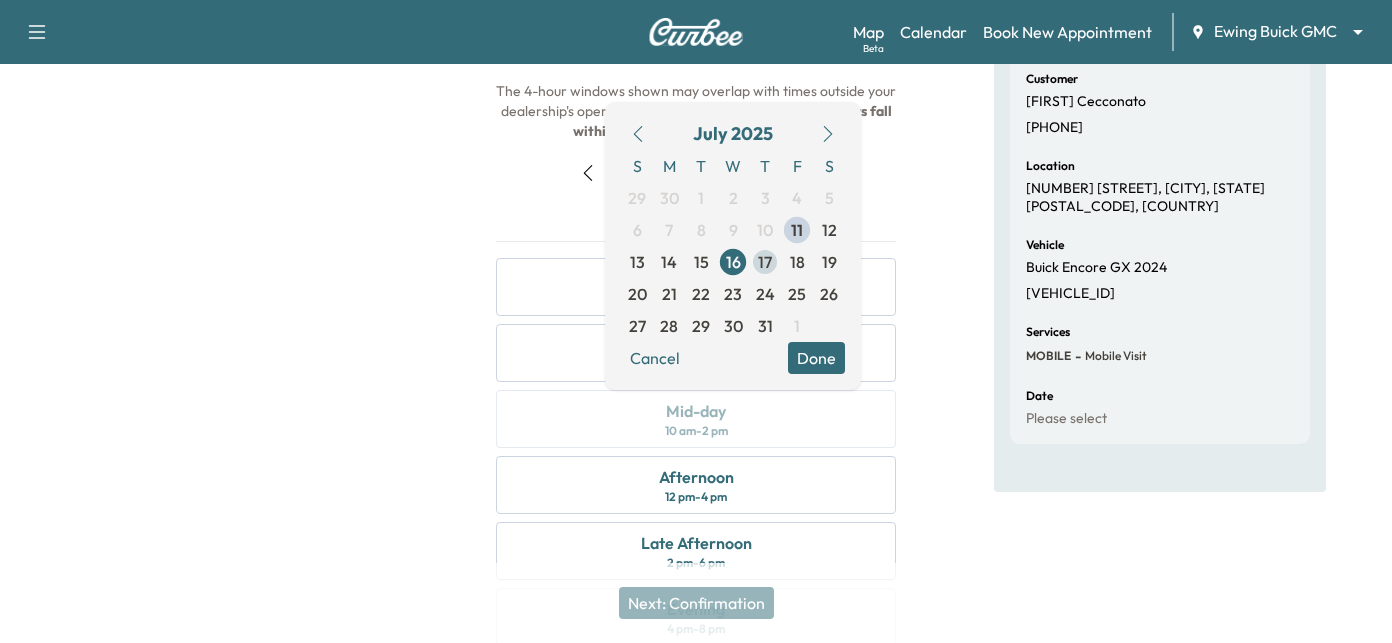 scroll, scrollTop: 300, scrollLeft: 0, axis: vertical 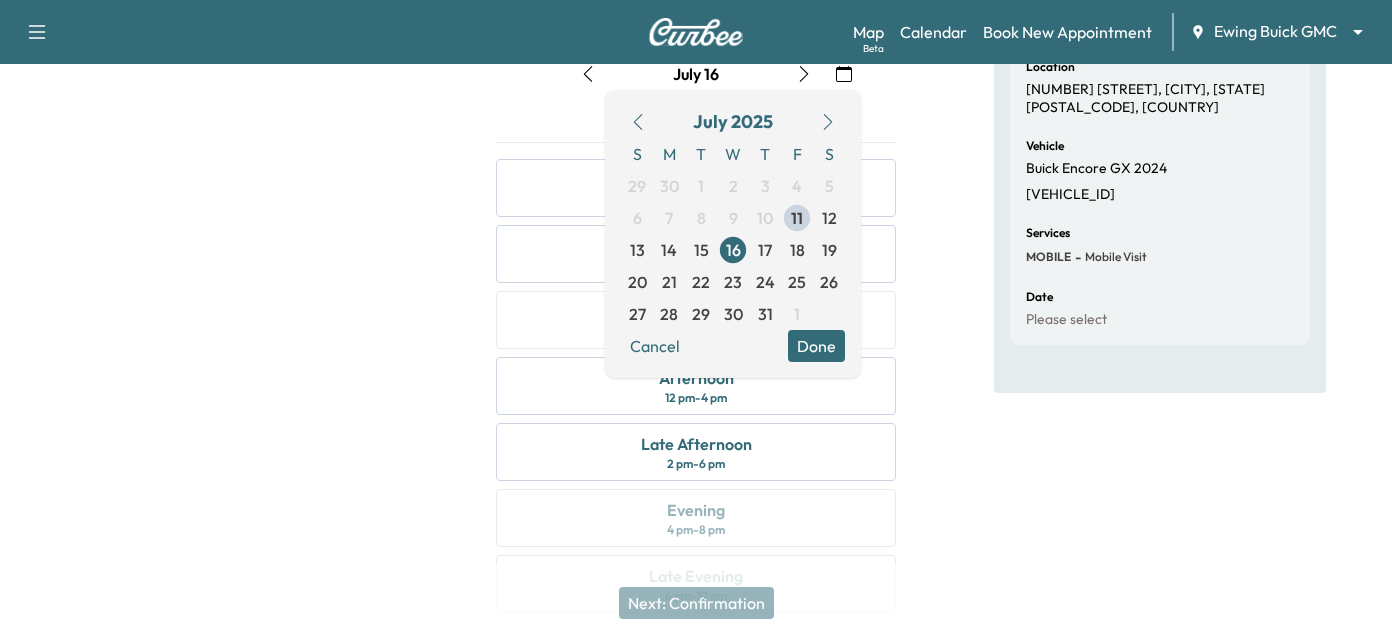 click on "Done" at bounding box center [816, 346] 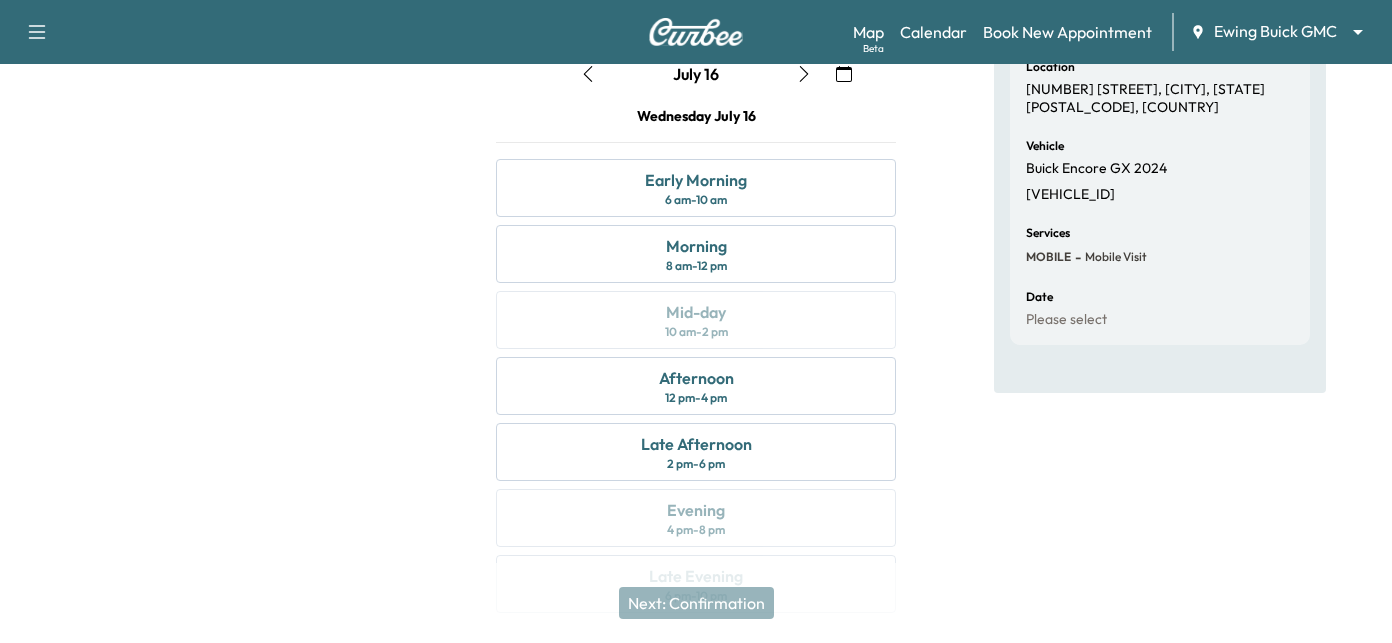 scroll, scrollTop: 200, scrollLeft: 0, axis: vertical 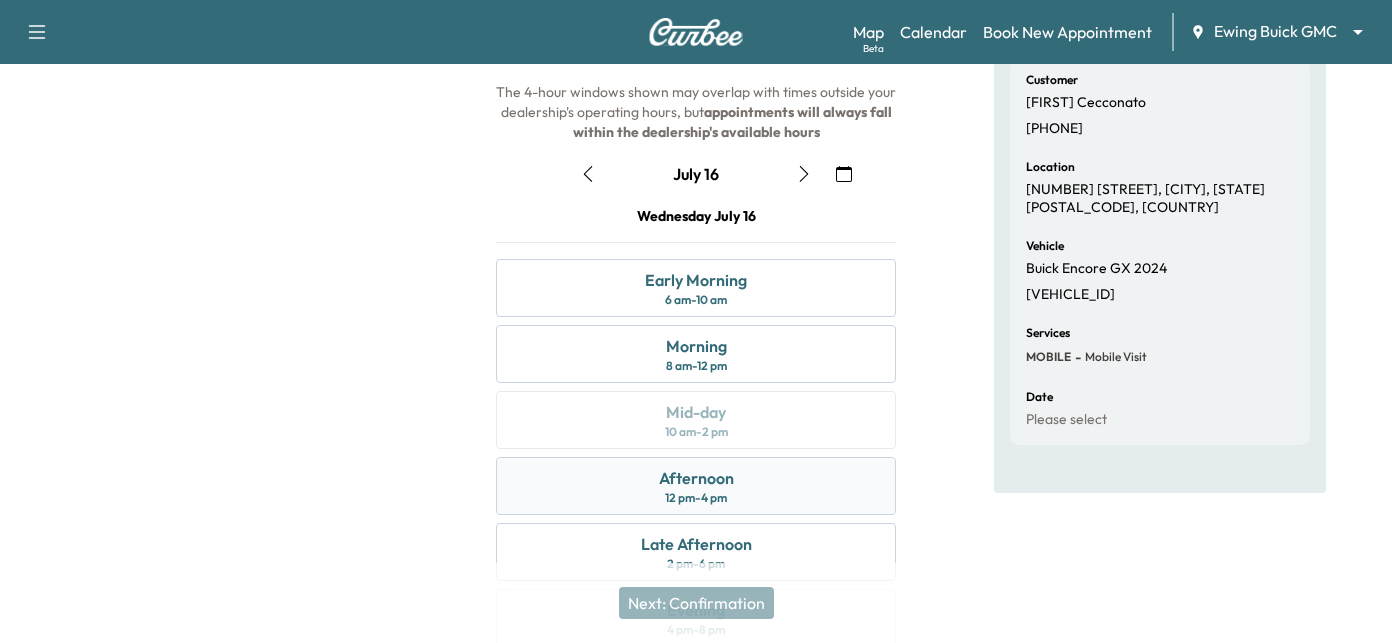 click on "12 pm  -  4 pm" at bounding box center [696, 498] 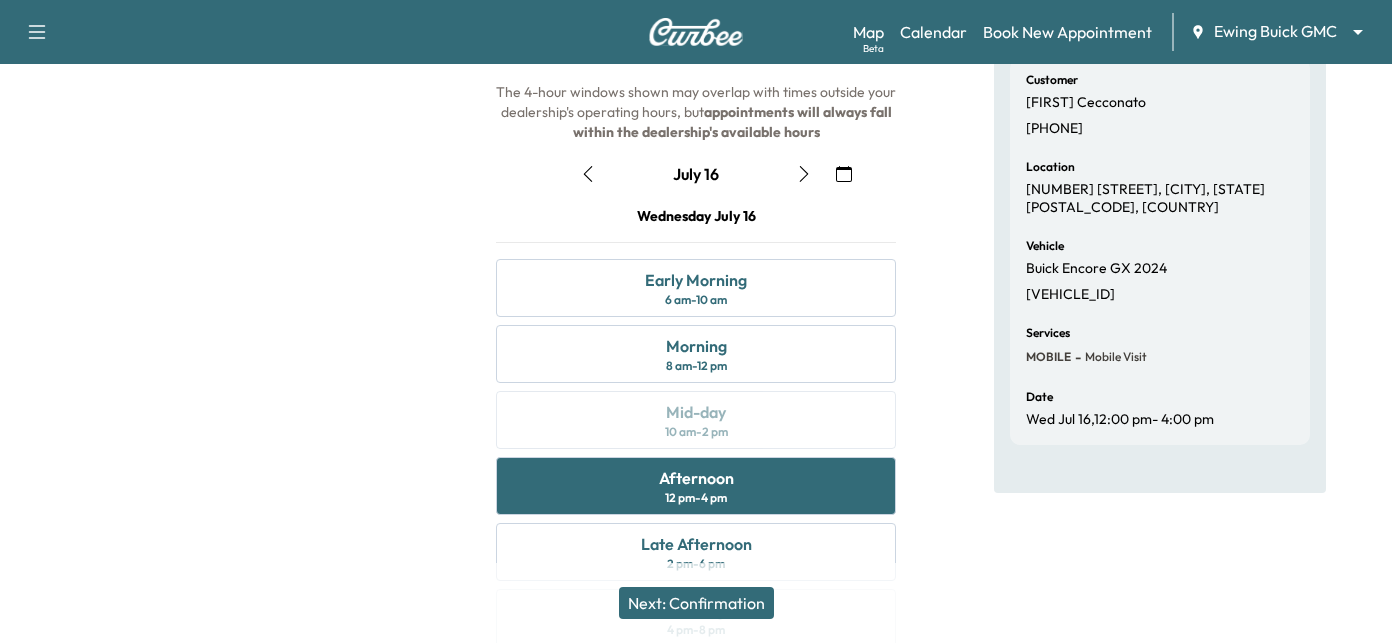 click on "Next: Confirmation" at bounding box center [696, 603] 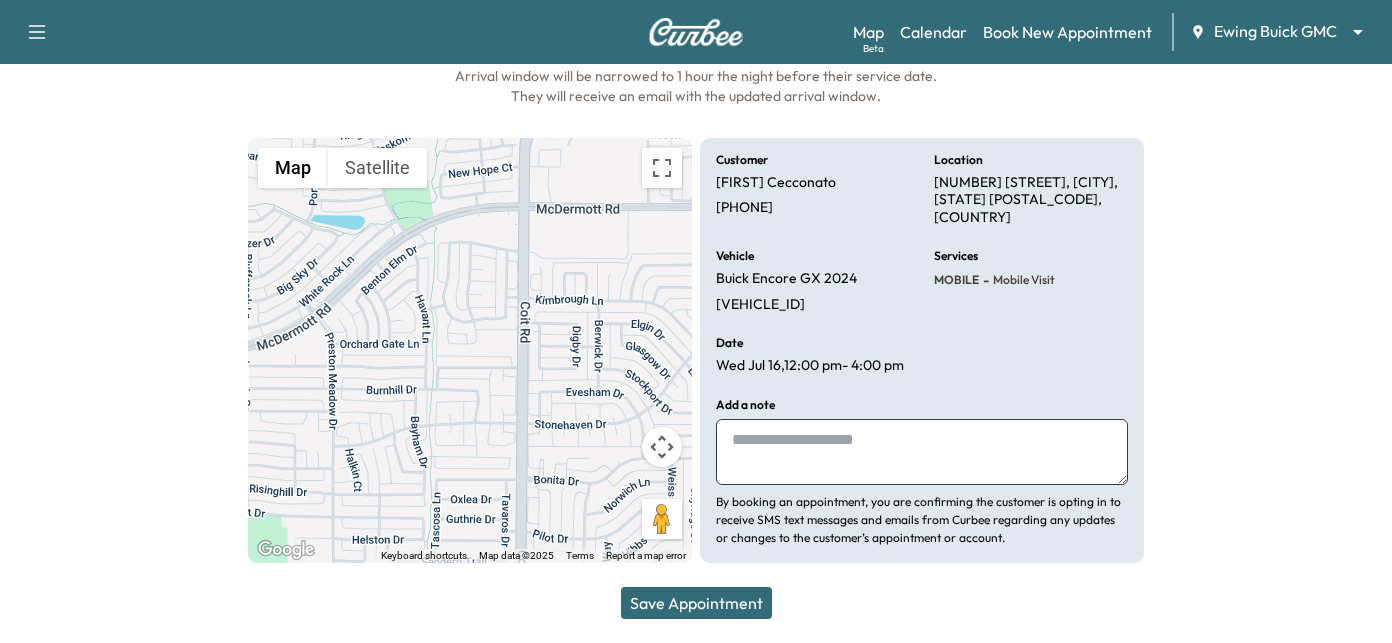 click on "Save Appointment" at bounding box center (696, 603) 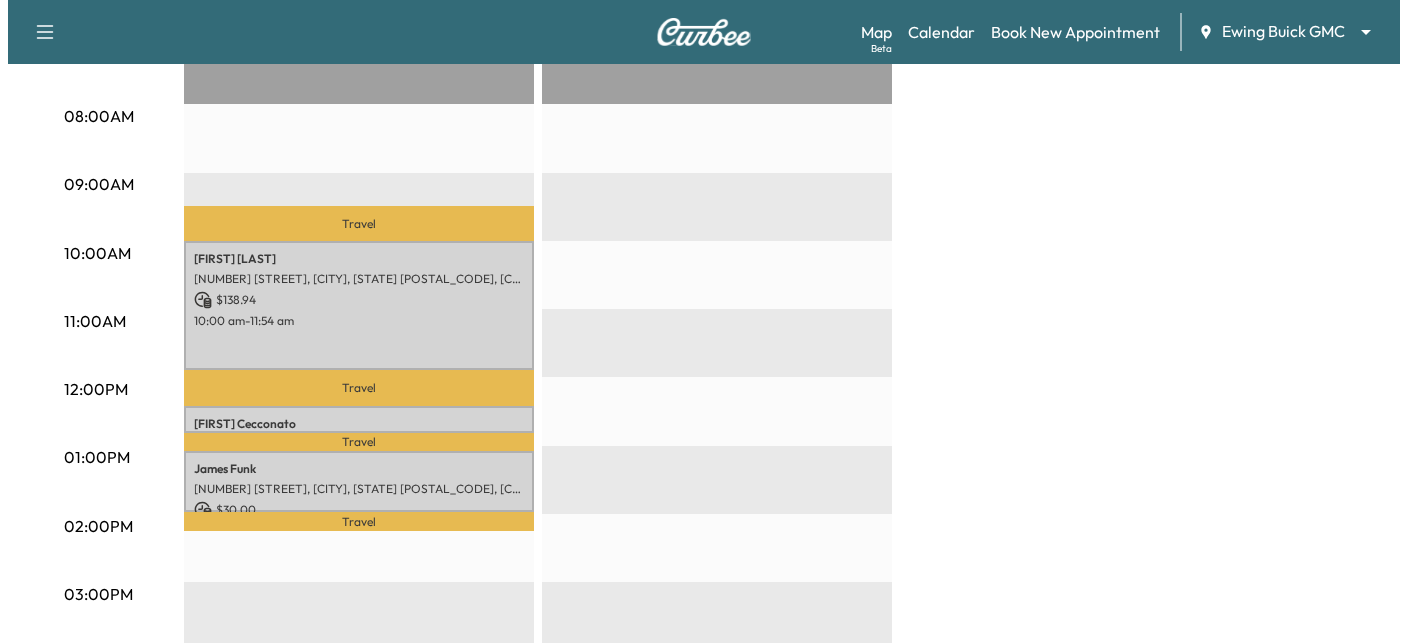 scroll, scrollTop: 500, scrollLeft: 0, axis: vertical 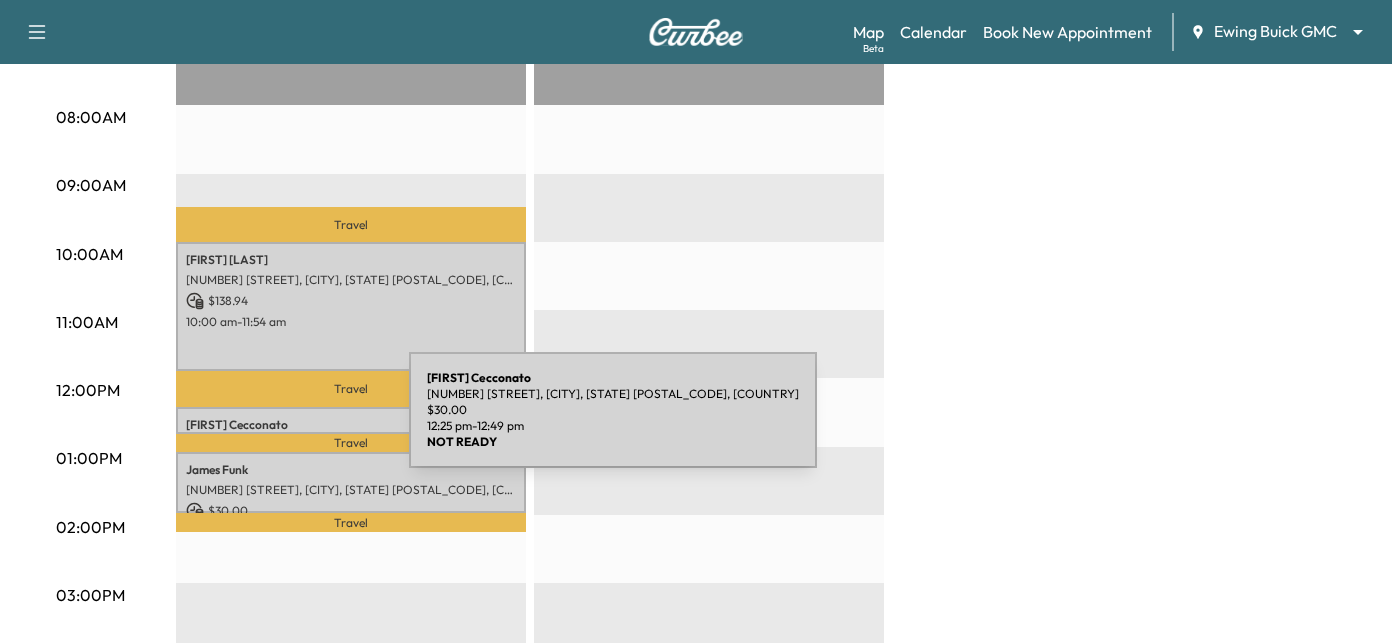 click on "Adrian   Cecconato" at bounding box center [351, 425] 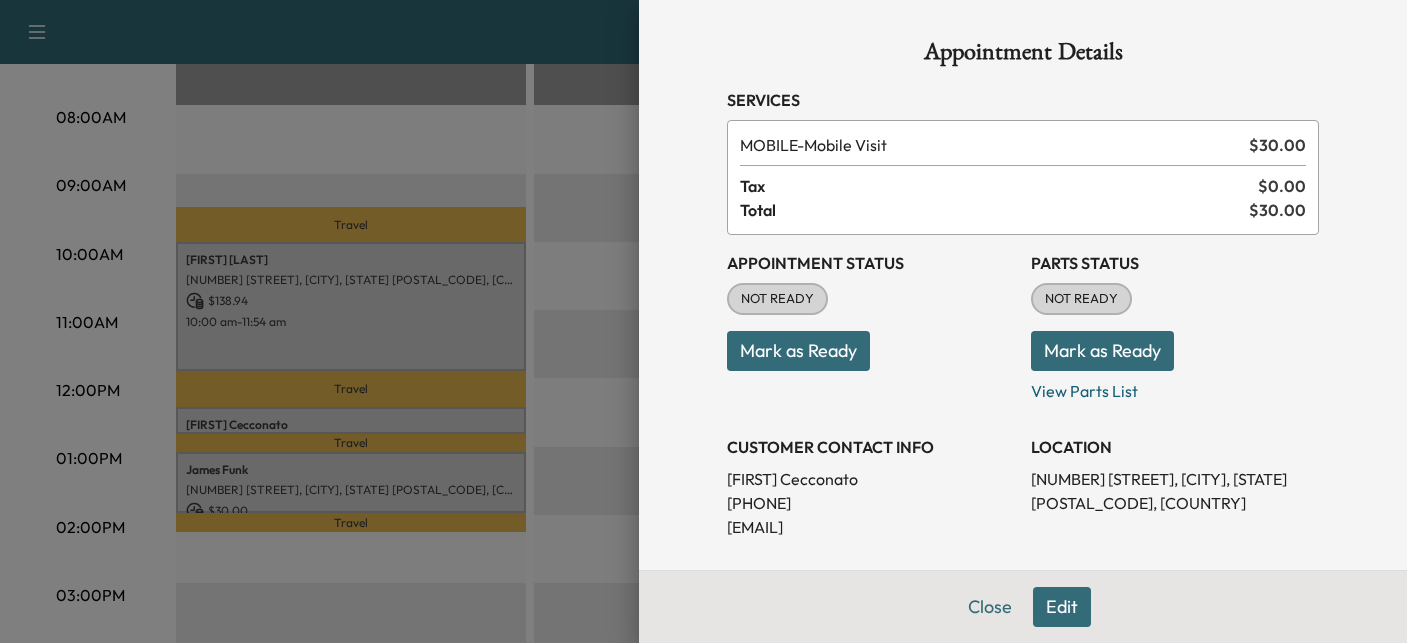 click on "Edit" at bounding box center [1062, 607] 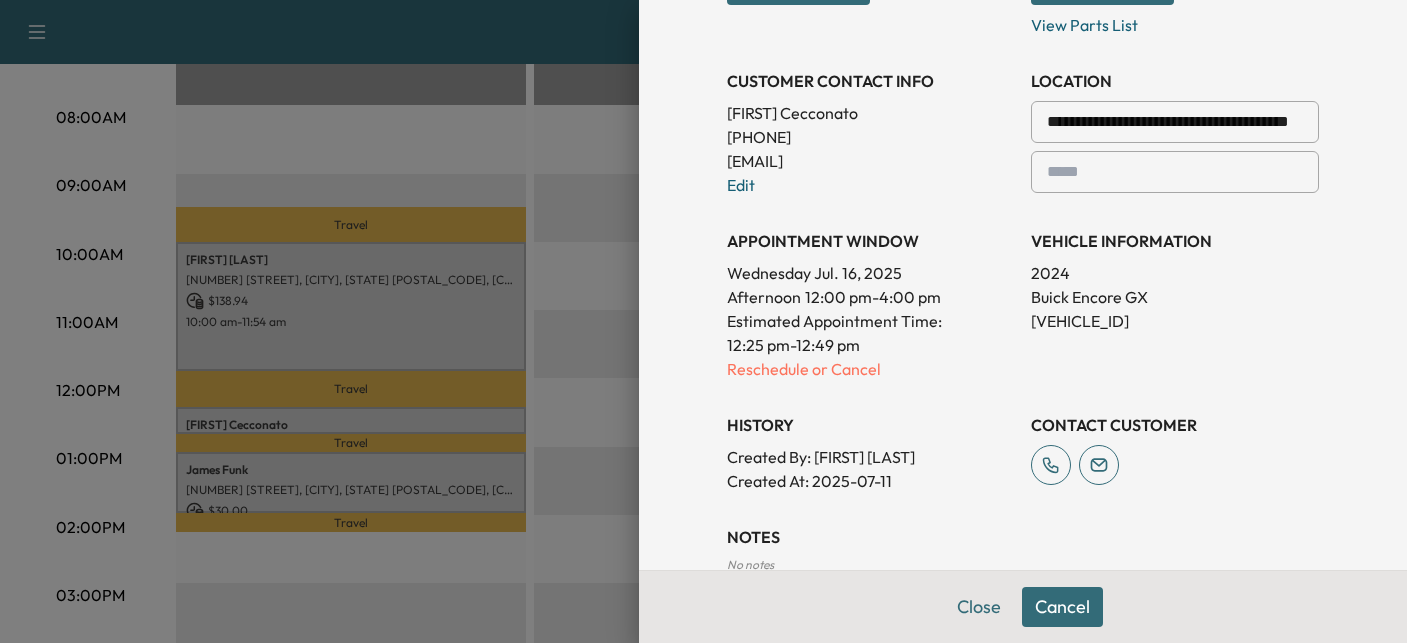 scroll, scrollTop: 351, scrollLeft: 0, axis: vertical 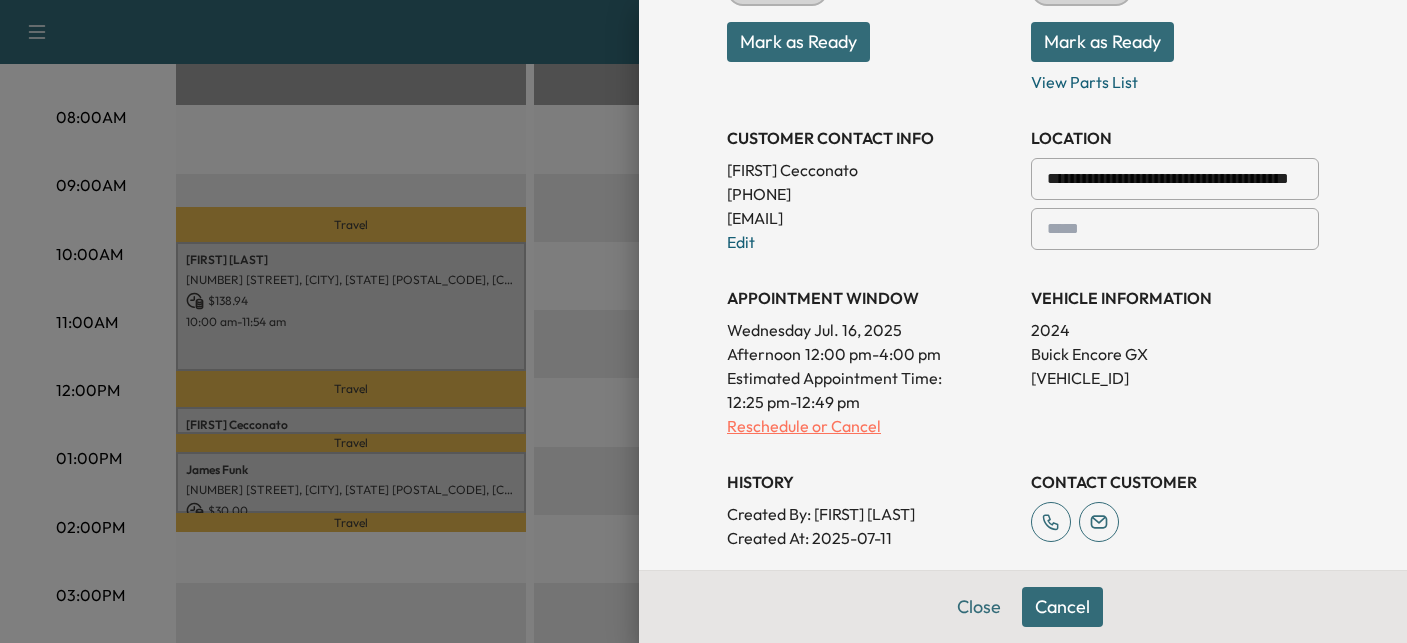 click on "Reschedule or Cancel" at bounding box center [871, 426] 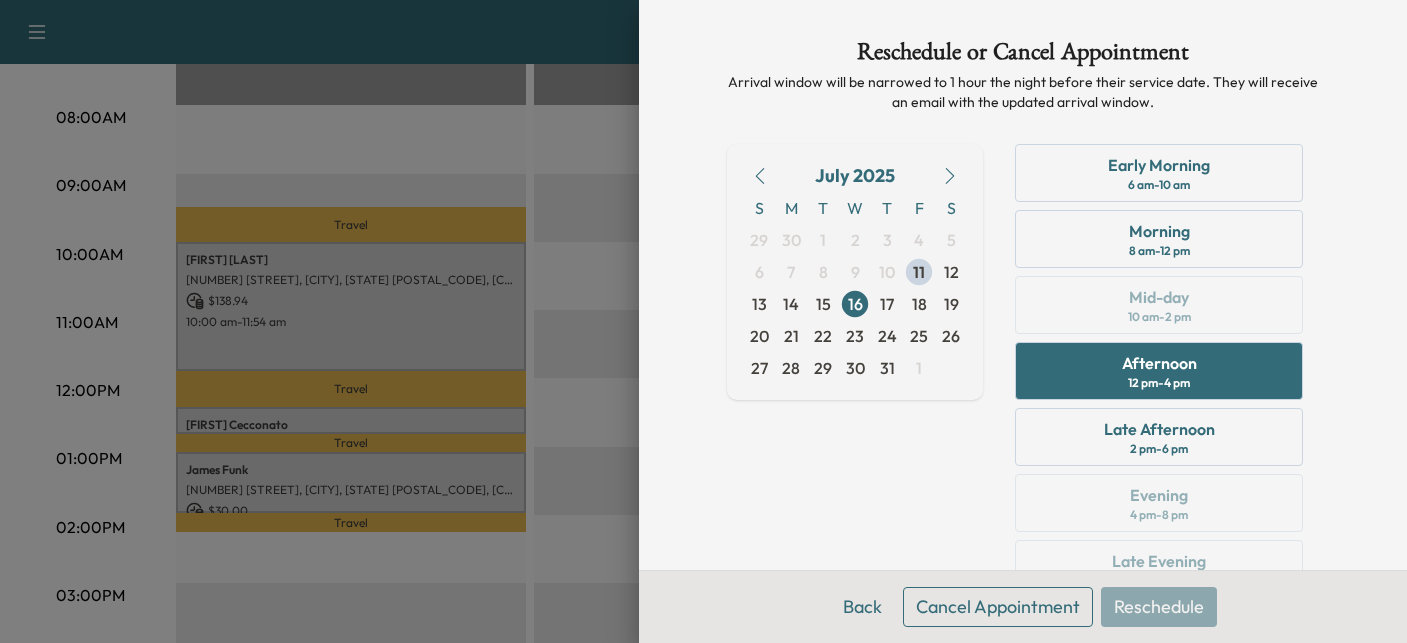 scroll, scrollTop: 164, scrollLeft: 0, axis: vertical 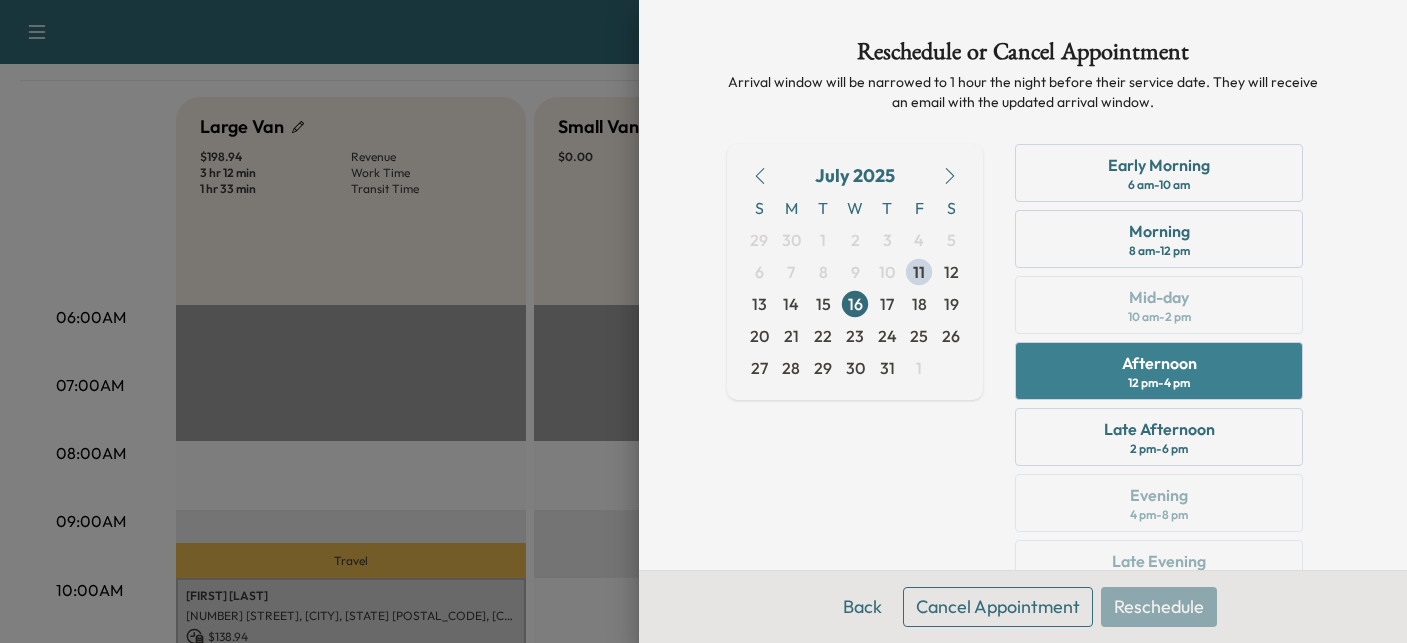 click on "Afternoon" at bounding box center [1159, 363] 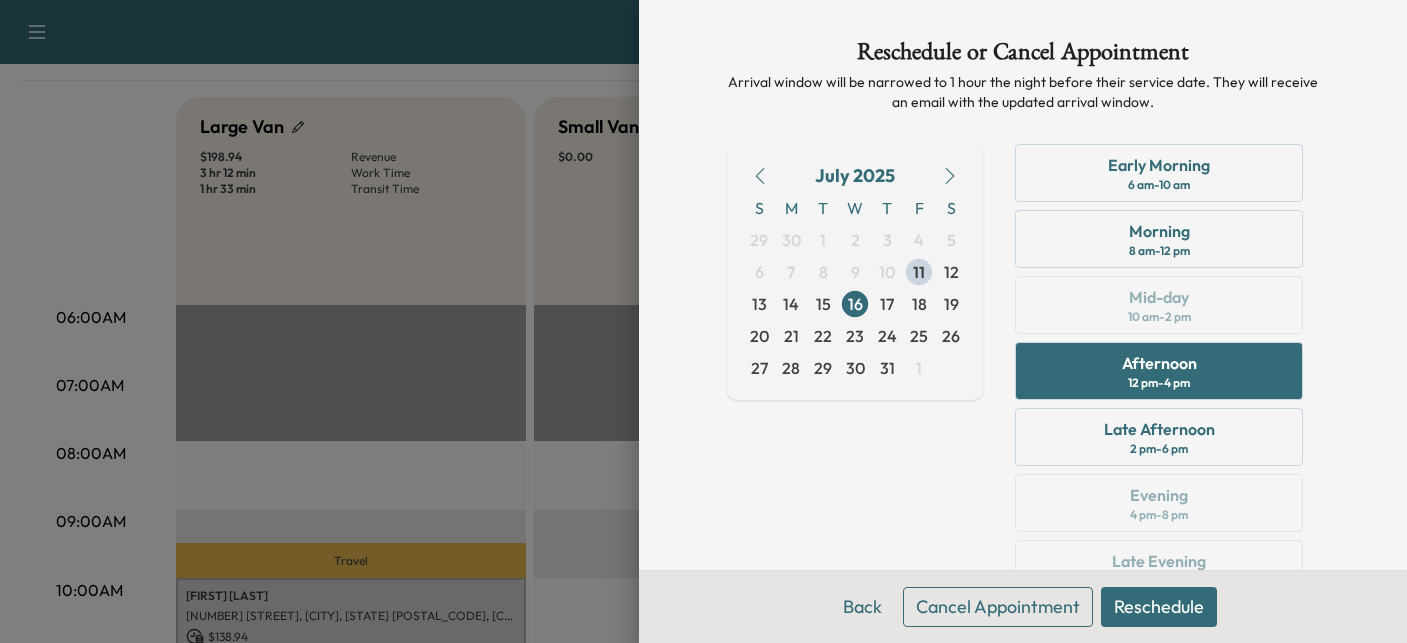 click on "Reschedule" at bounding box center (1159, 607) 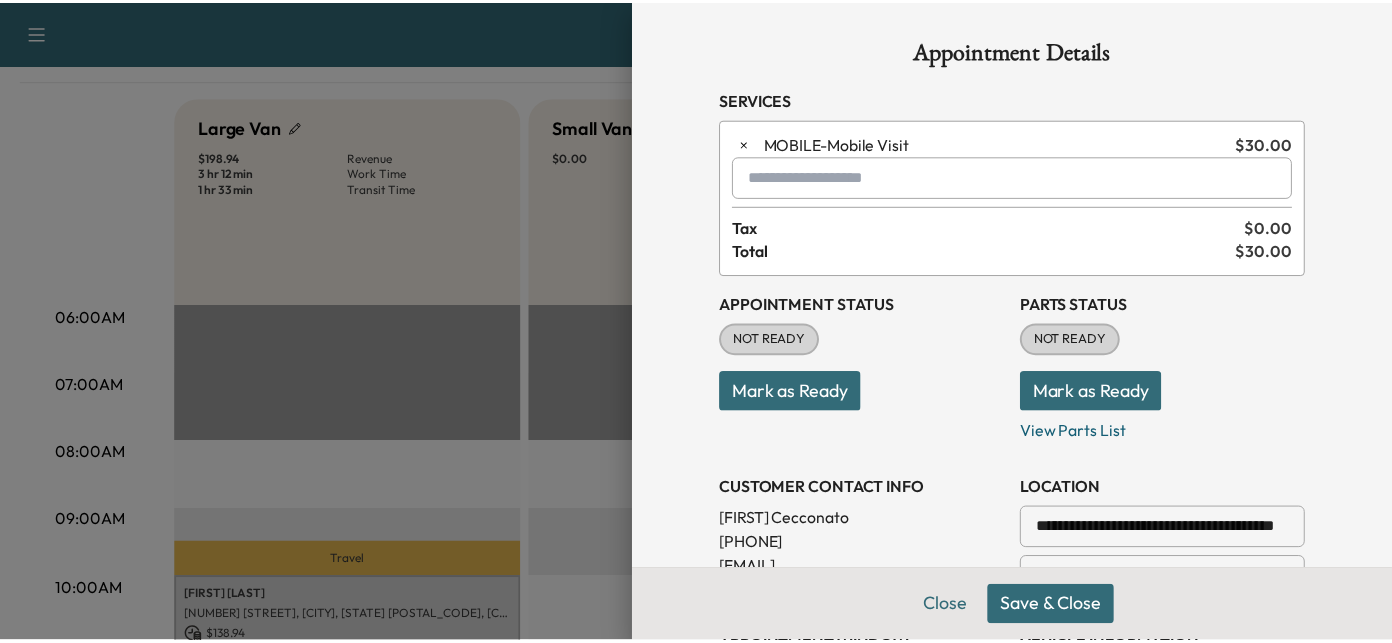scroll, scrollTop: 0, scrollLeft: 0, axis: both 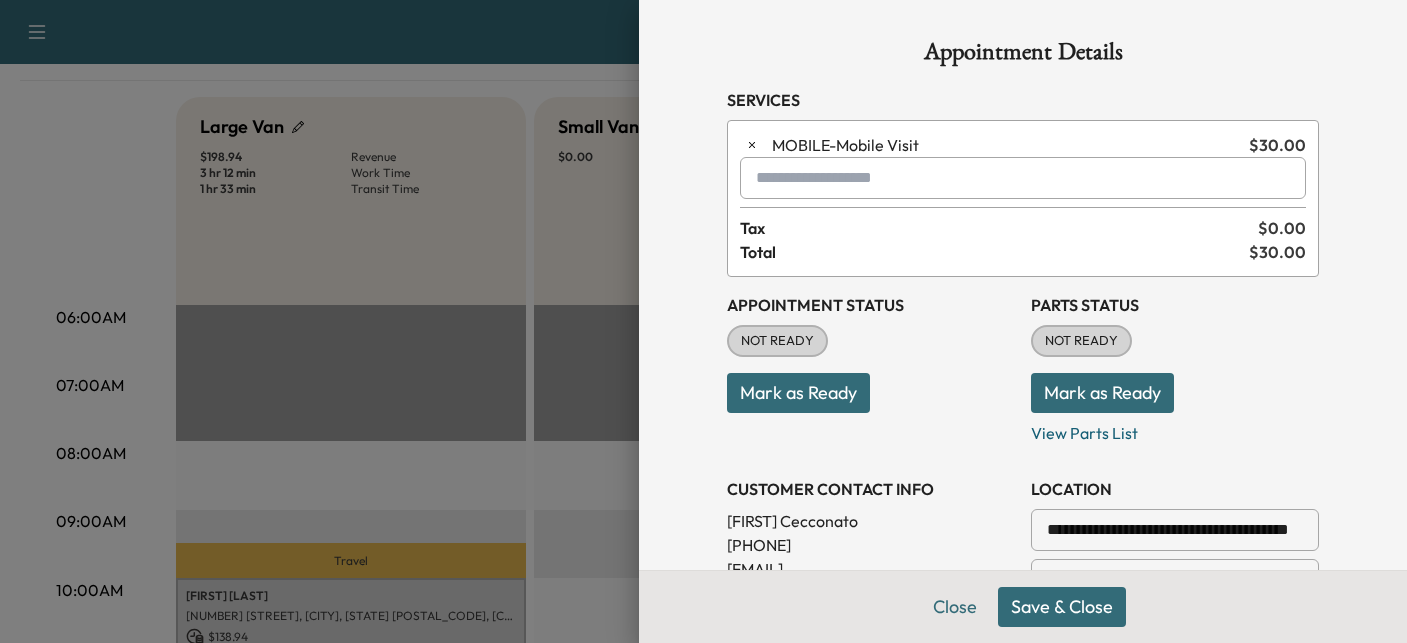 click at bounding box center [1023, 178] 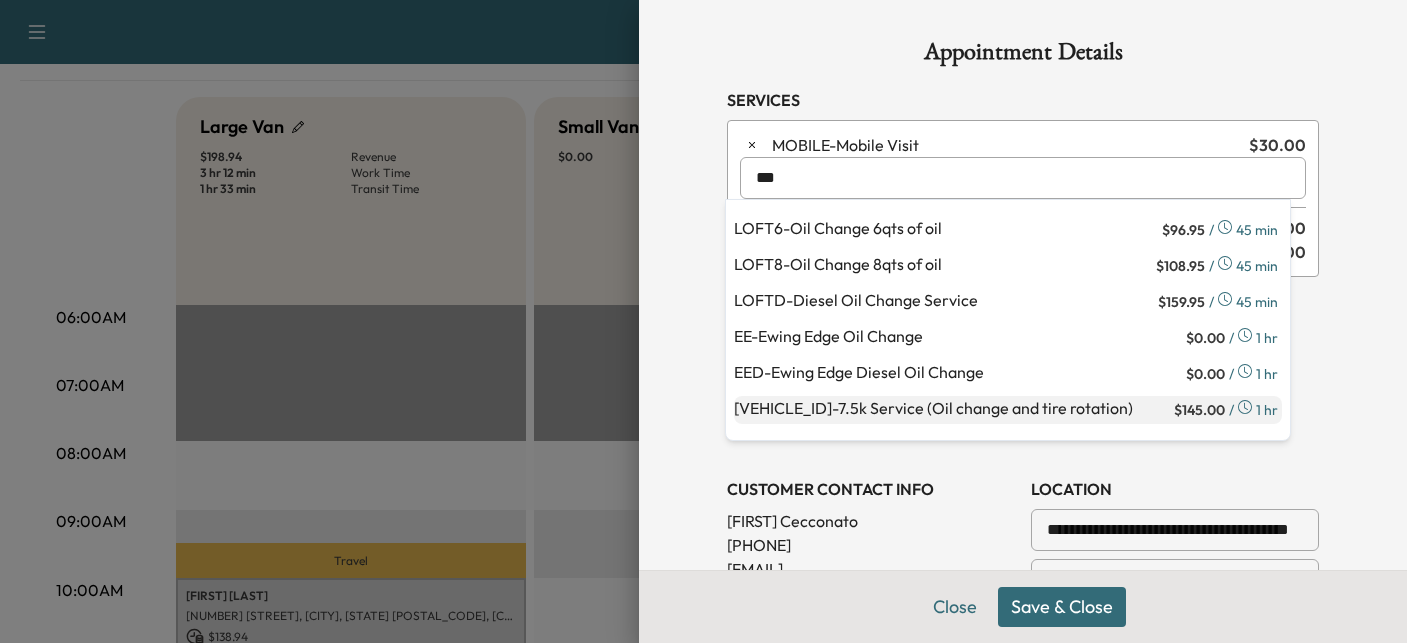 click on "MOB7500  -  7.5k Service (Oil change and tire rotation)" at bounding box center (952, 410) 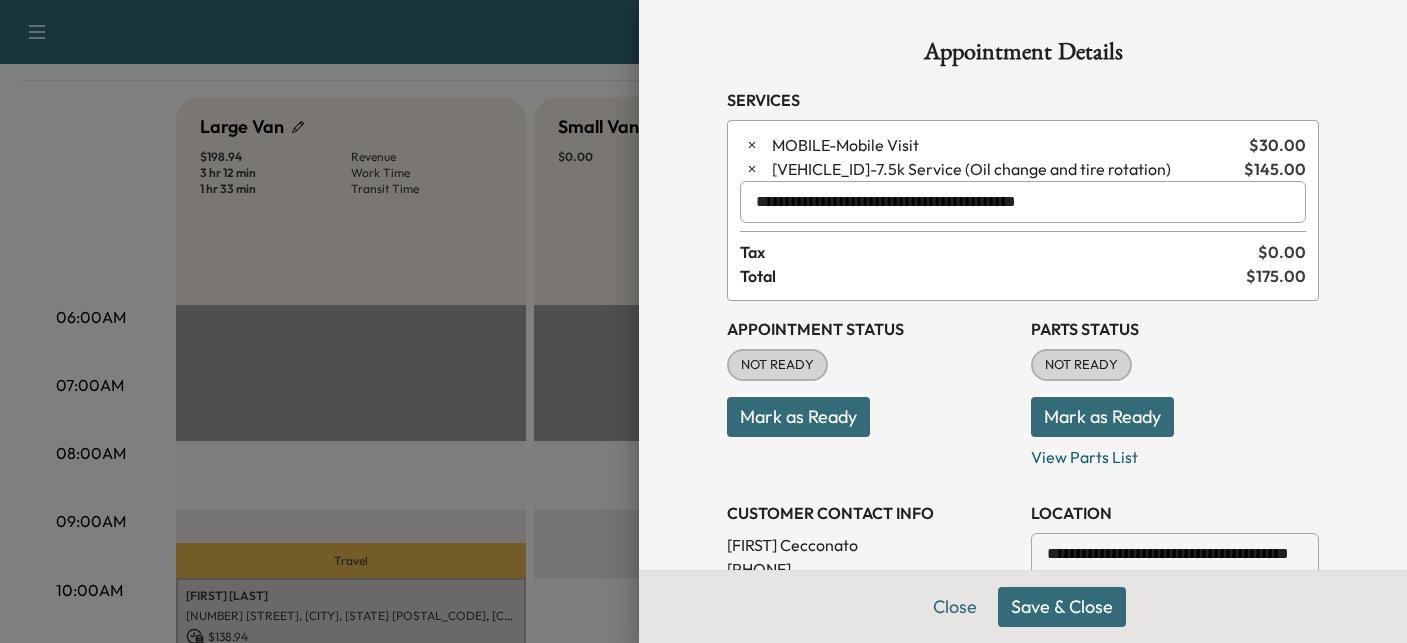 type on "**********" 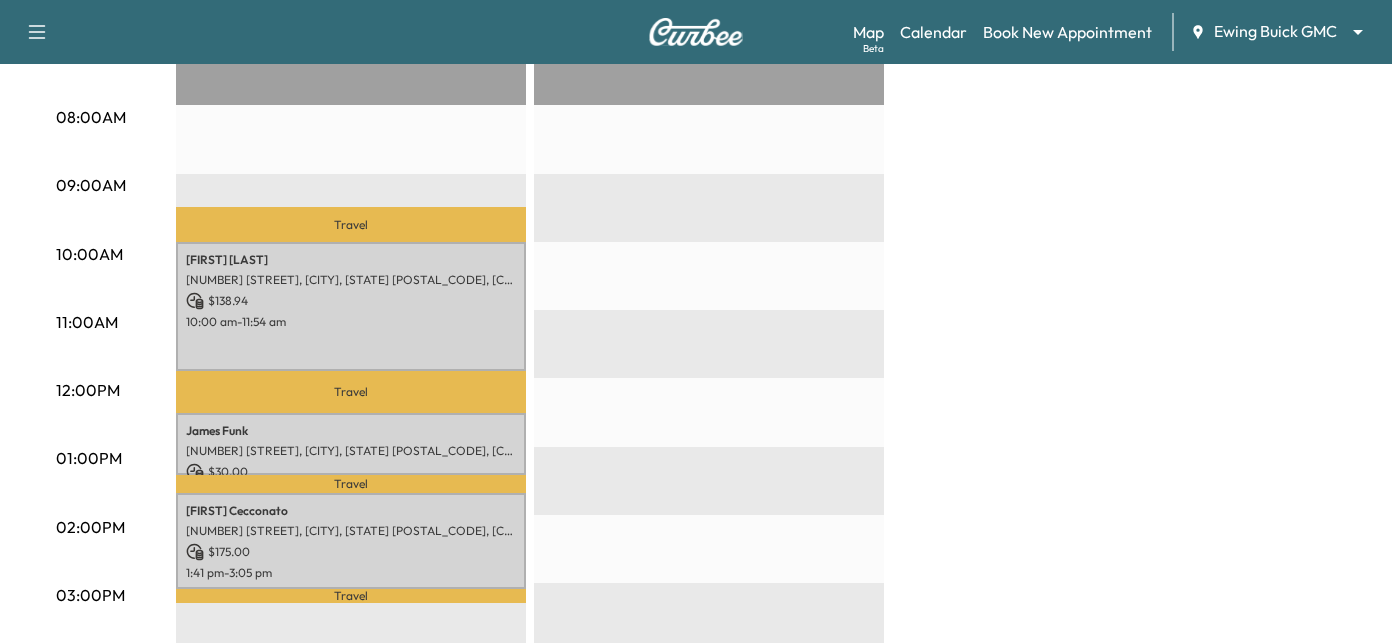 scroll, scrollTop: 0, scrollLeft: 0, axis: both 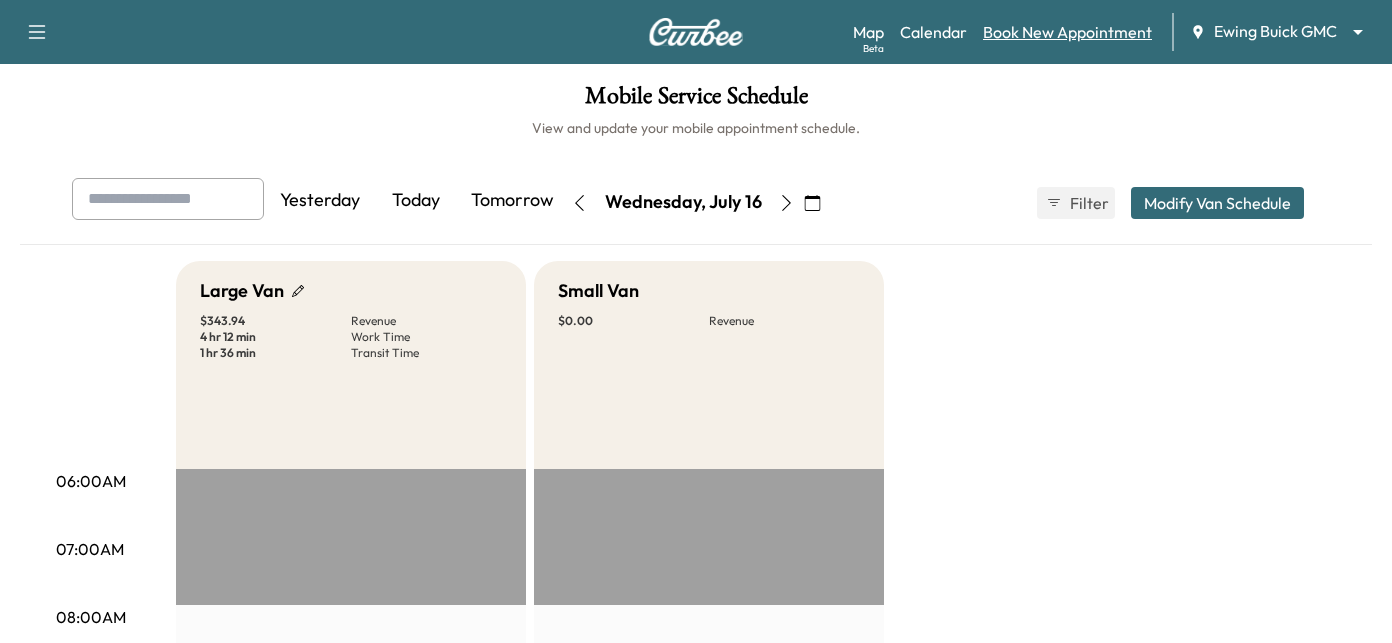 click on "Book New Appointment" at bounding box center [1067, 32] 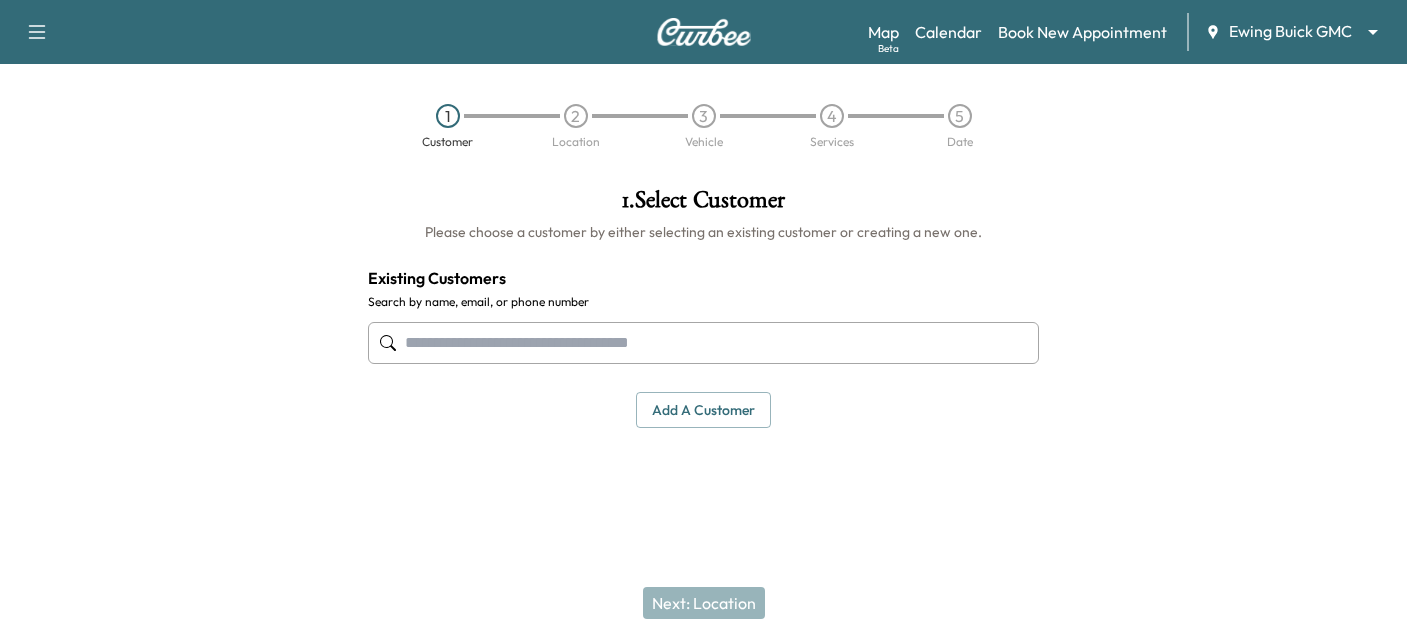 click at bounding box center (704, 343) 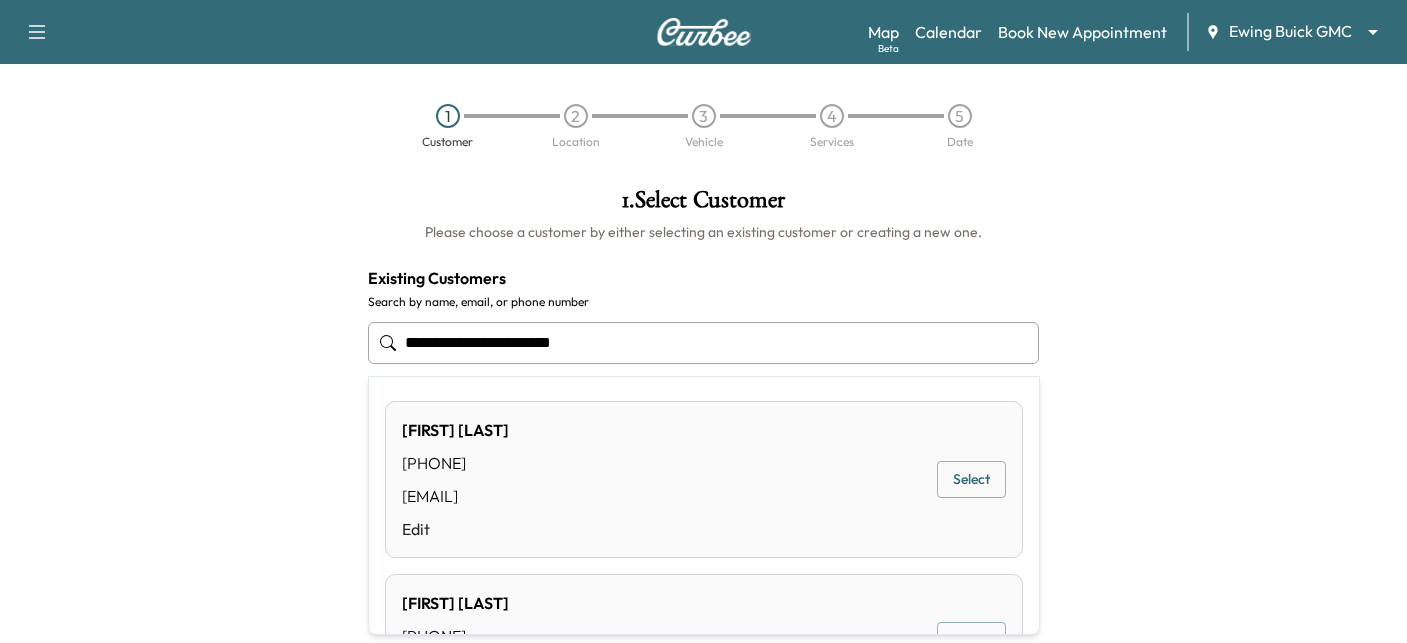 click on "Select" at bounding box center (971, 479) 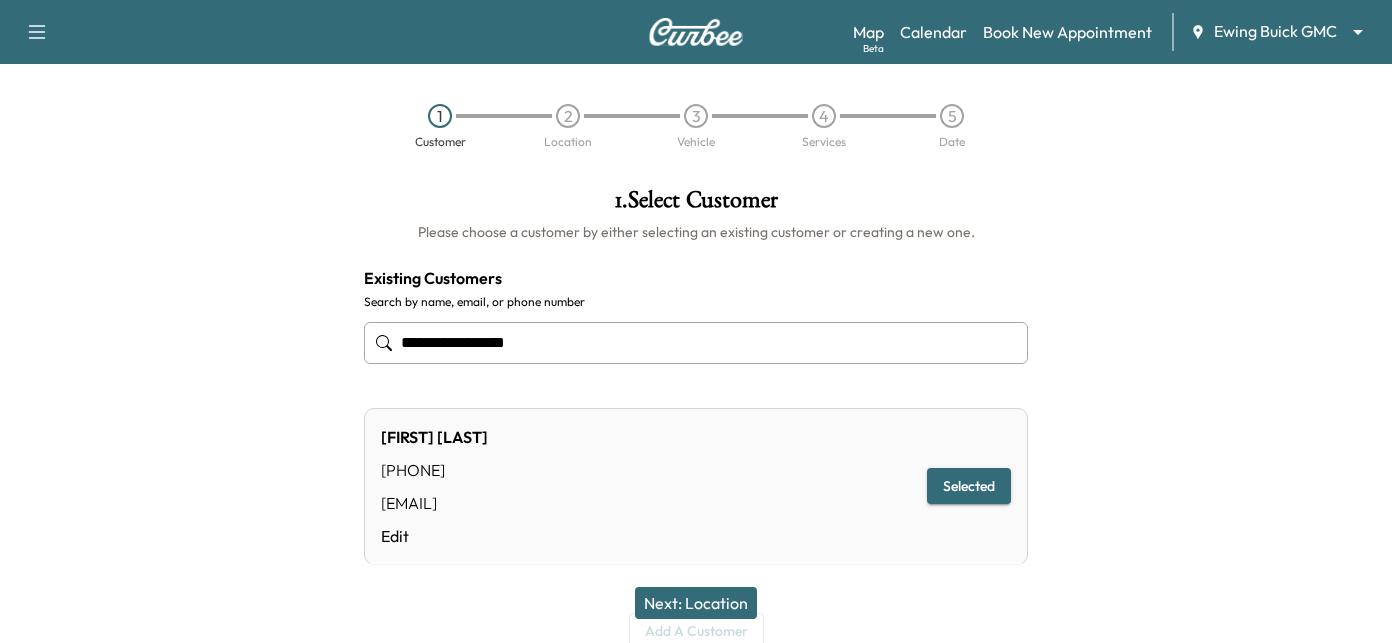 type on "**********" 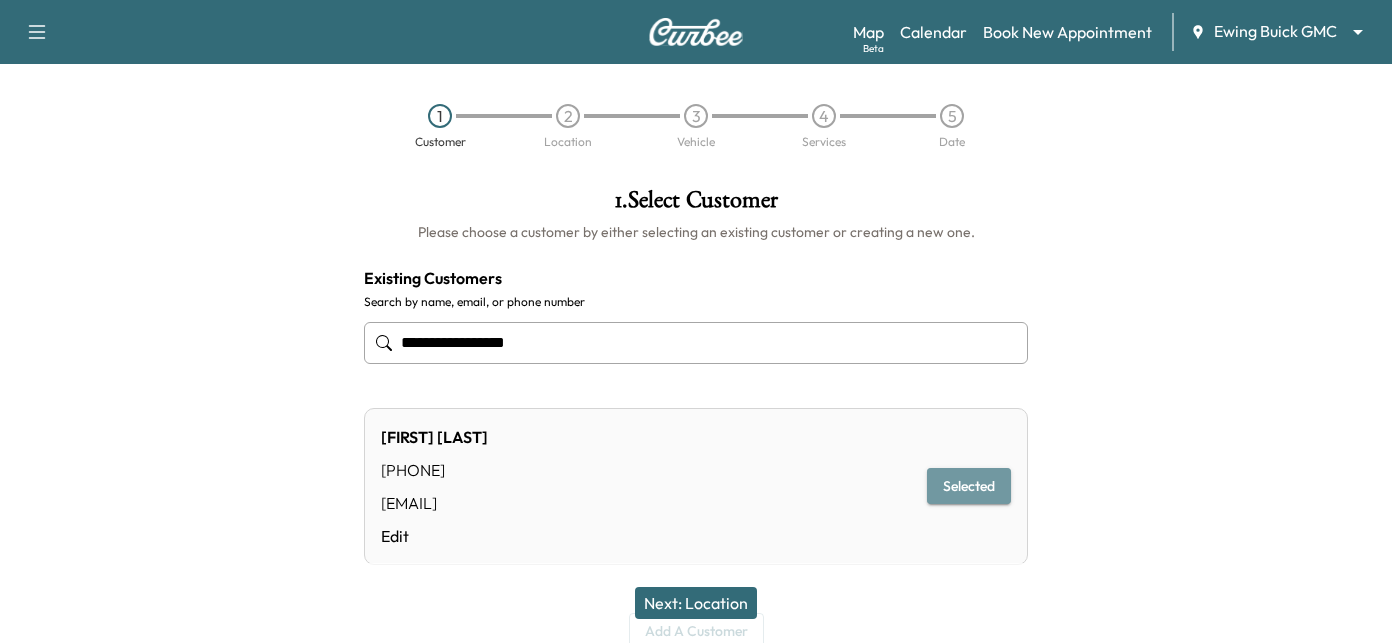 drag, startPoint x: 953, startPoint y: 491, endPoint x: 936, endPoint y: 497, distance: 18.027756 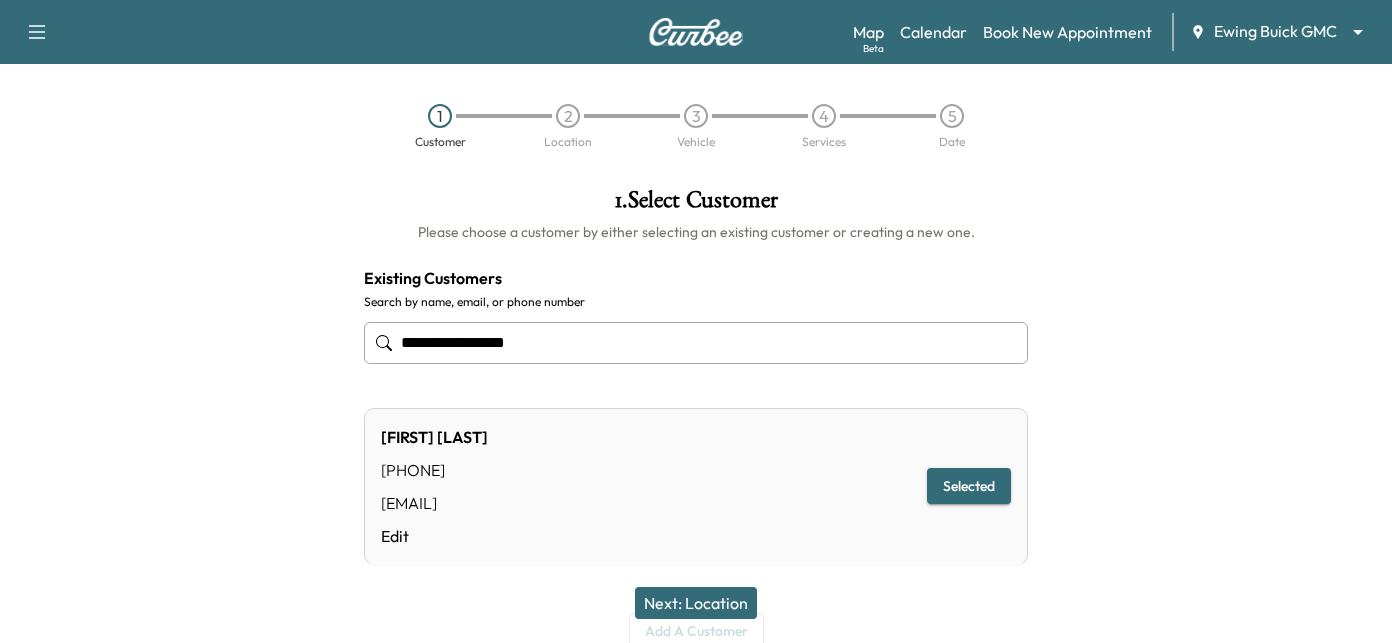 click on "Next: Location" at bounding box center (696, 603) 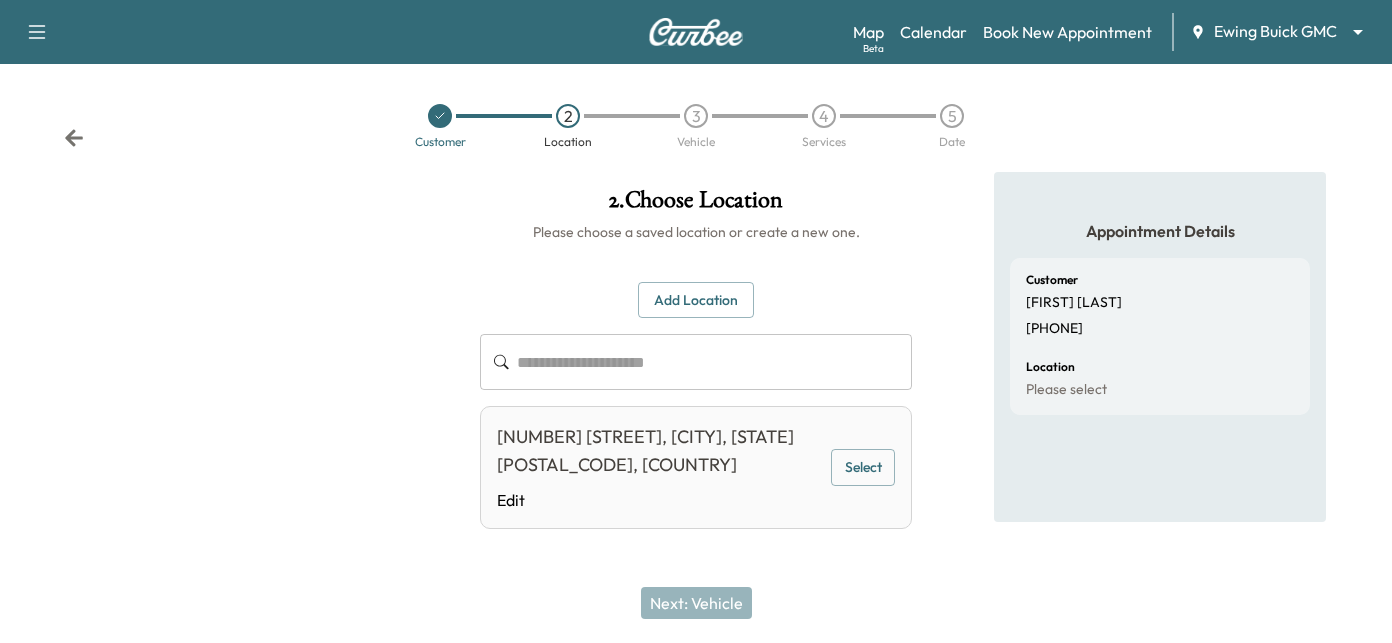 click on "[NUMBER] [STREET], [CITY], [STATE] [POSTAL_CODE], [COUNTRY]" at bounding box center [659, 451] 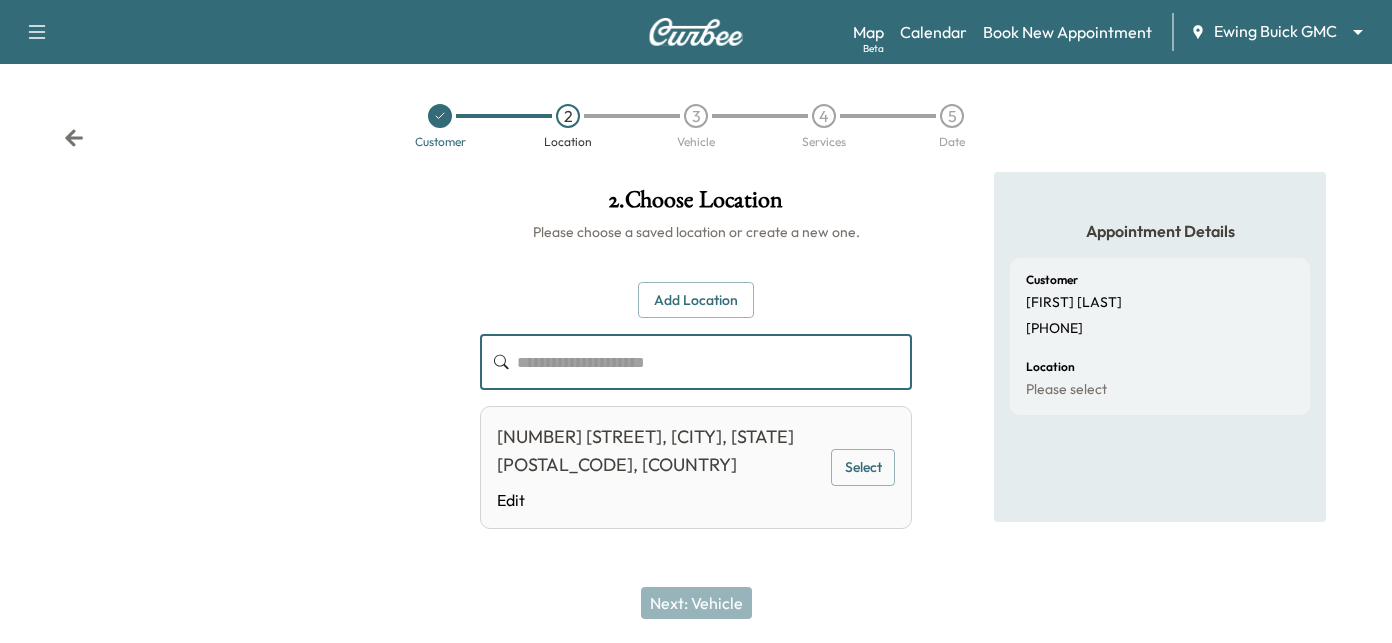 click at bounding box center (714, 362) 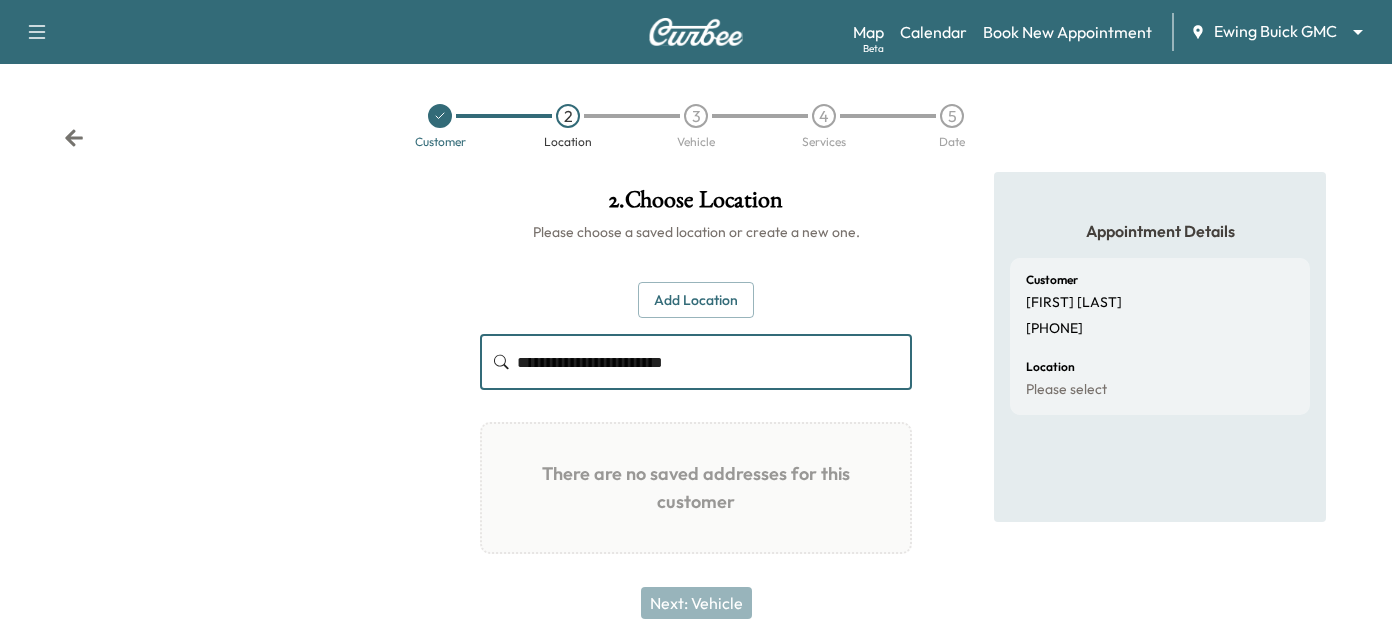 type on "**********" 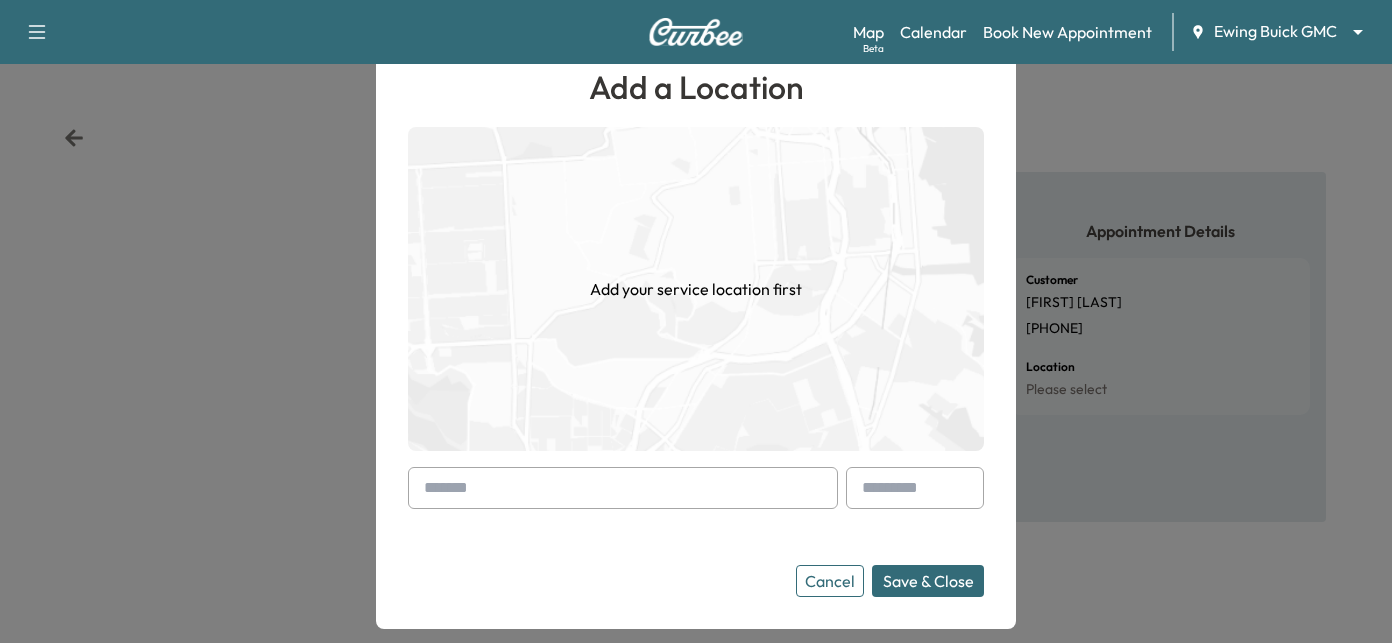 click at bounding box center [623, 488] 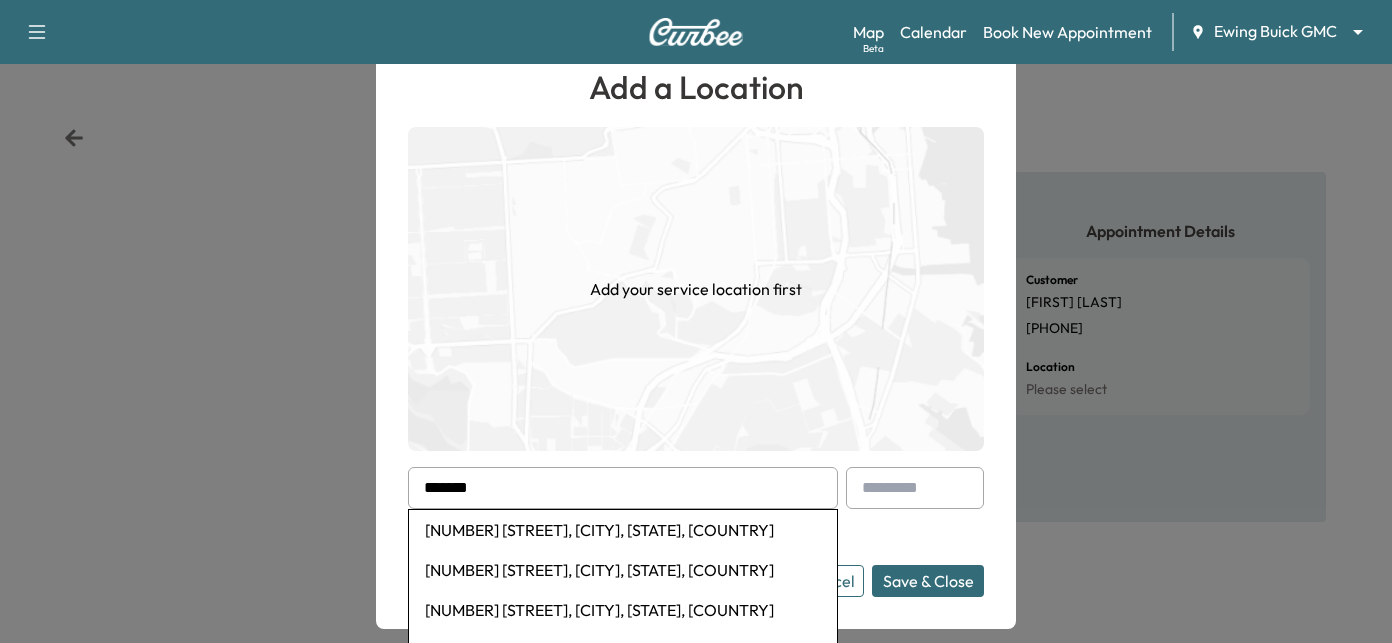 click on "2355 Lebanon Road, Frisco, TX, USA" at bounding box center (623, 530) 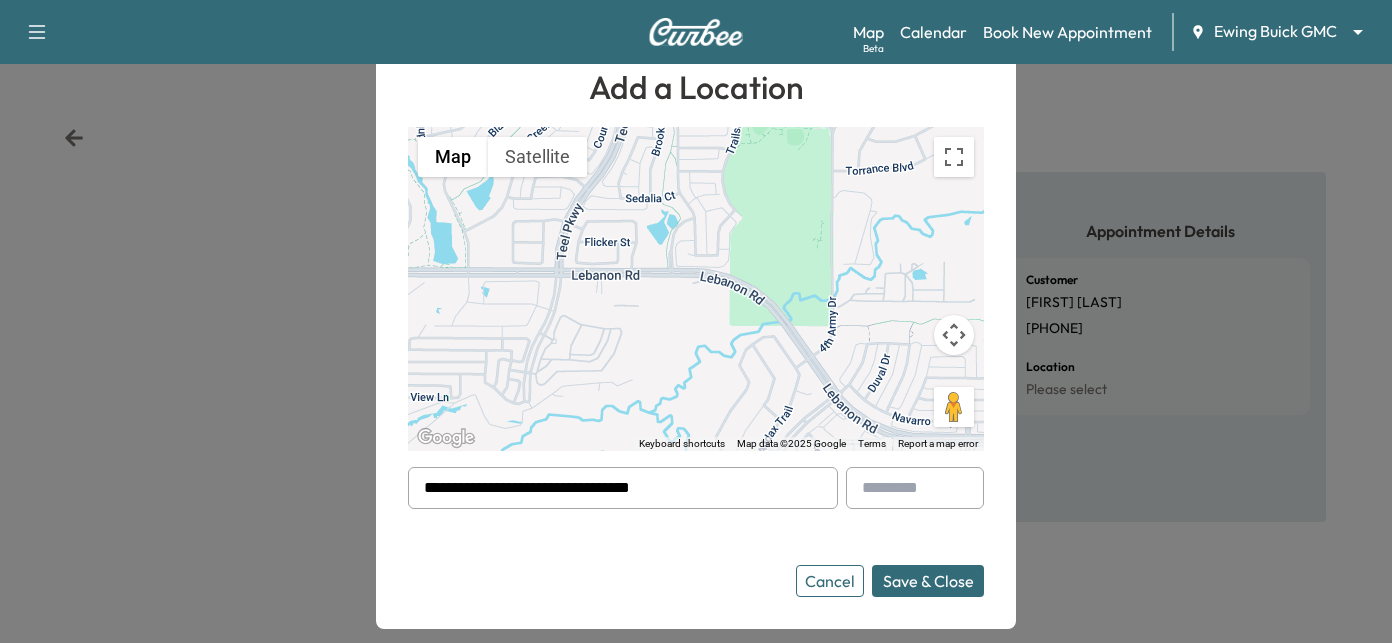 click on "Save & Close" at bounding box center (928, 581) 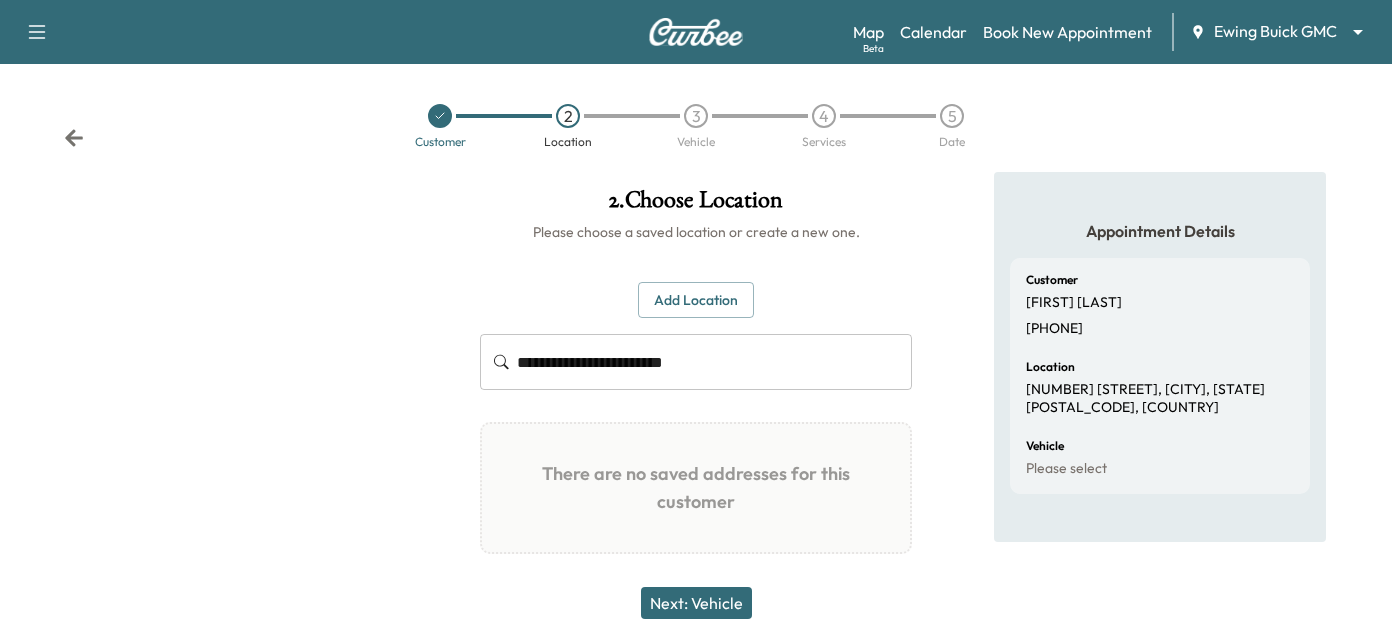 click on "Next: Vehicle" at bounding box center (696, 603) 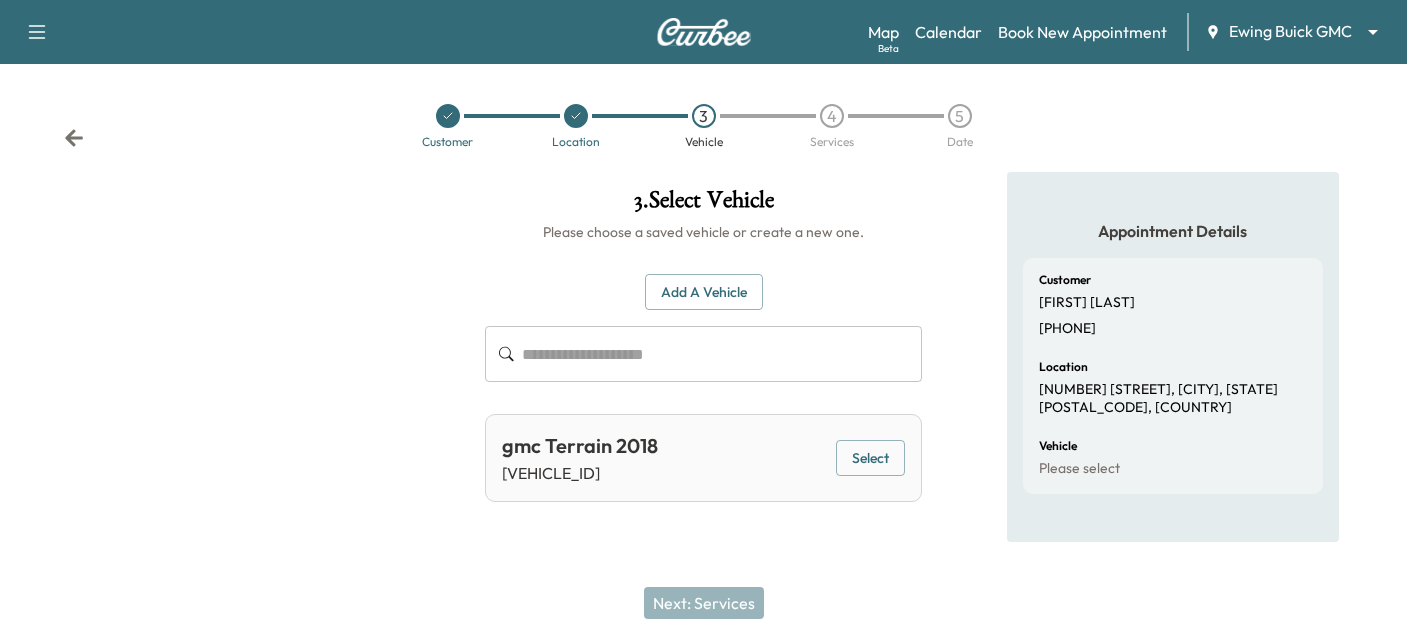 click on "Add a Vehicle" at bounding box center [704, 292] 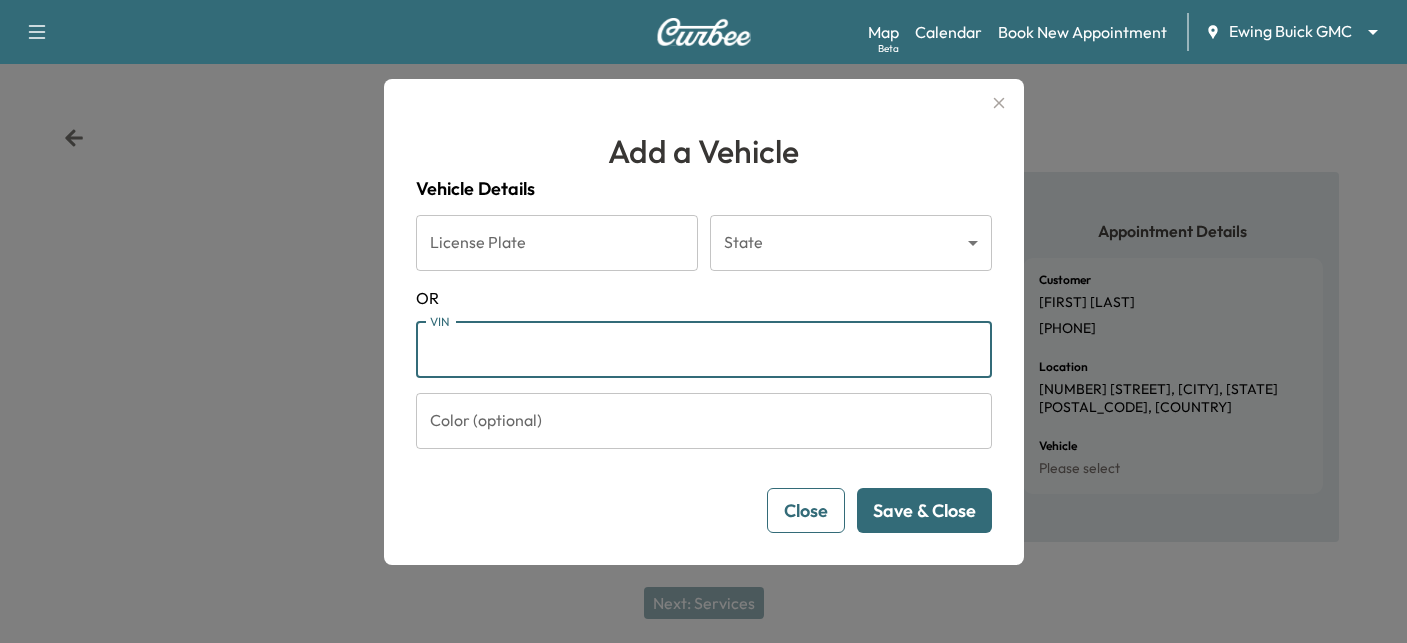 click on "VIN" at bounding box center [704, 350] 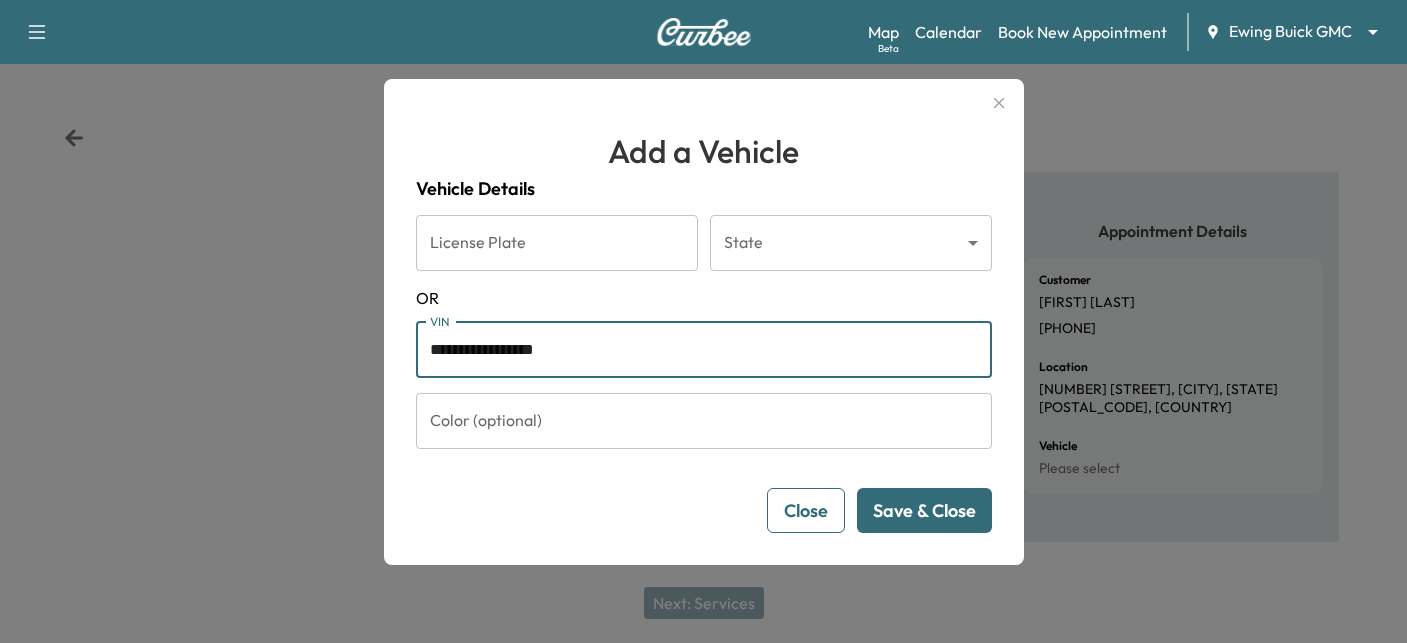 type on "**********" 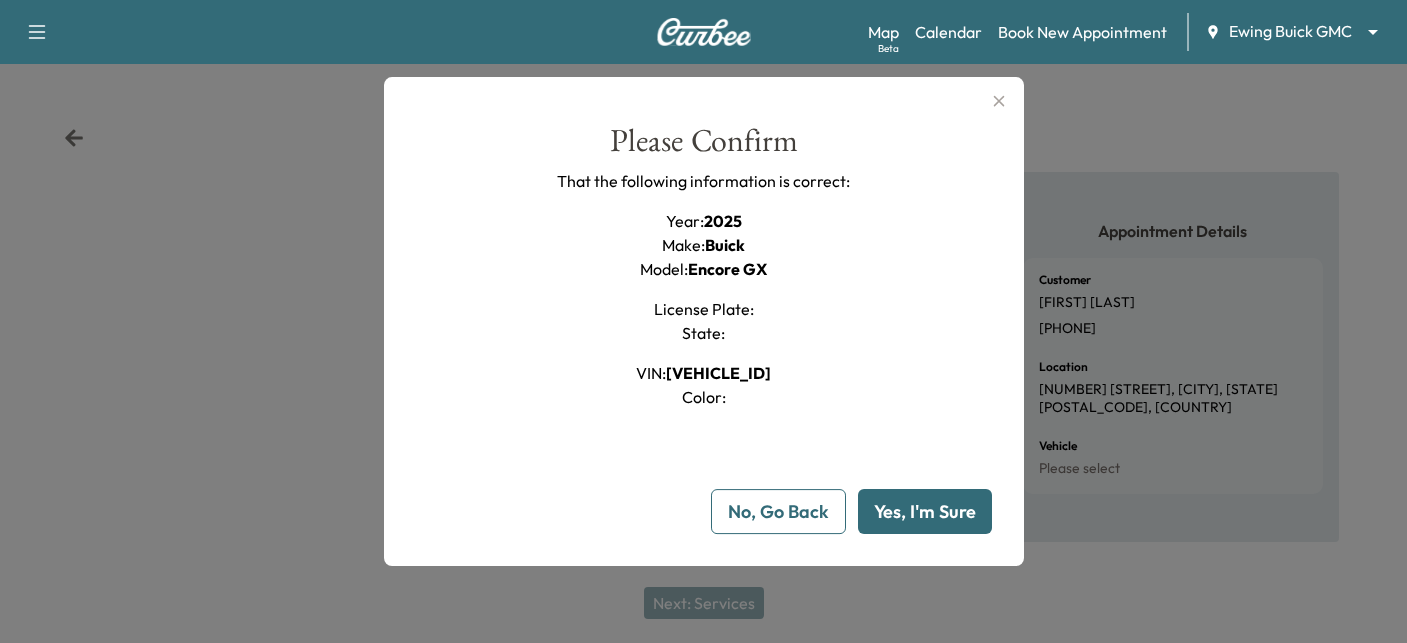 click on "Yes, I'm Sure" at bounding box center [925, 511] 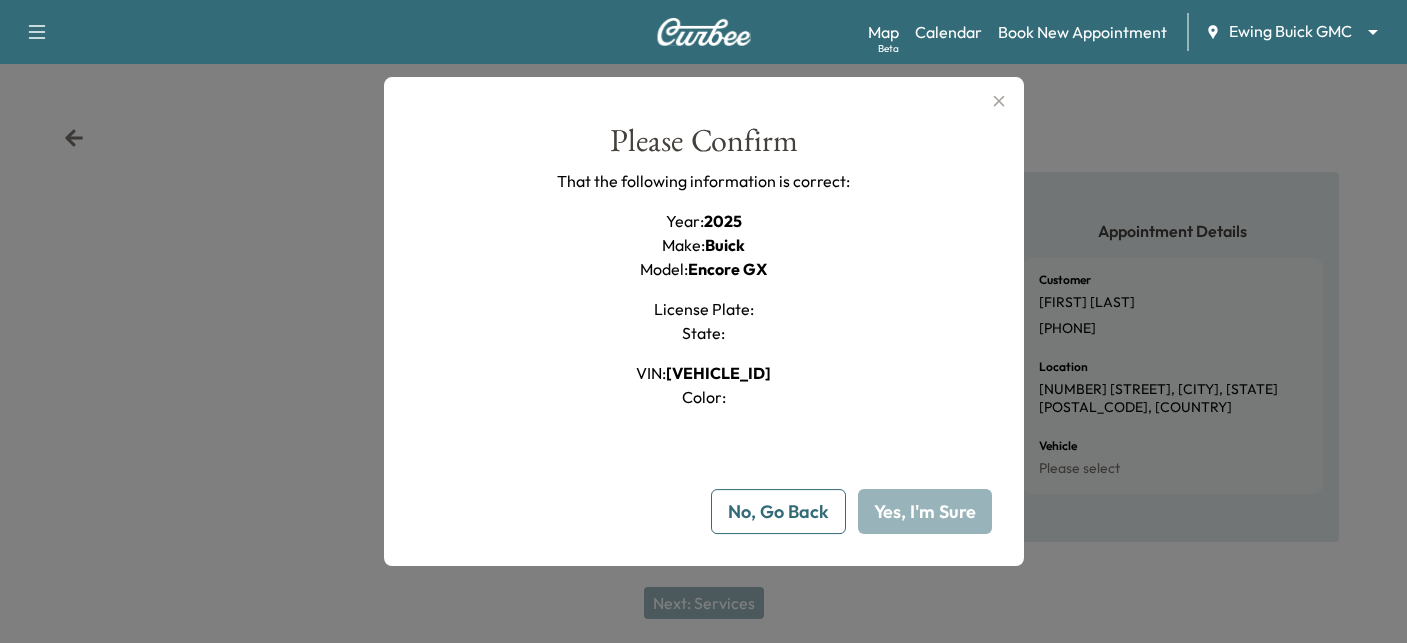 type 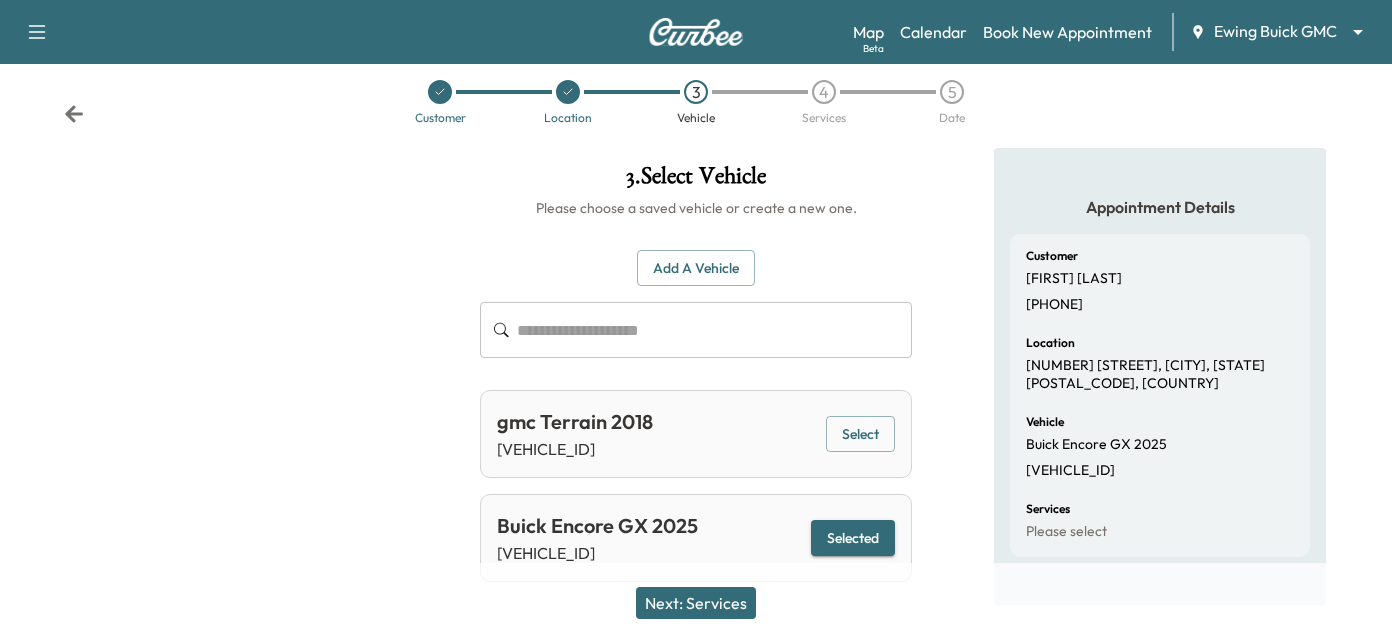 scroll, scrollTop: 43, scrollLeft: 0, axis: vertical 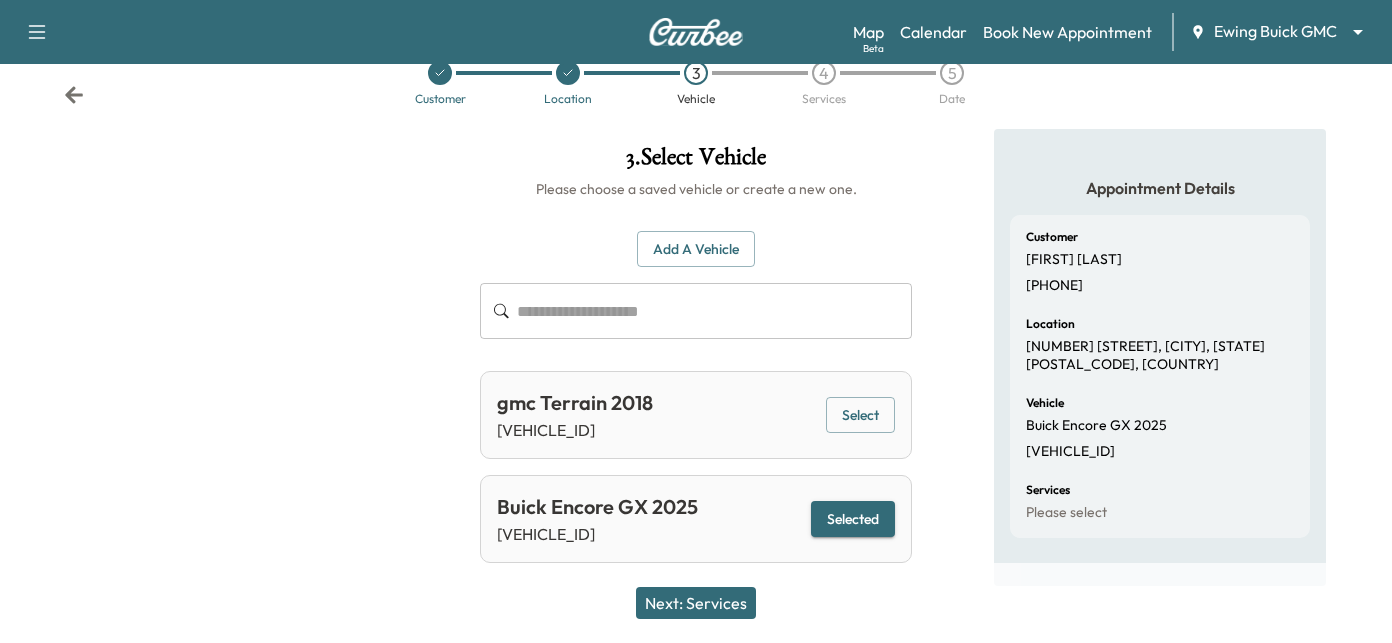 click on "Next: Services" at bounding box center [696, 603] 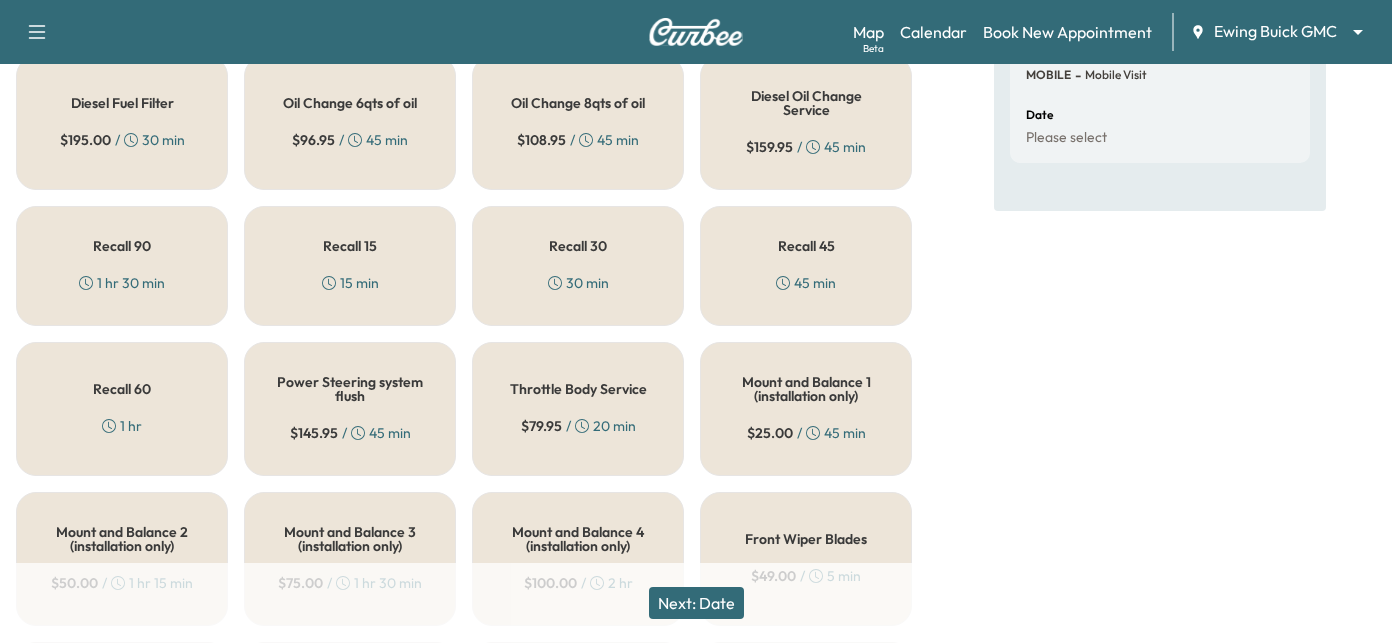 scroll, scrollTop: 700, scrollLeft: 0, axis: vertical 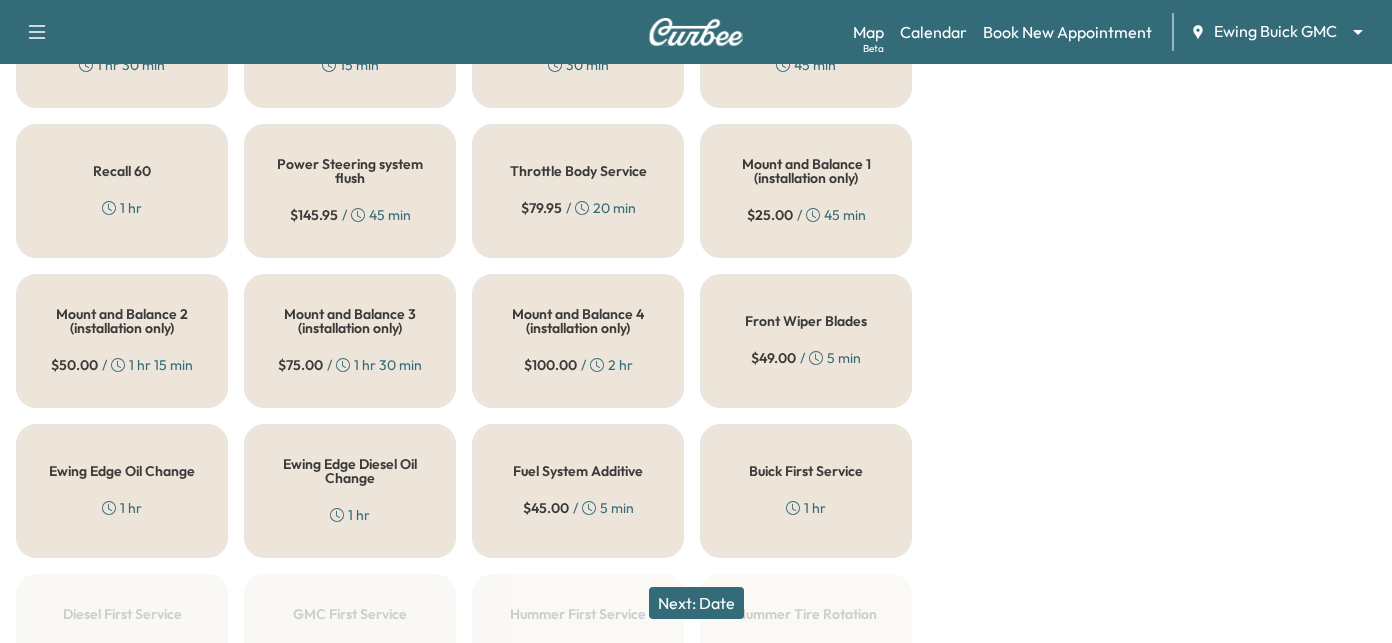 click on "Ewing Edge Oil Change" at bounding box center (122, 471) 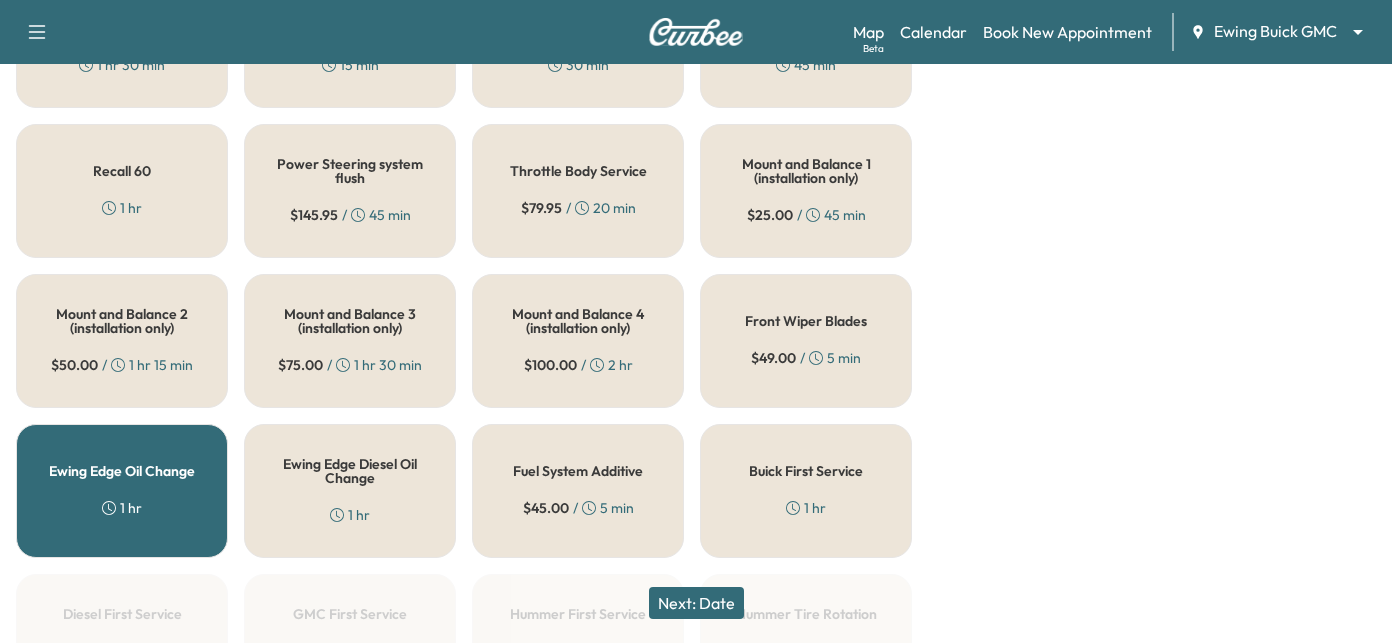 click on "Next: Date" at bounding box center (696, 603) 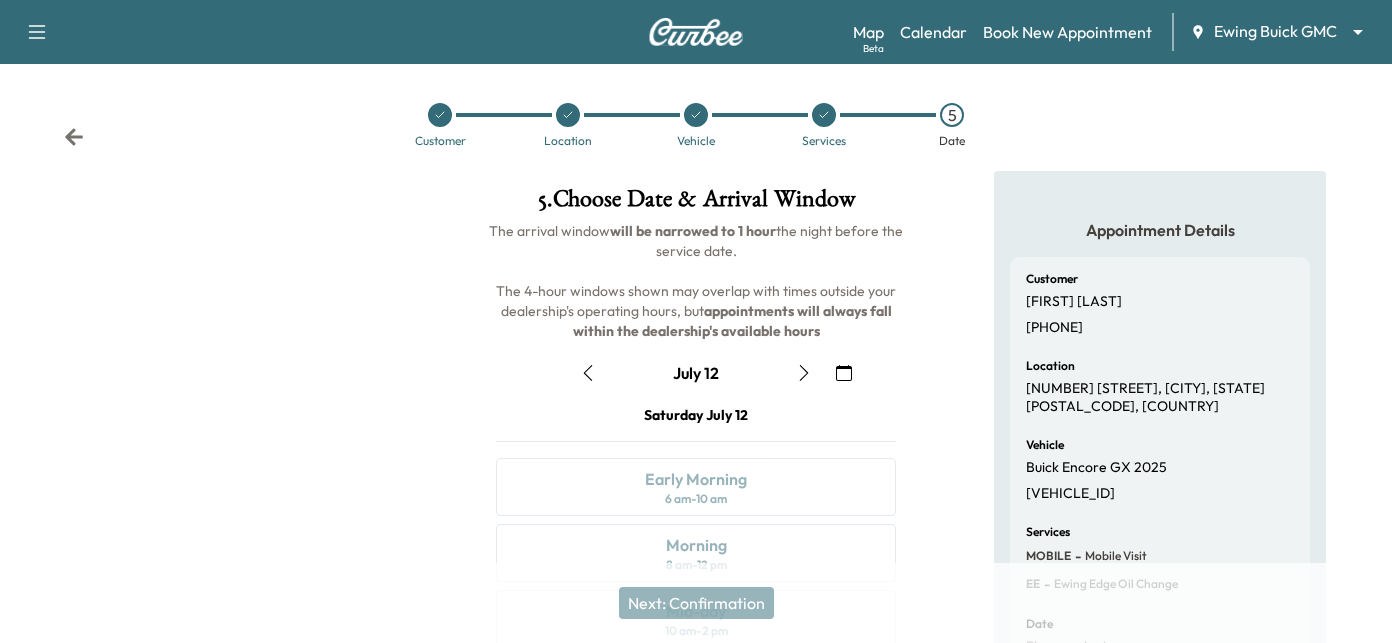 scroll, scrollTop: 0, scrollLeft: 0, axis: both 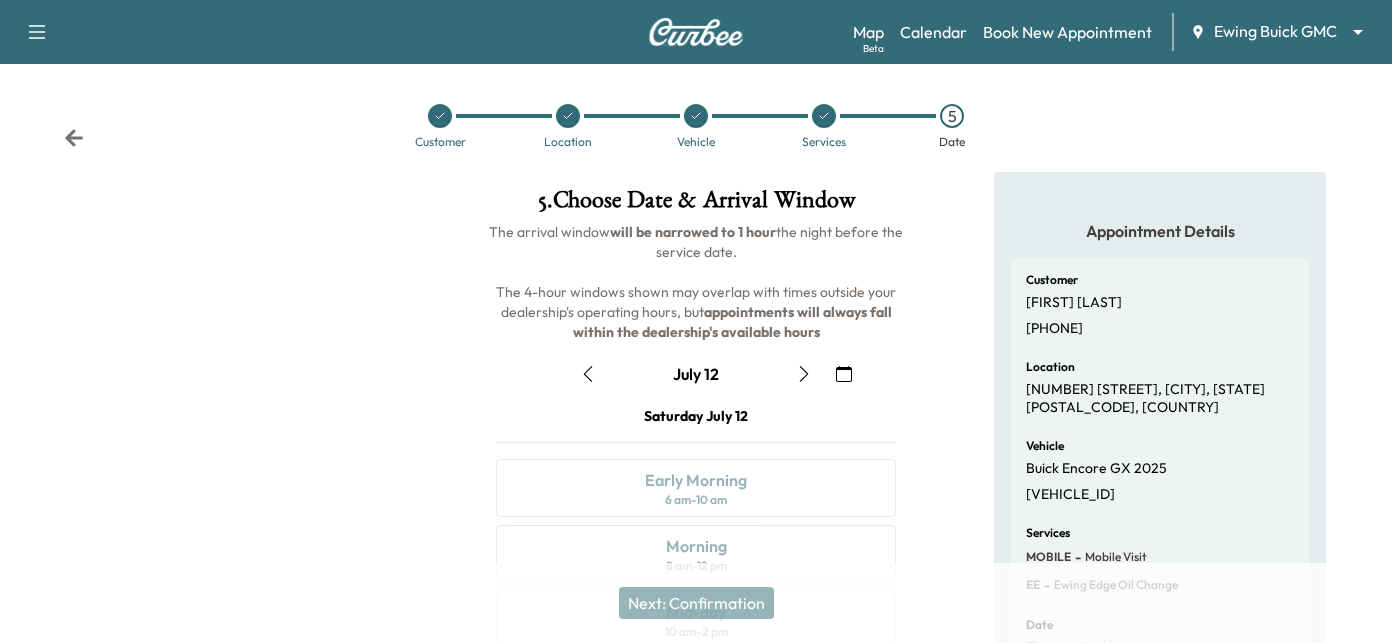 click 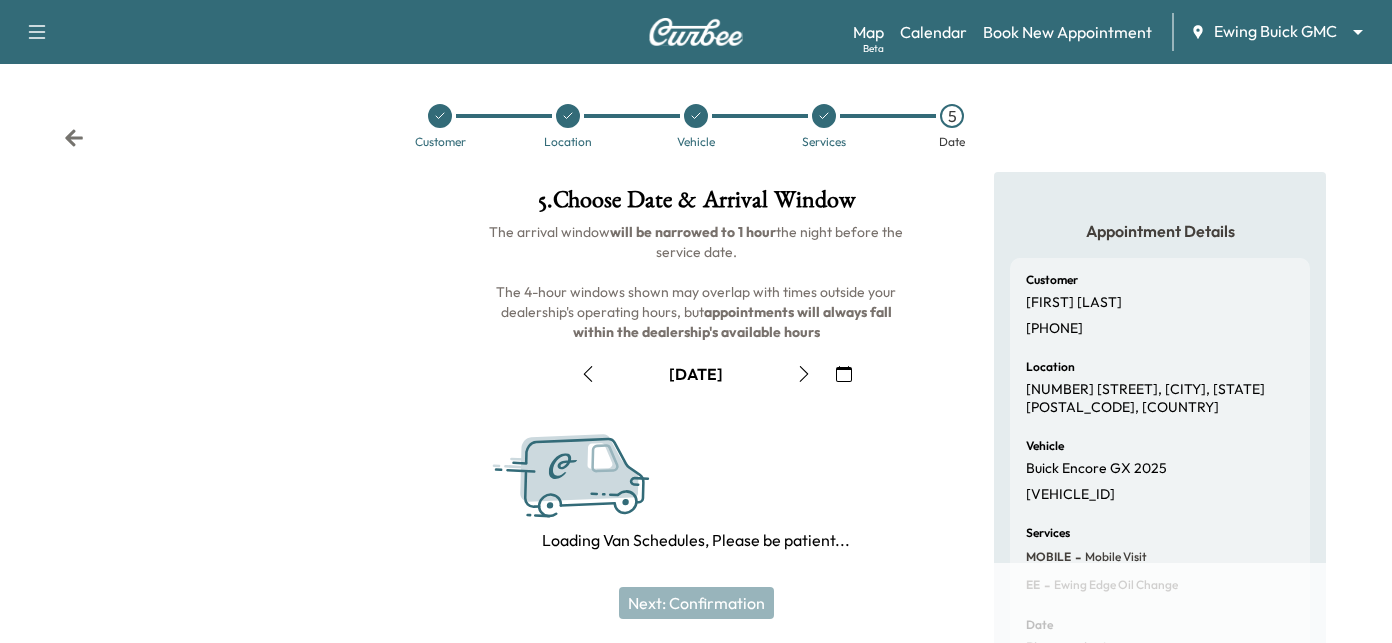 click 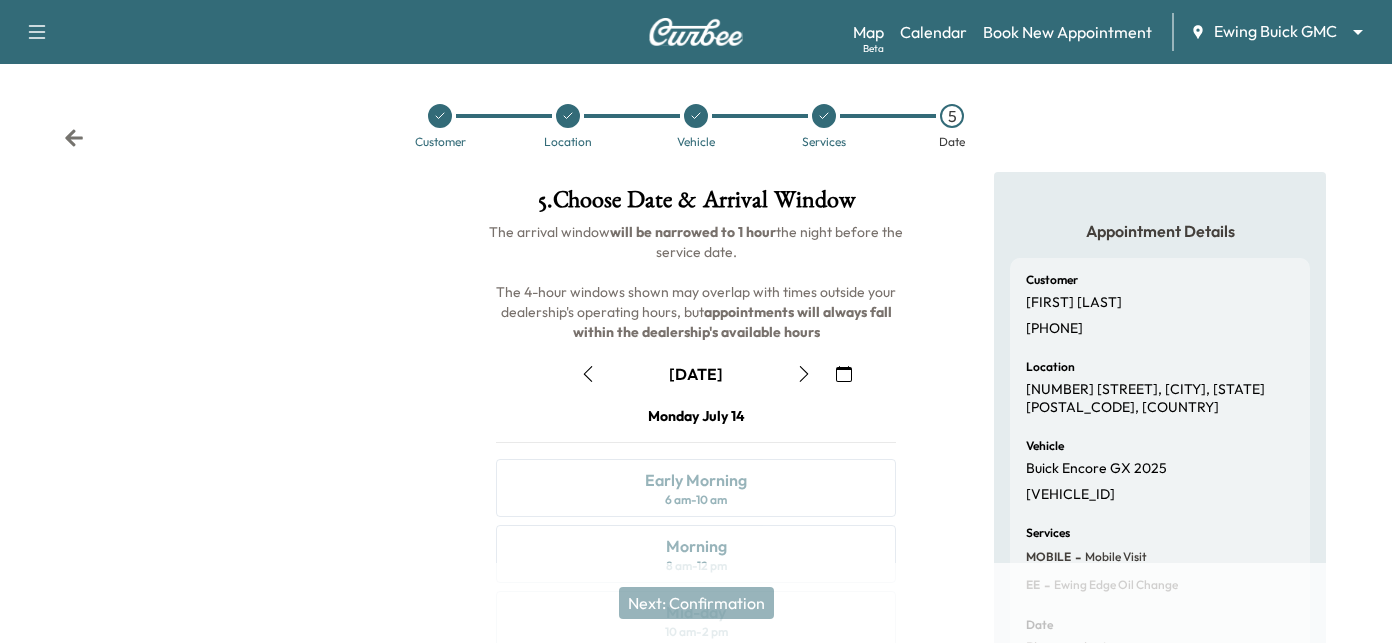 click 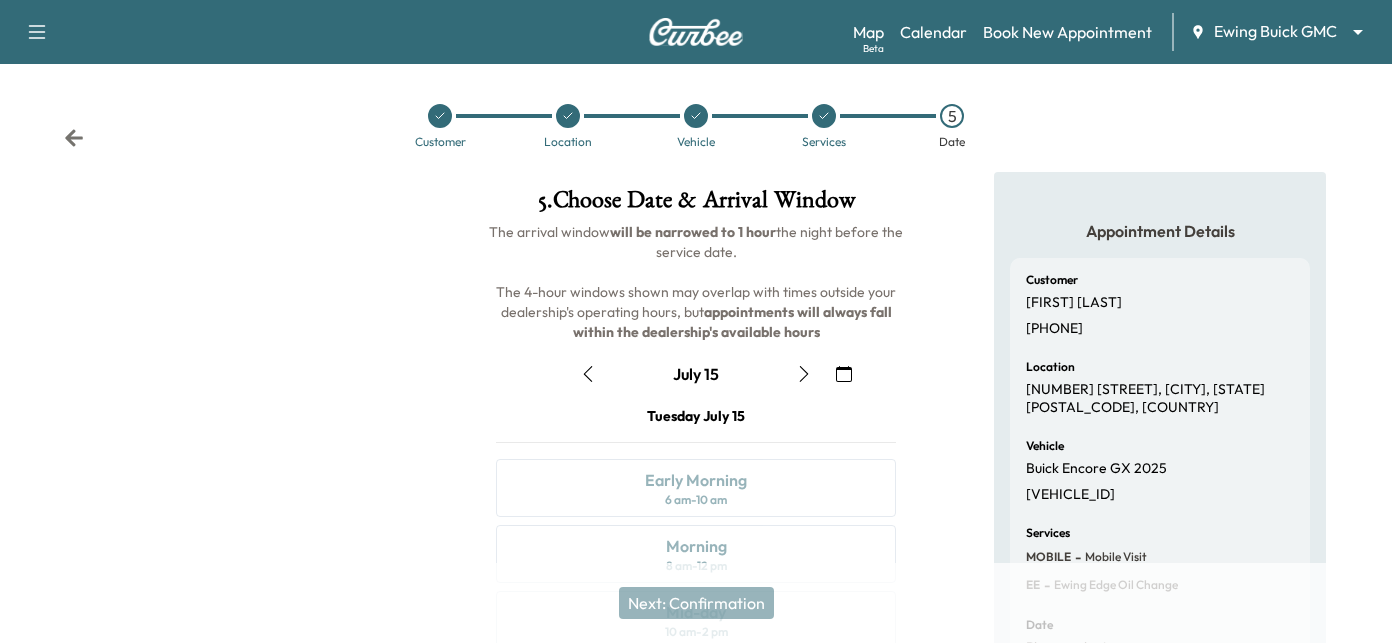 click 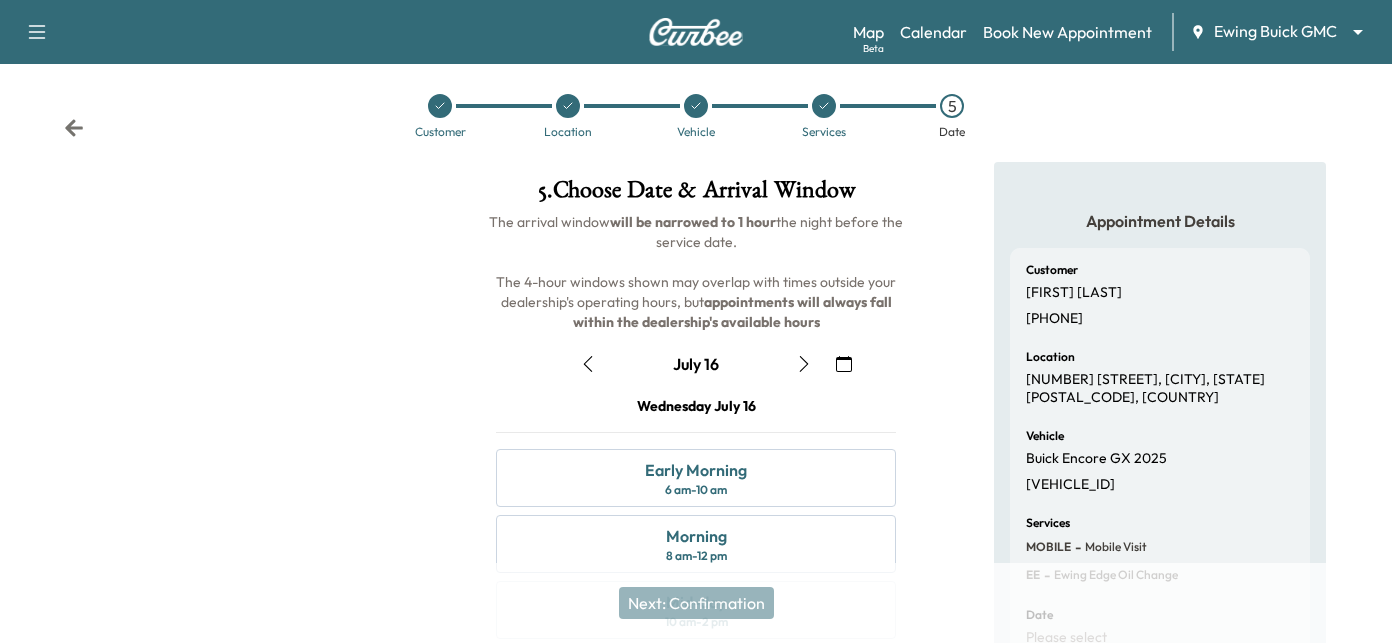 scroll, scrollTop: 0, scrollLeft: 0, axis: both 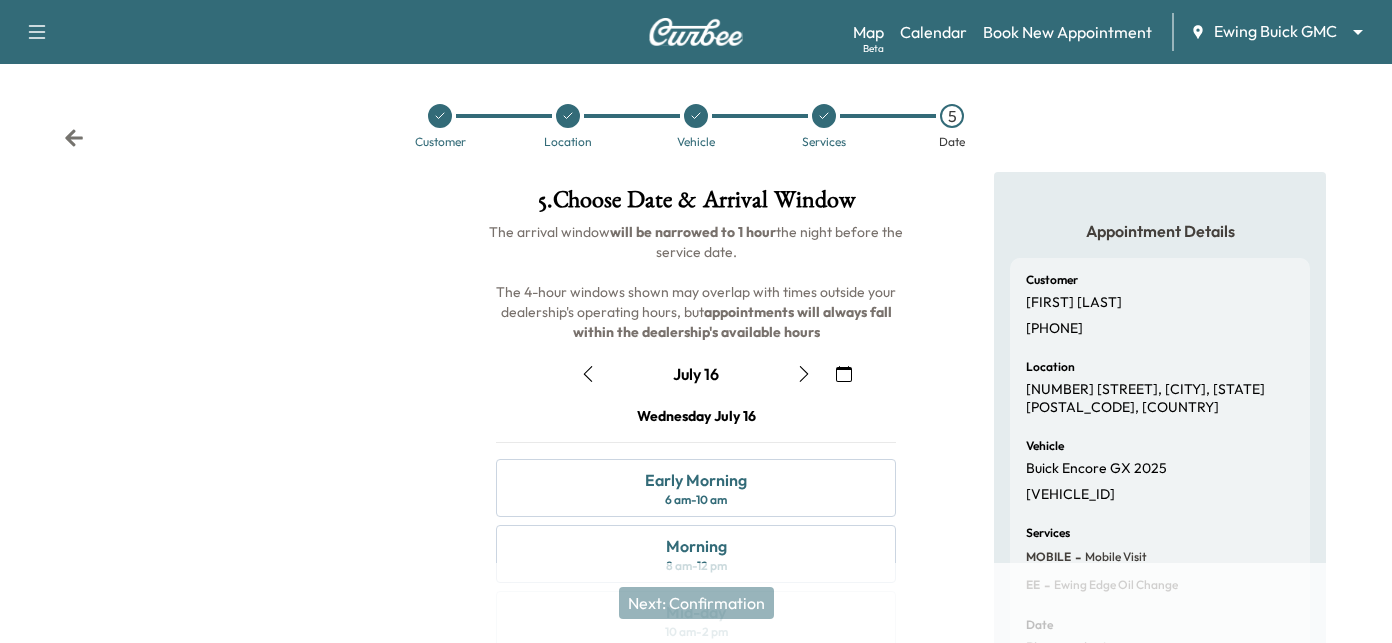 click 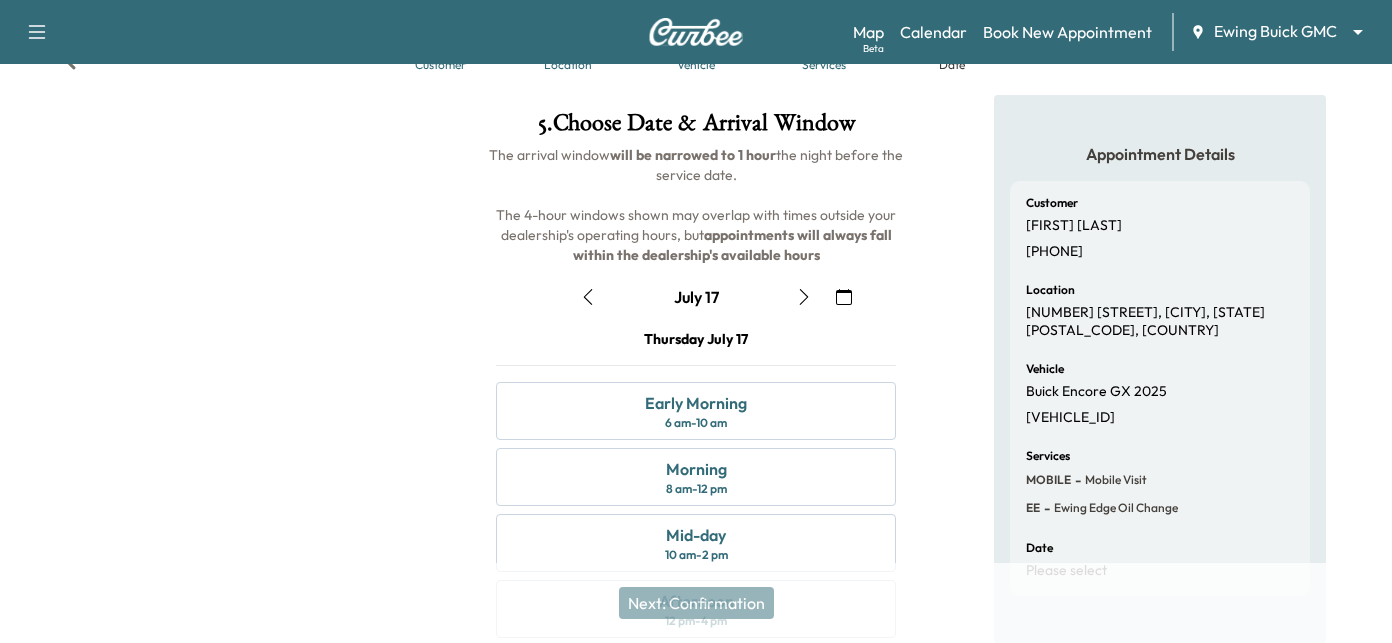 scroll, scrollTop: 0, scrollLeft: 0, axis: both 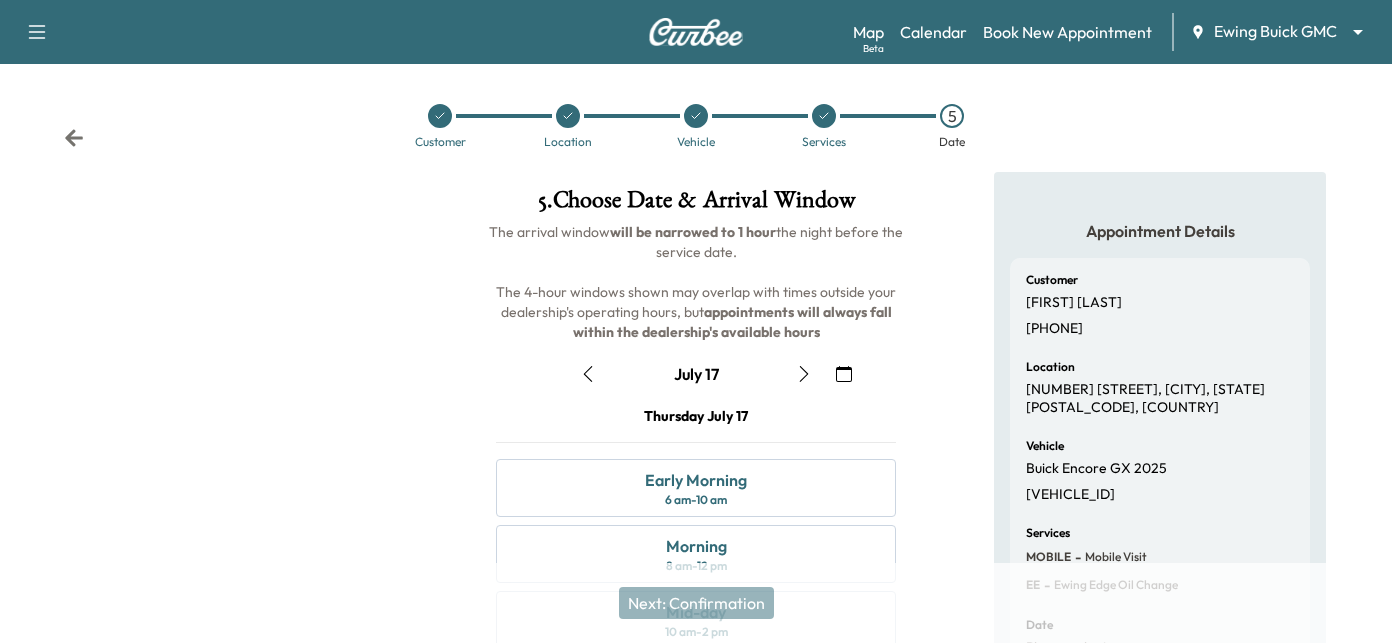 click 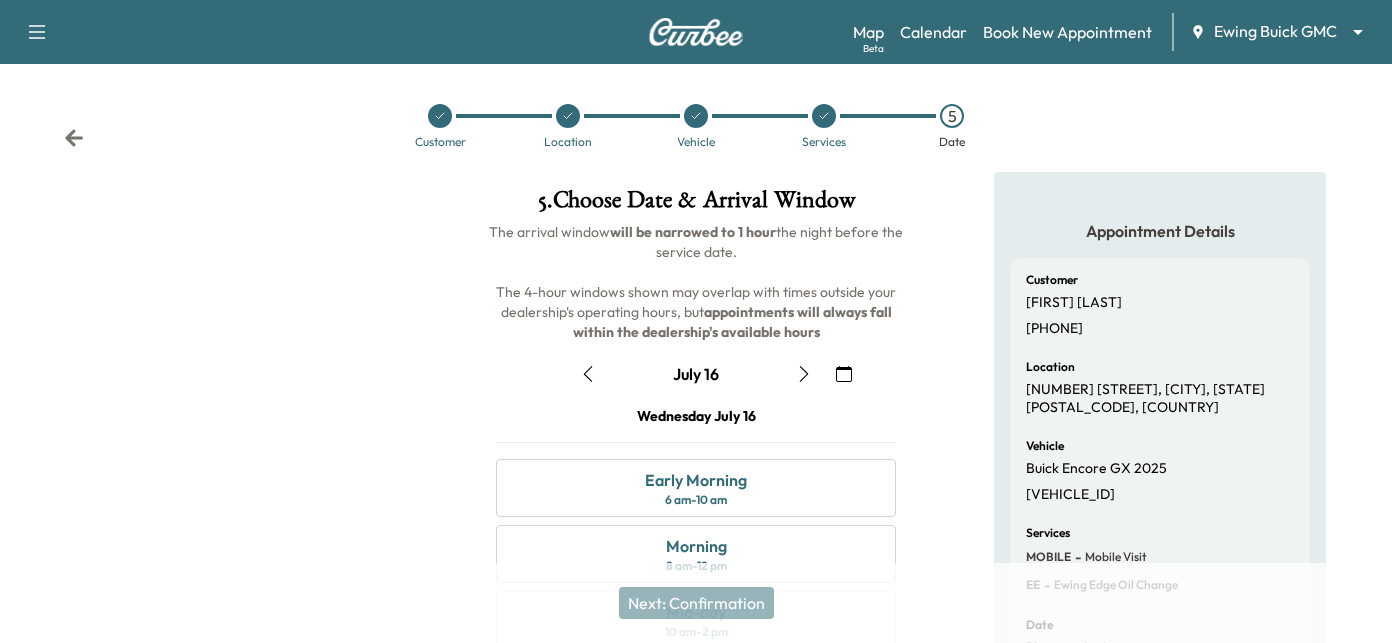 click at bounding box center (804, 374) 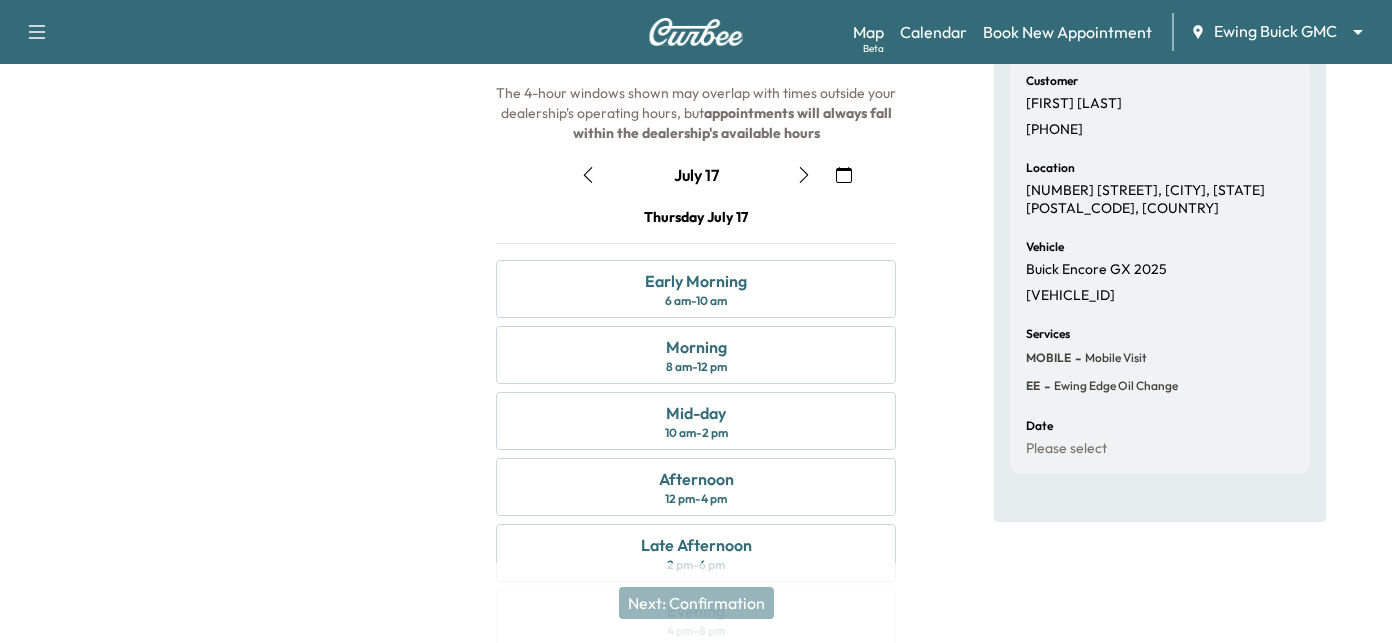 scroll, scrollTop: 200, scrollLeft: 0, axis: vertical 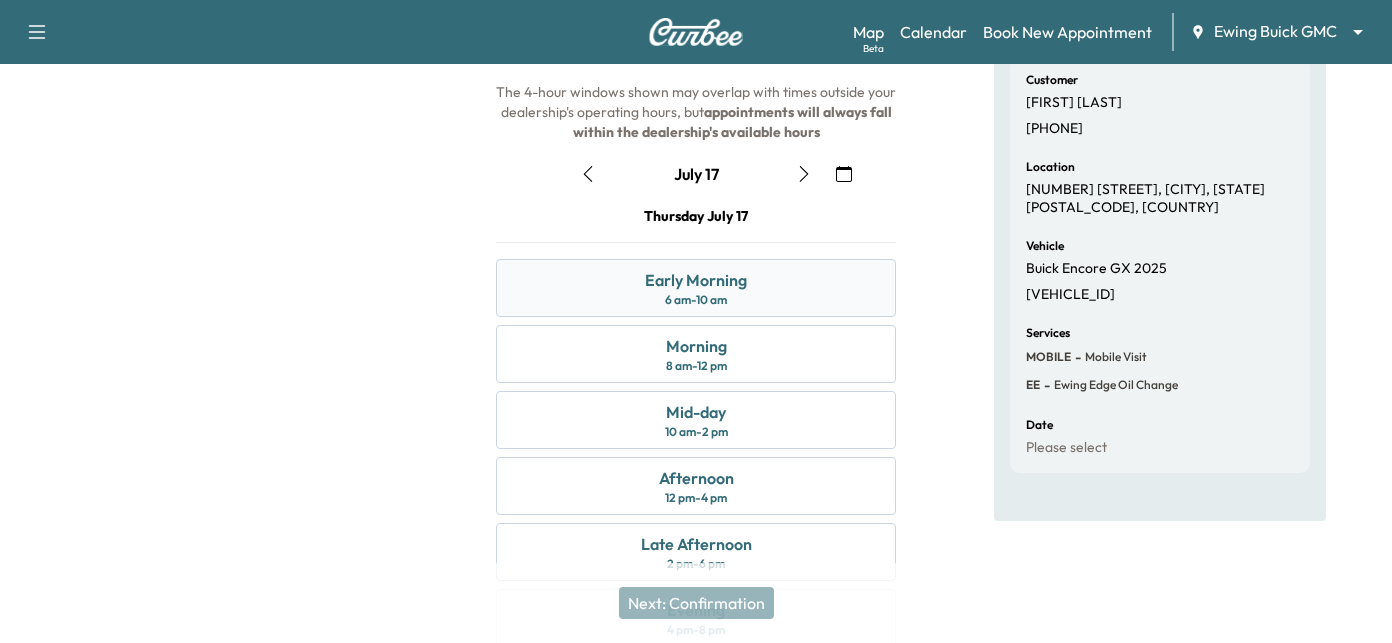 click on "6 am  -  10 am" at bounding box center [696, 300] 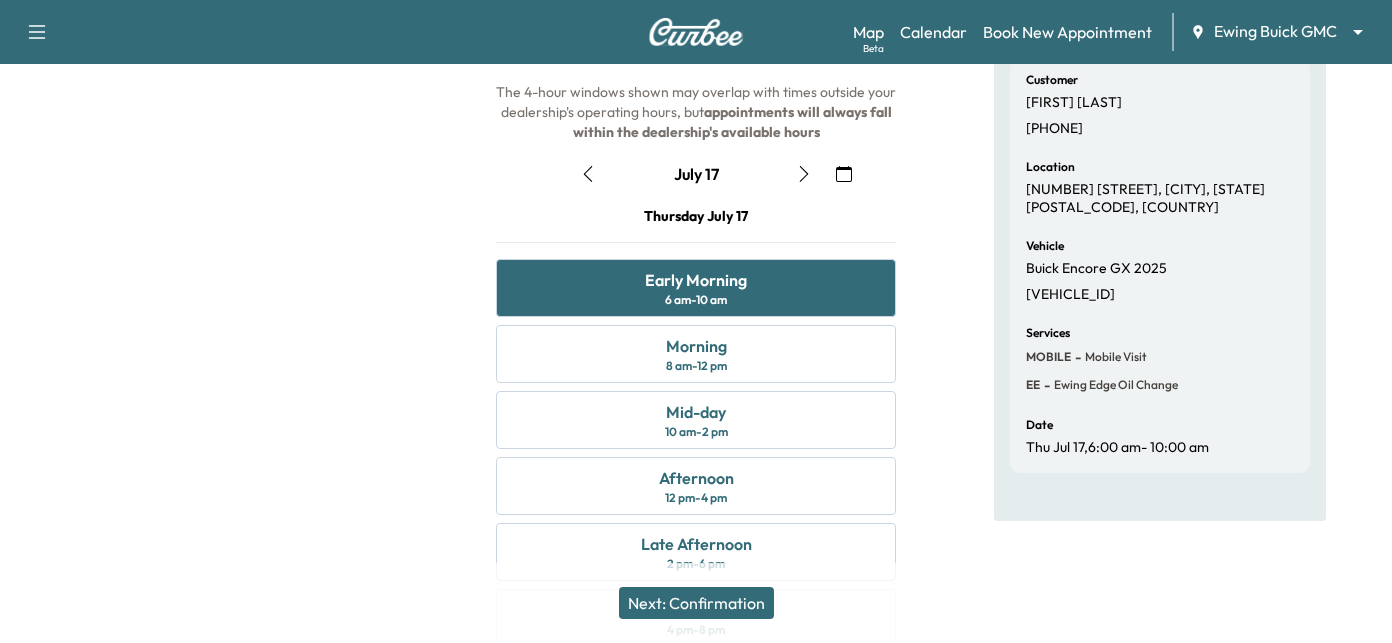 click on "Next: Confirmation" at bounding box center [696, 603] 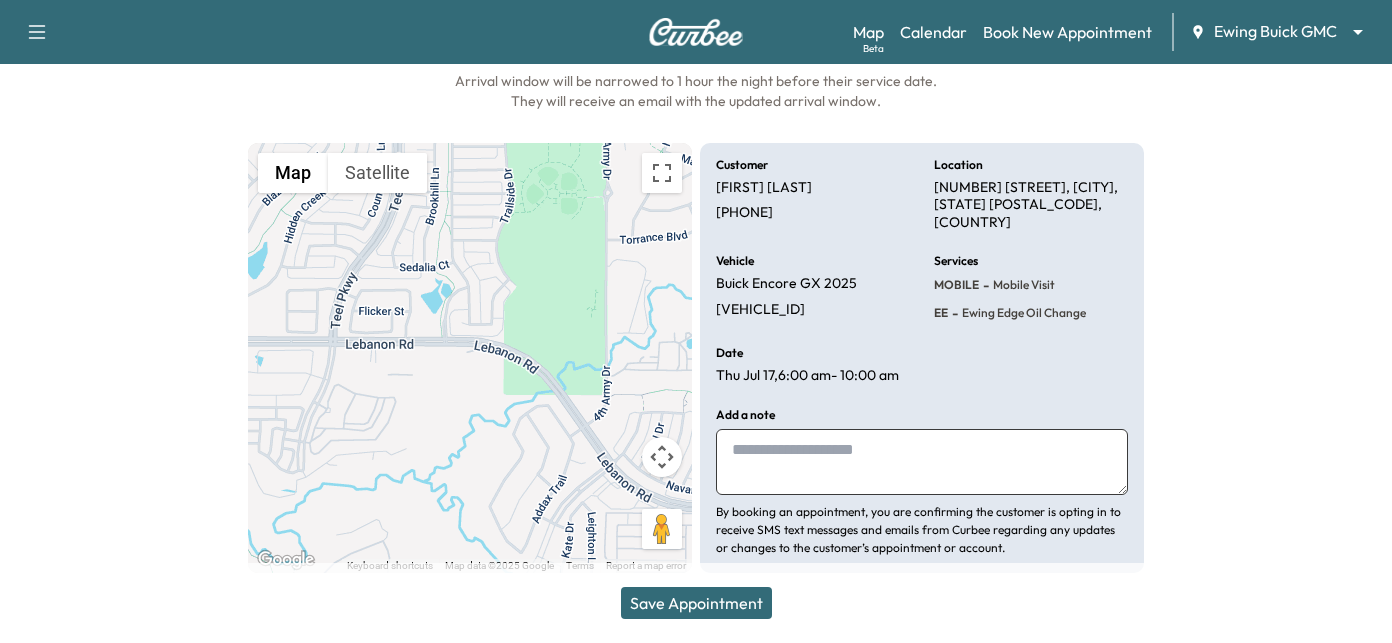 click on "Save Appointment" at bounding box center (696, 603) 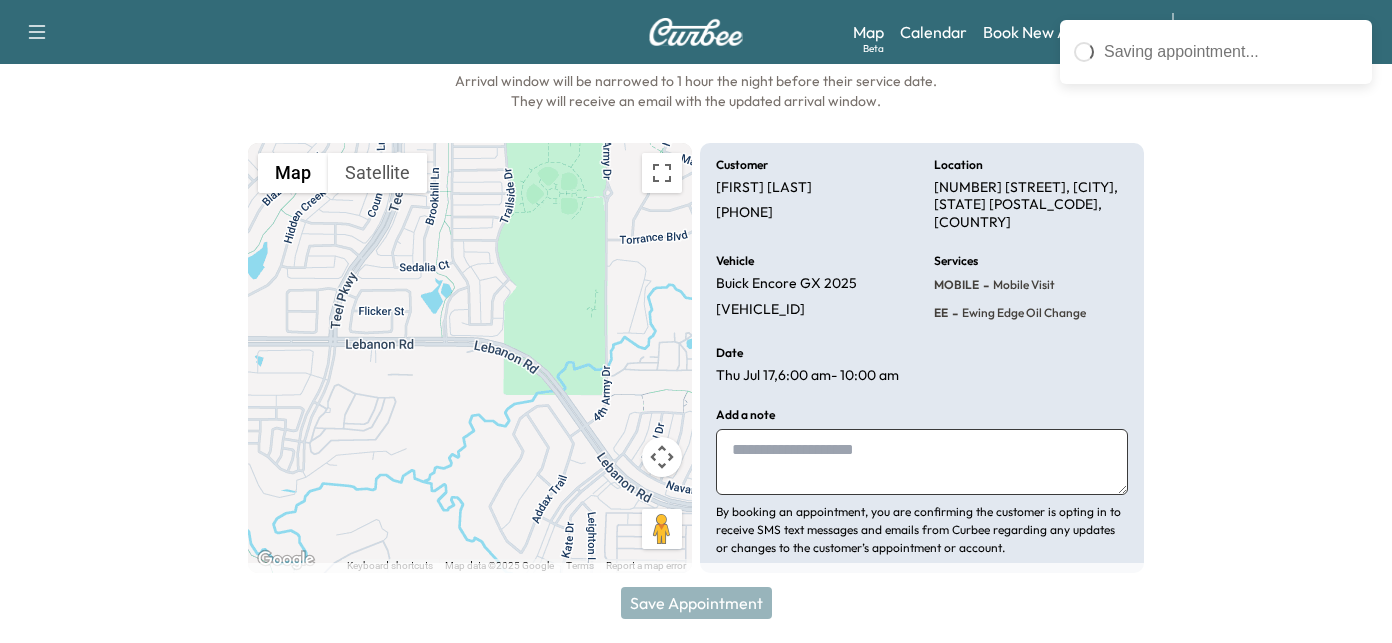 drag, startPoint x: 701, startPoint y: 608, endPoint x: 751, endPoint y: 608, distance: 50 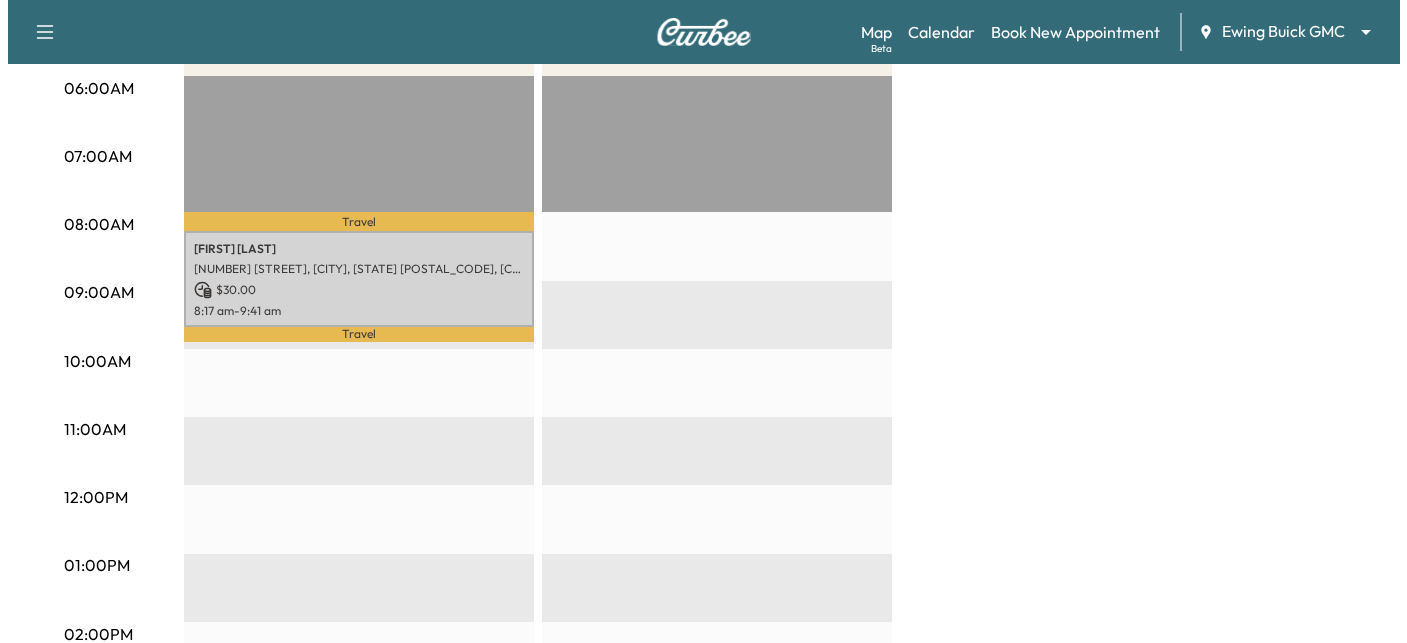 scroll, scrollTop: 400, scrollLeft: 0, axis: vertical 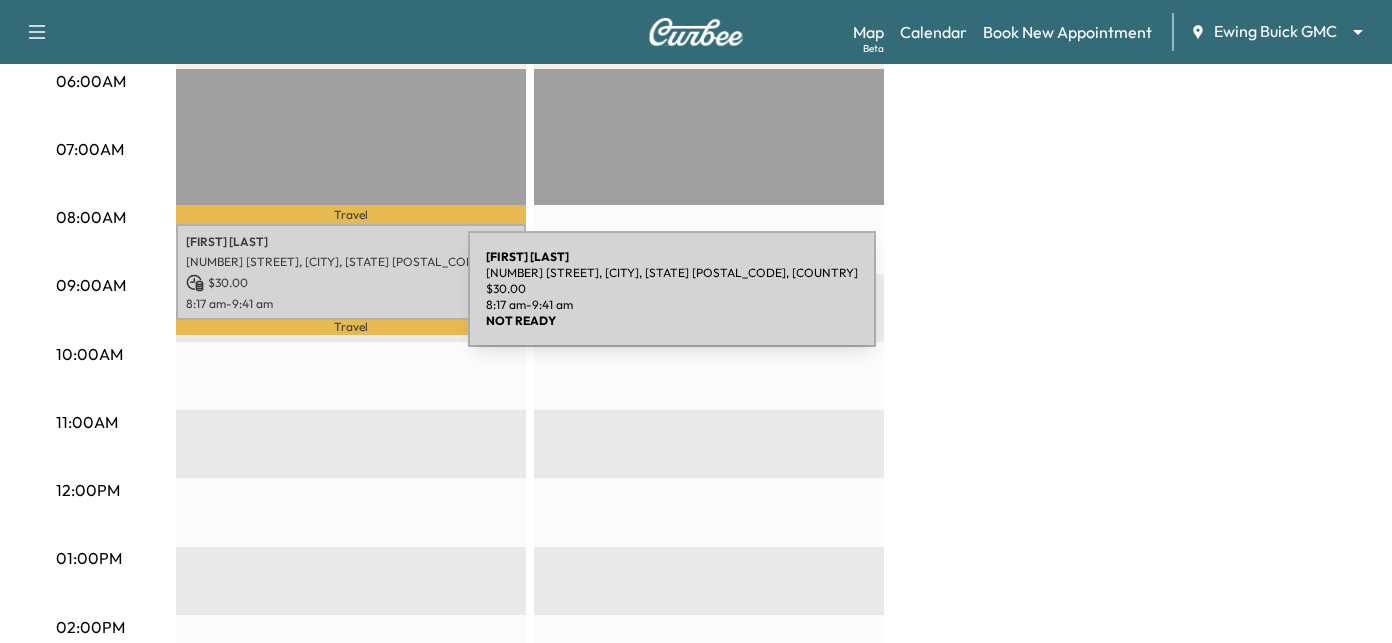 click on "[NUMBER] [STREET], [CITY], [STATE] [POSTAL_CODE], [COUNTRY]" at bounding box center [351, 262] 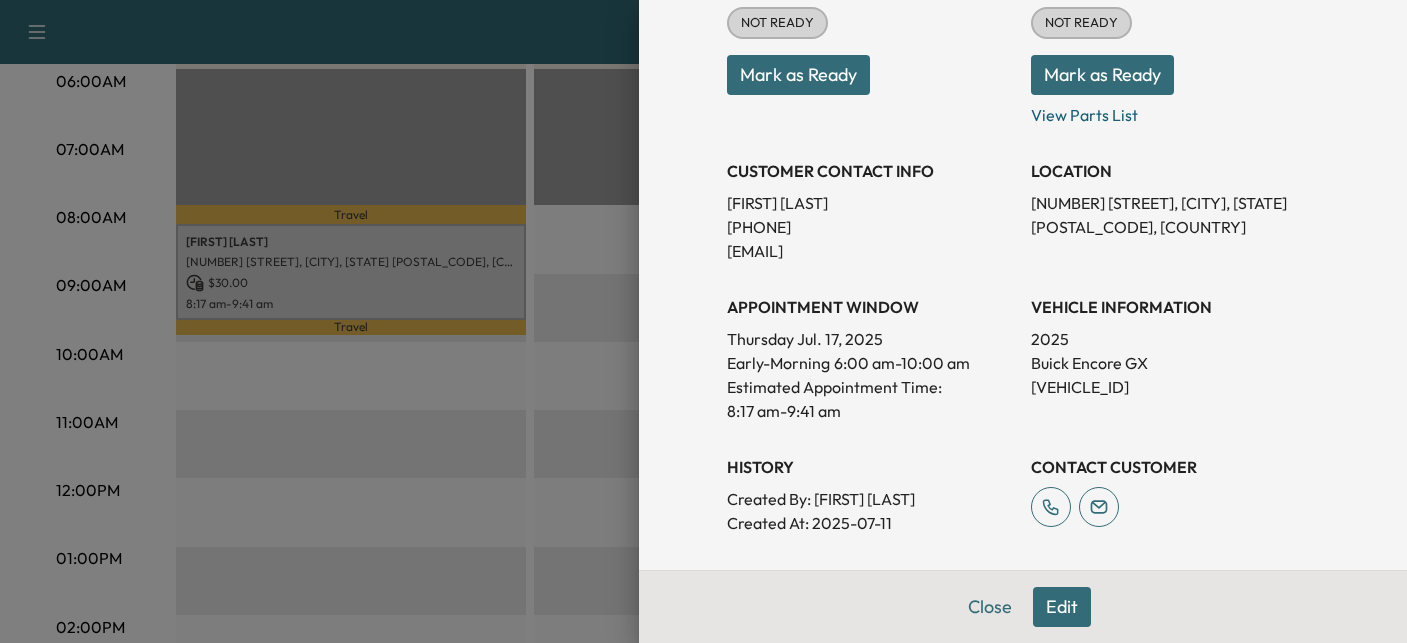 drag, startPoint x: 1071, startPoint y: 604, endPoint x: 1051, endPoint y: 607, distance: 20.22375 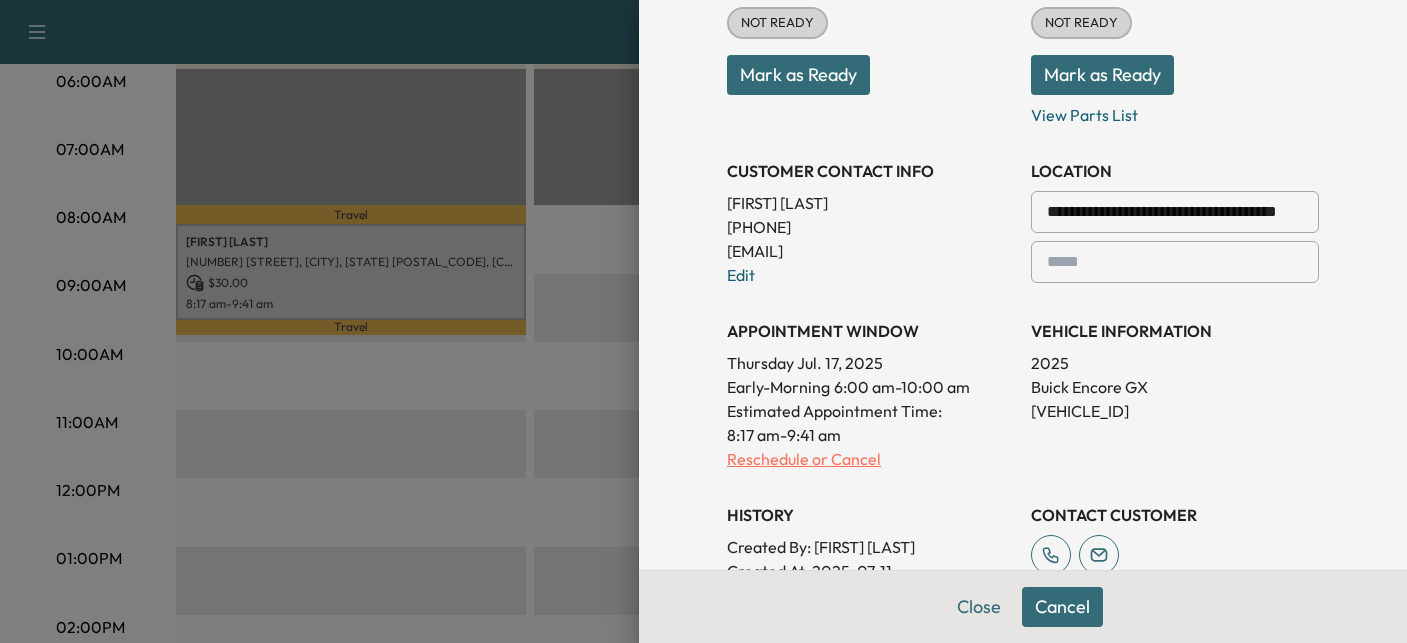click on "Reschedule or Cancel" at bounding box center [871, 459] 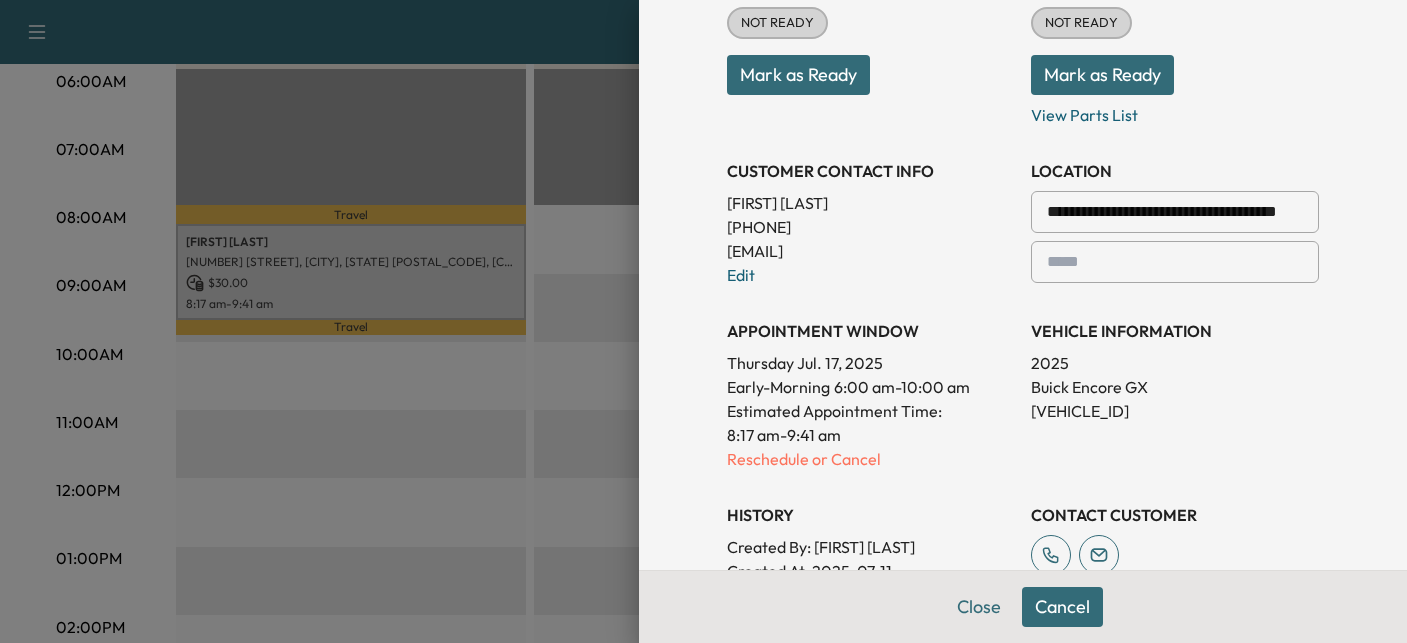 scroll, scrollTop: 0, scrollLeft: 0, axis: both 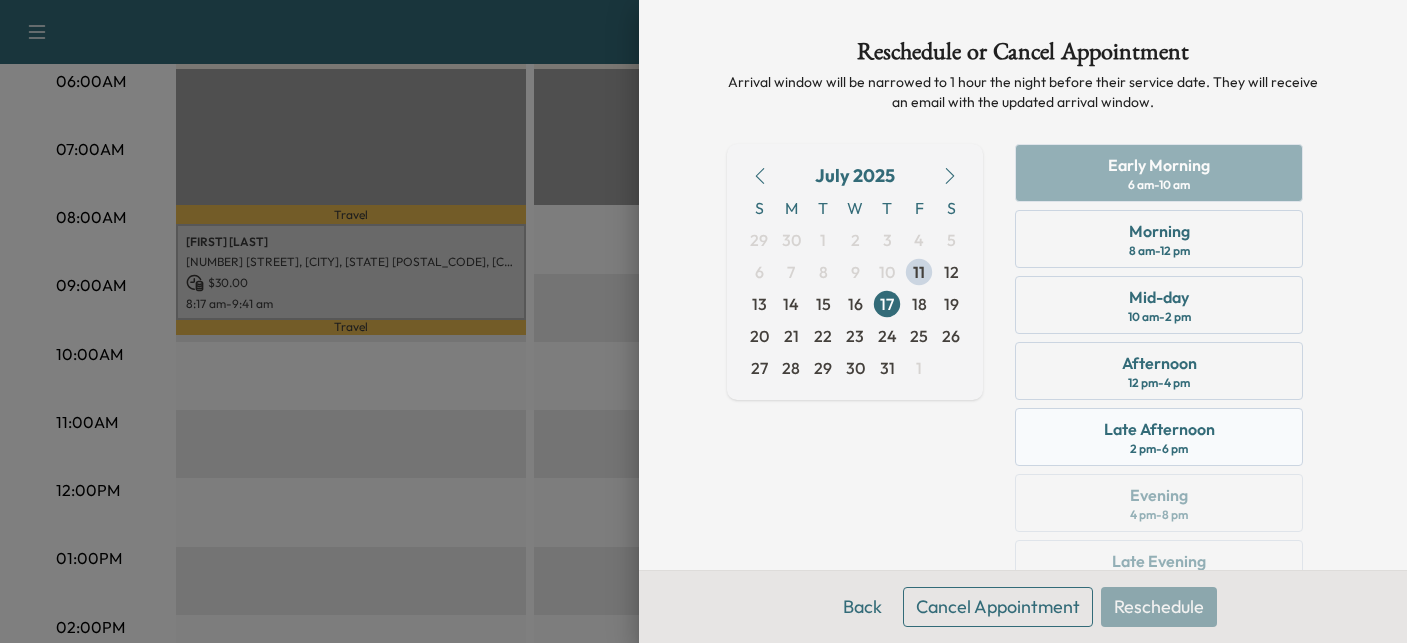 click on "Late Afternoon" at bounding box center (1159, 429) 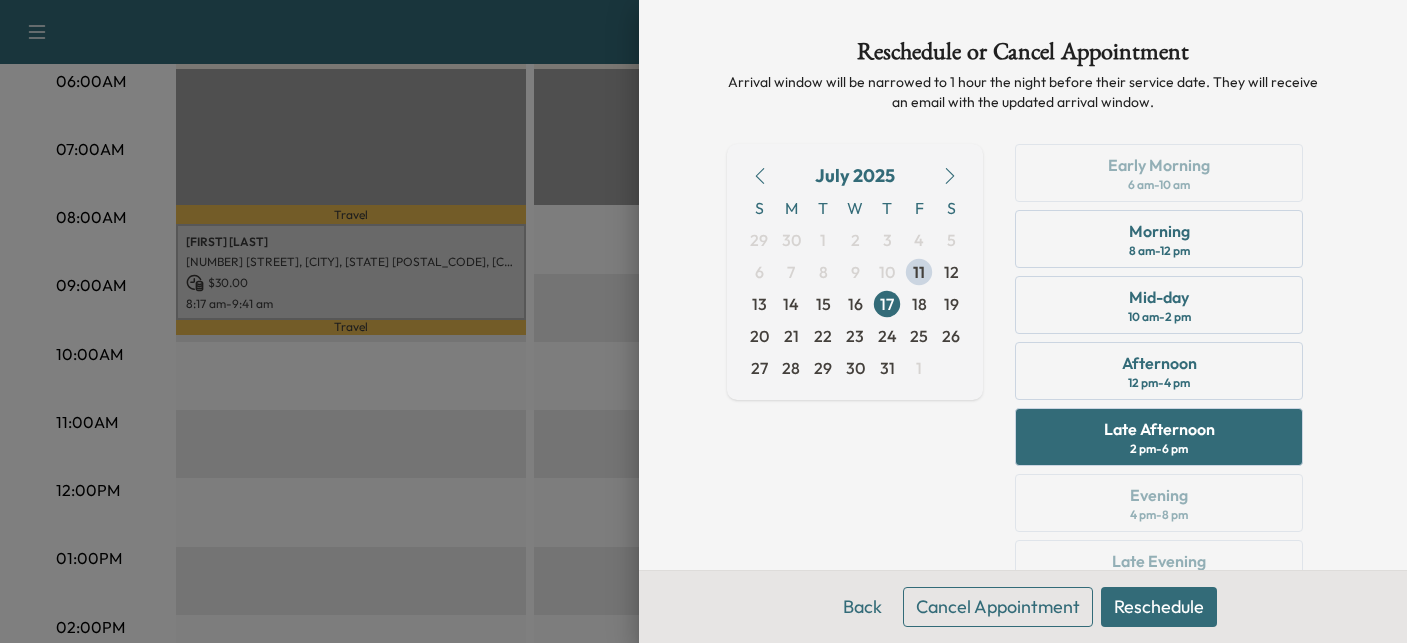 click on "Reschedule" at bounding box center [1159, 607] 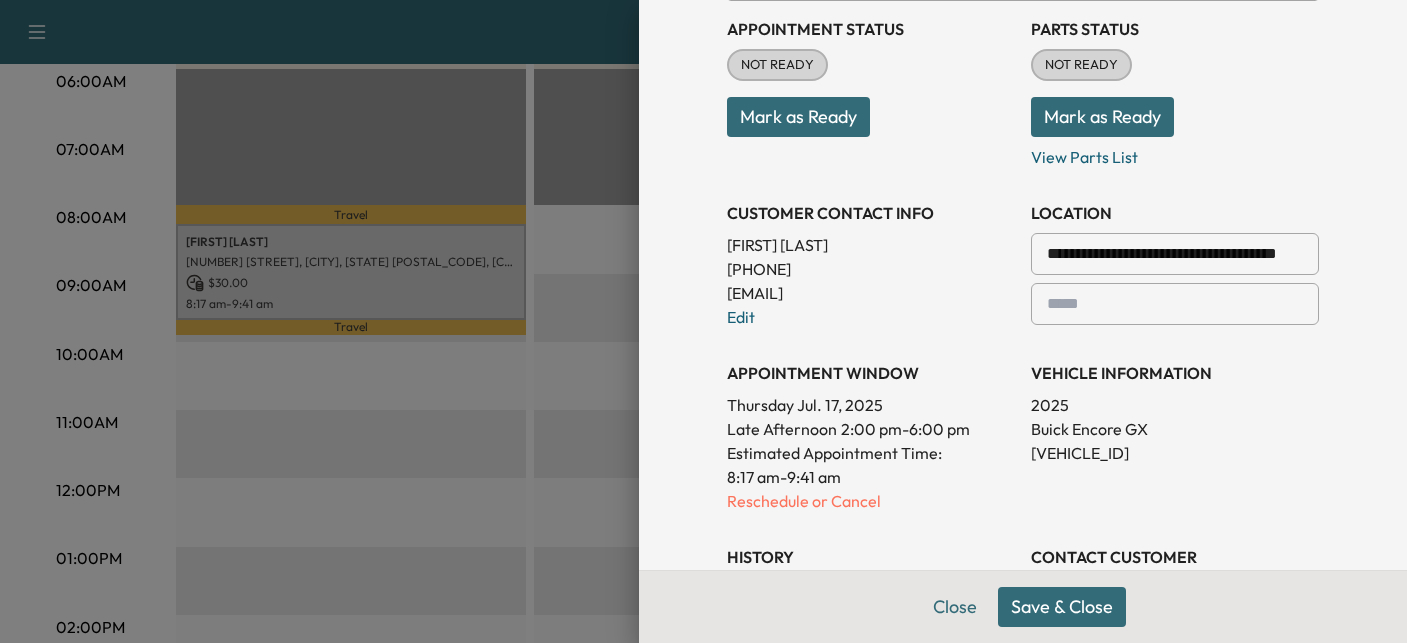 scroll, scrollTop: 400, scrollLeft: 0, axis: vertical 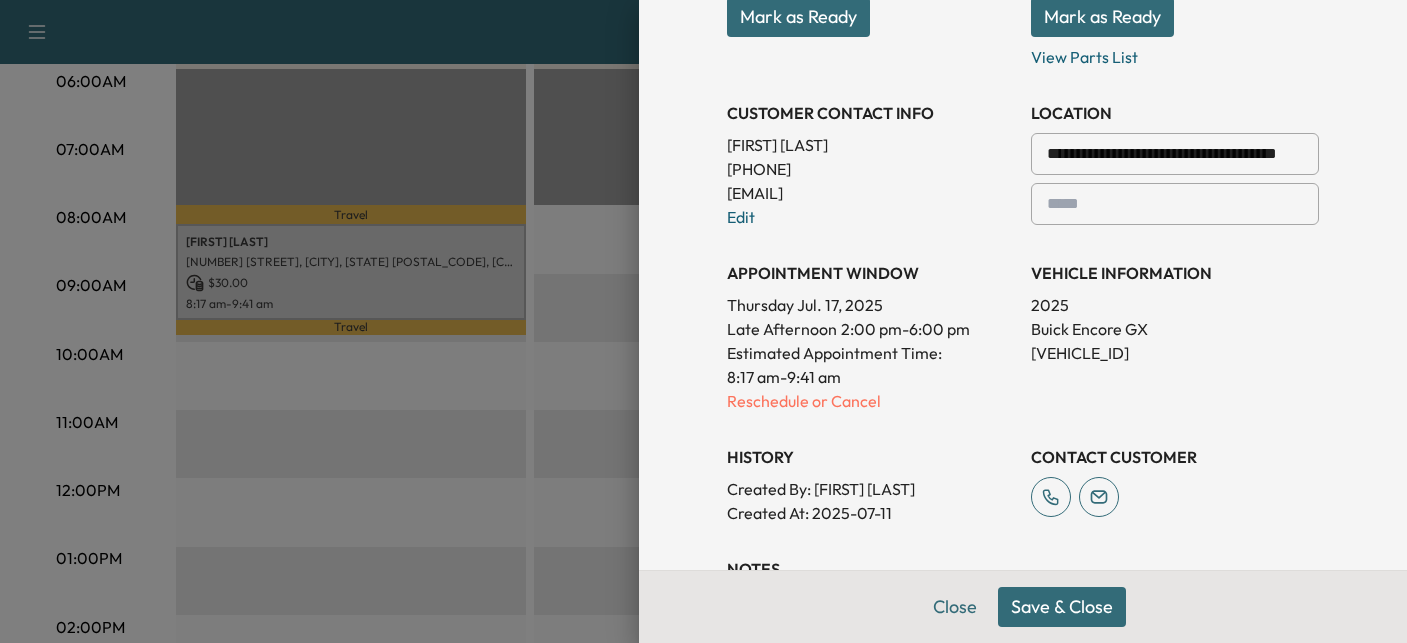 click on "**********" at bounding box center (1175, 154) 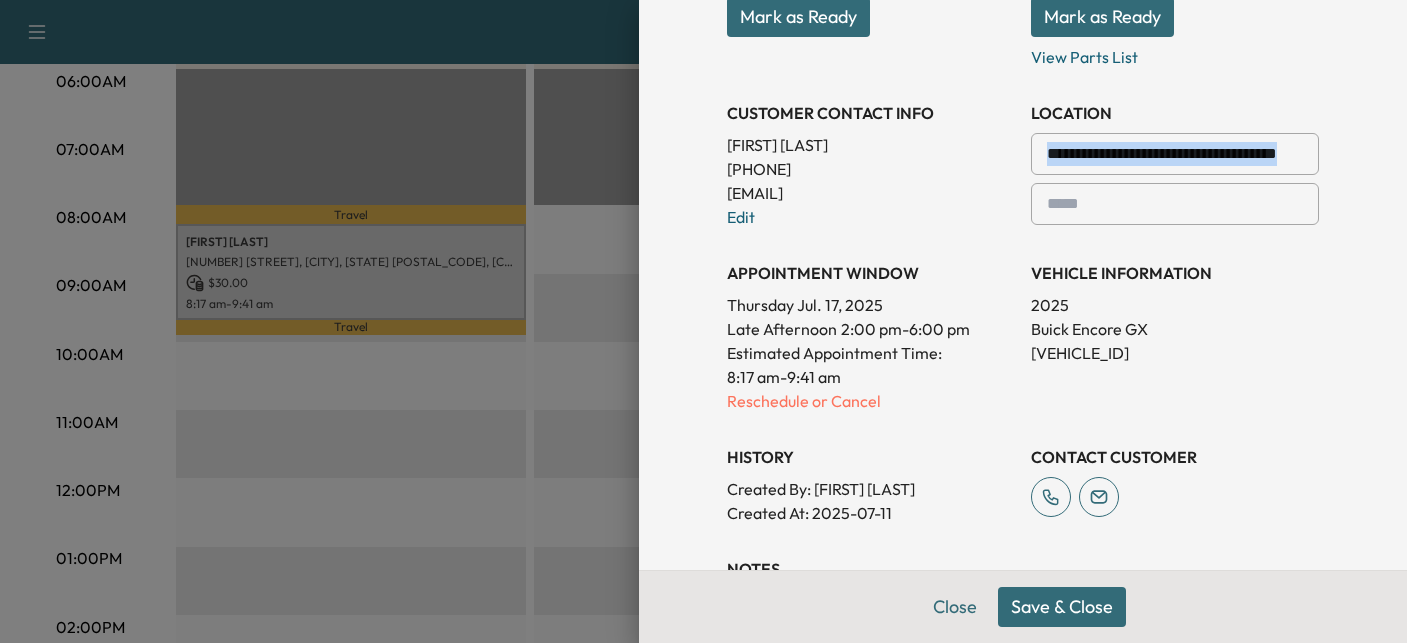 drag, startPoint x: 1283, startPoint y: 157, endPoint x: 1021, endPoint y: 163, distance: 262.0687 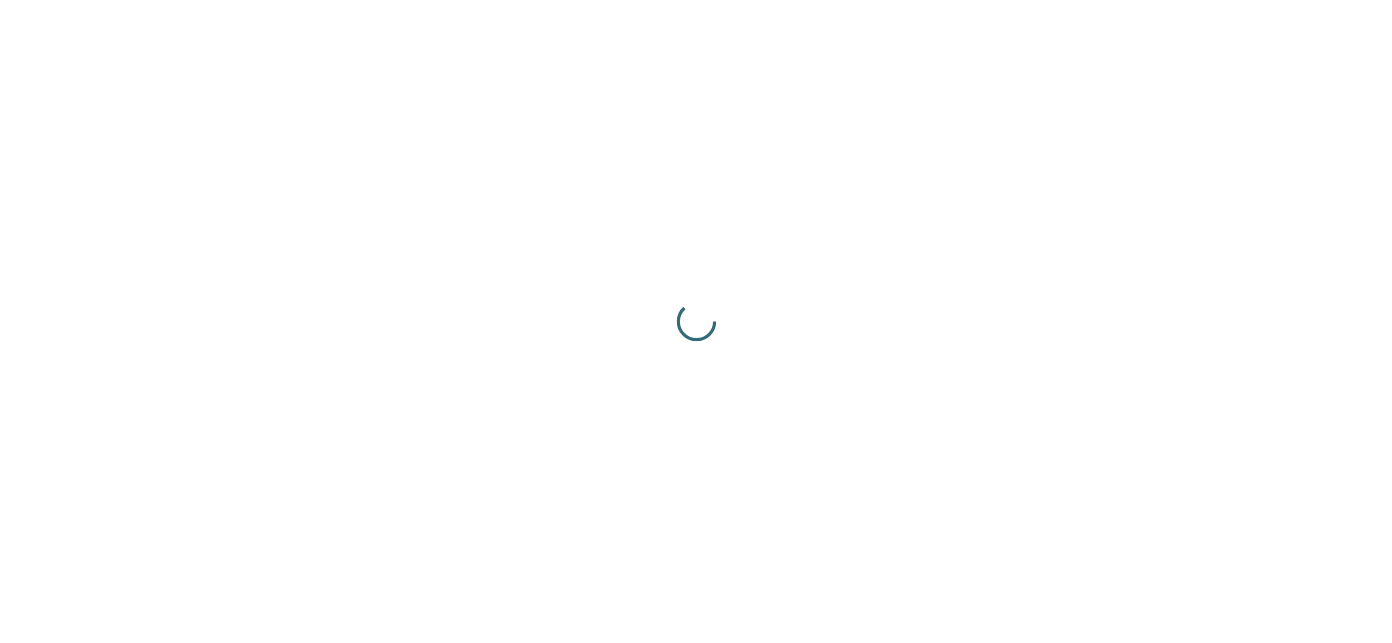 scroll, scrollTop: 0, scrollLeft: 0, axis: both 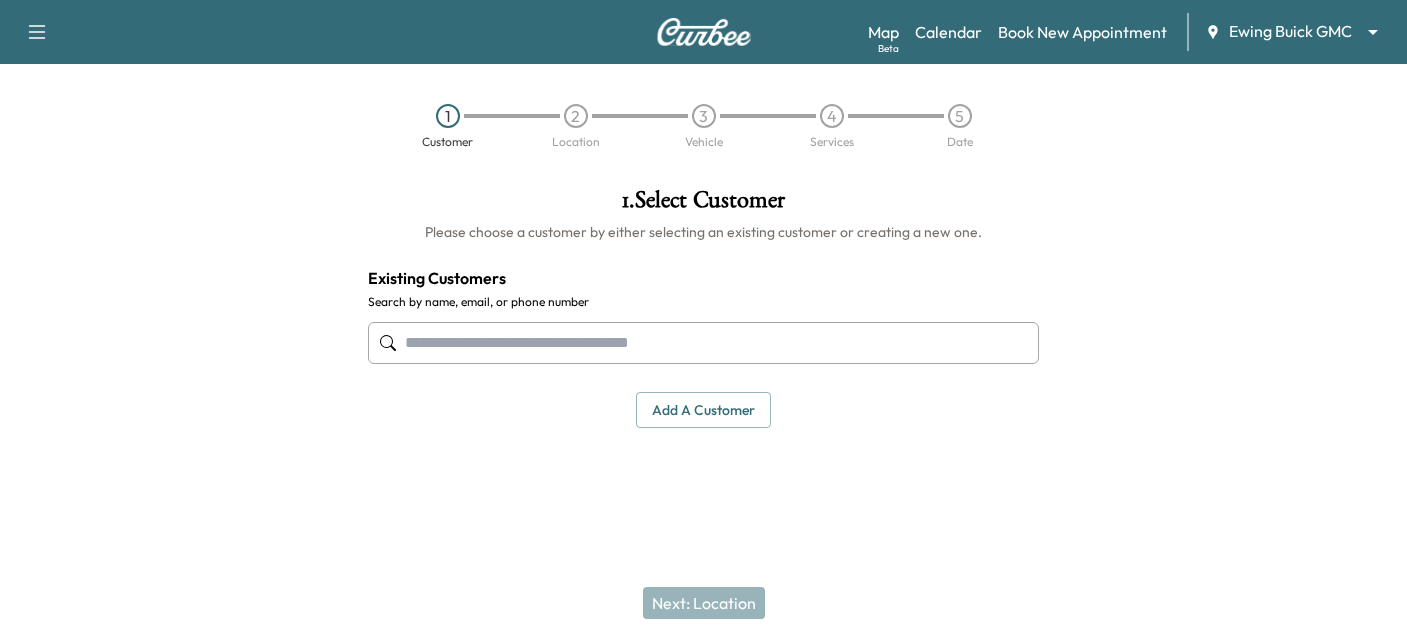 click at bounding box center (704, 343) 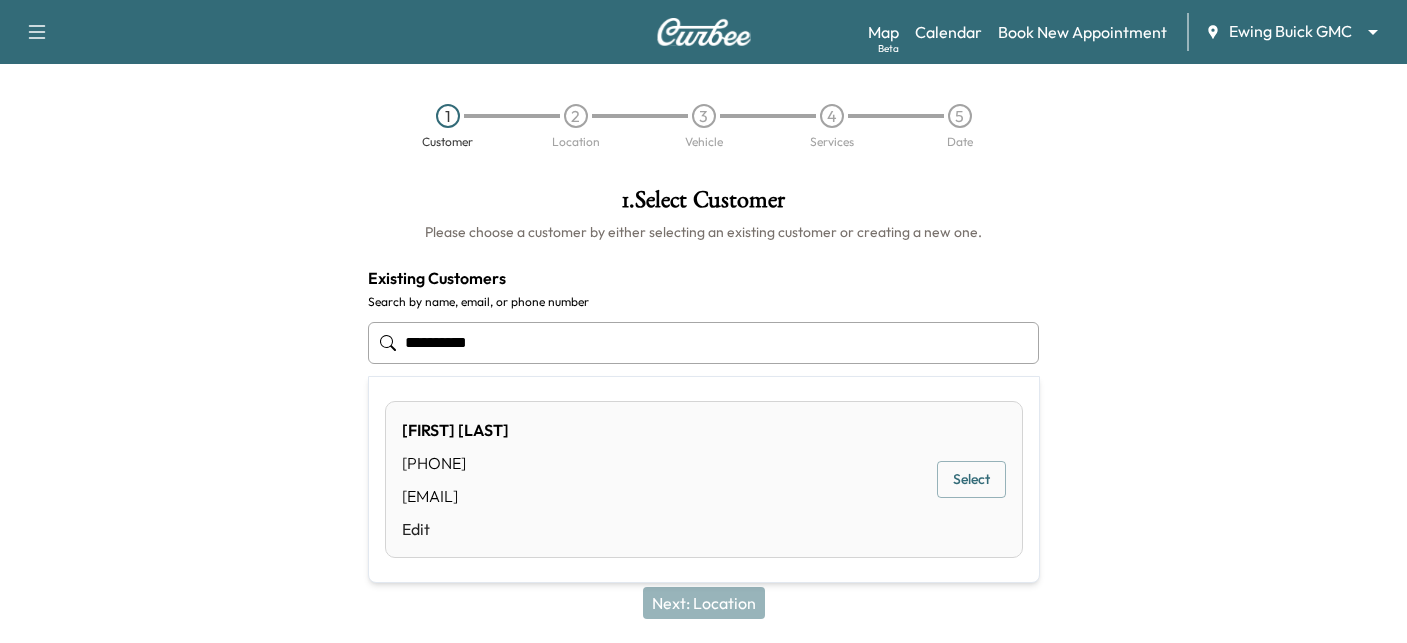 type on "**********" 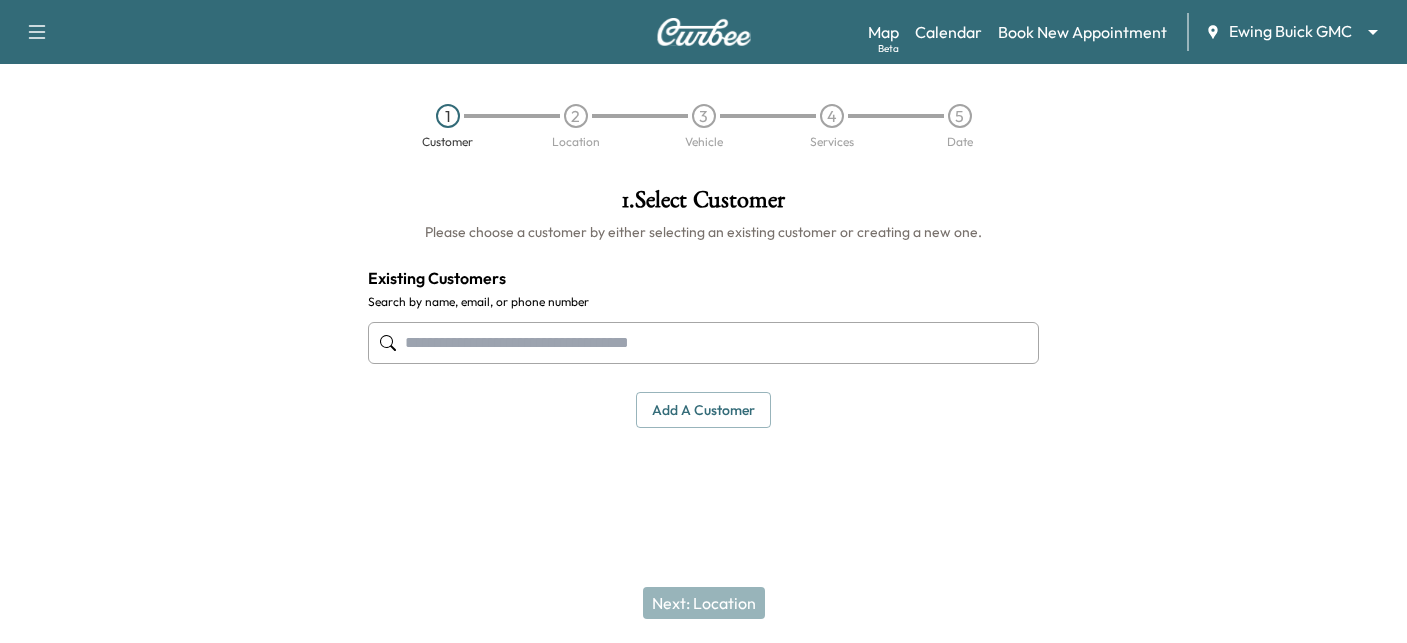 click at bounding box center [704, 343] 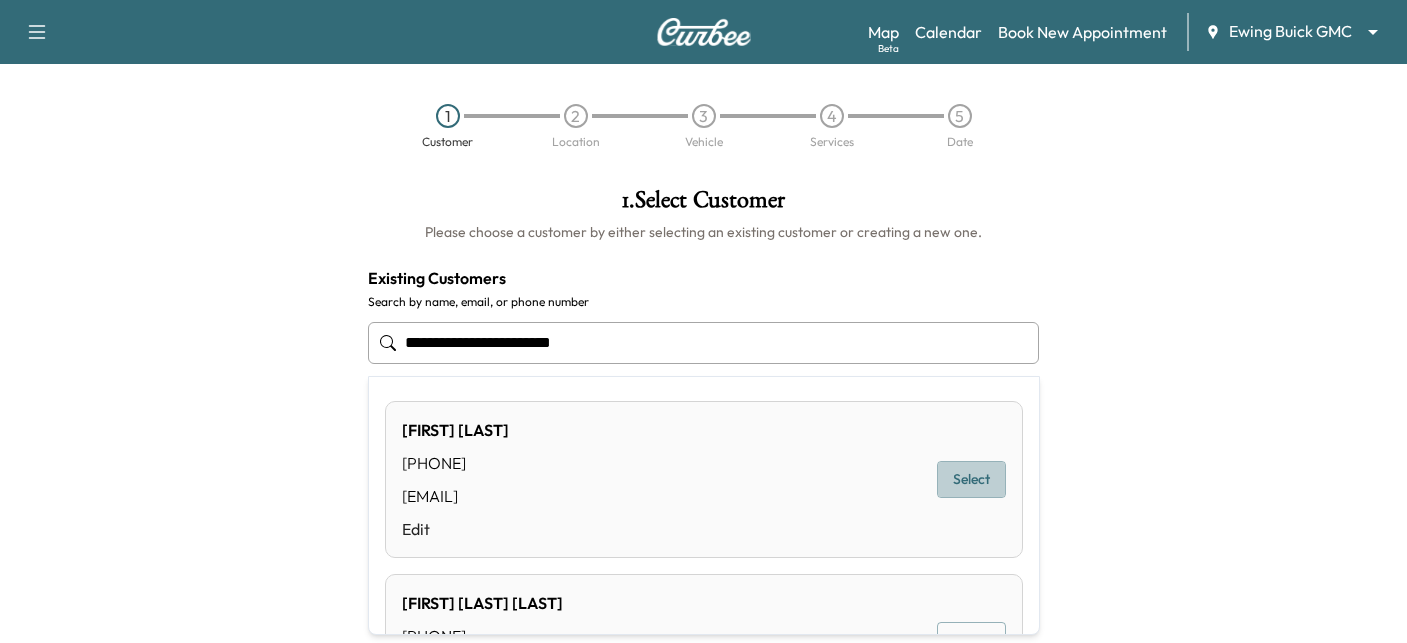 click on "Select" at bounding box center (971, 479) 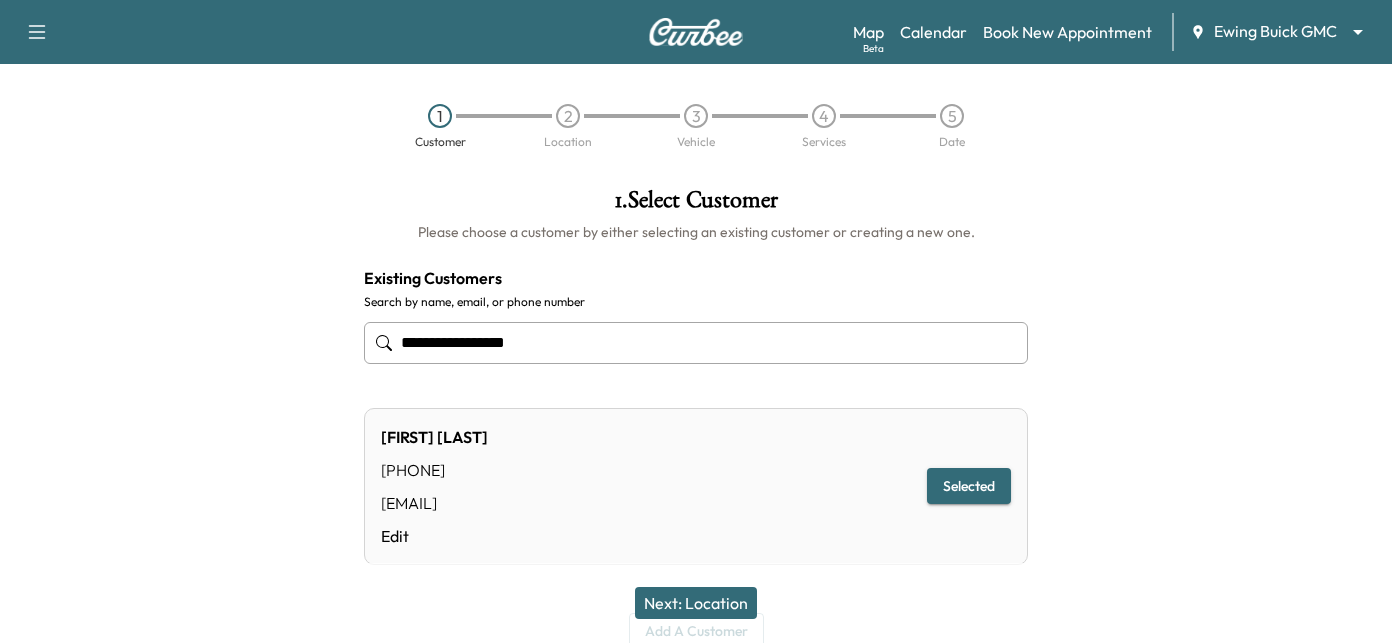 type on "**********" 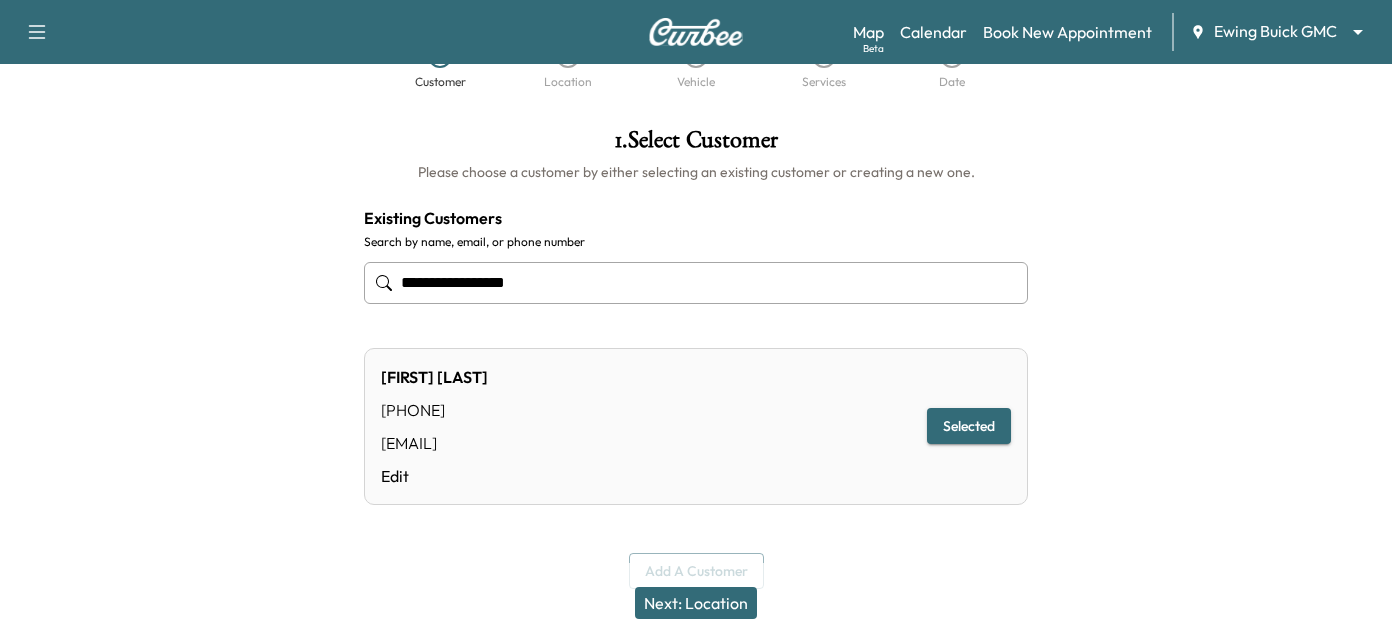 scroll, scrollTop: 86, scrollLeft: 0, axis: vertical 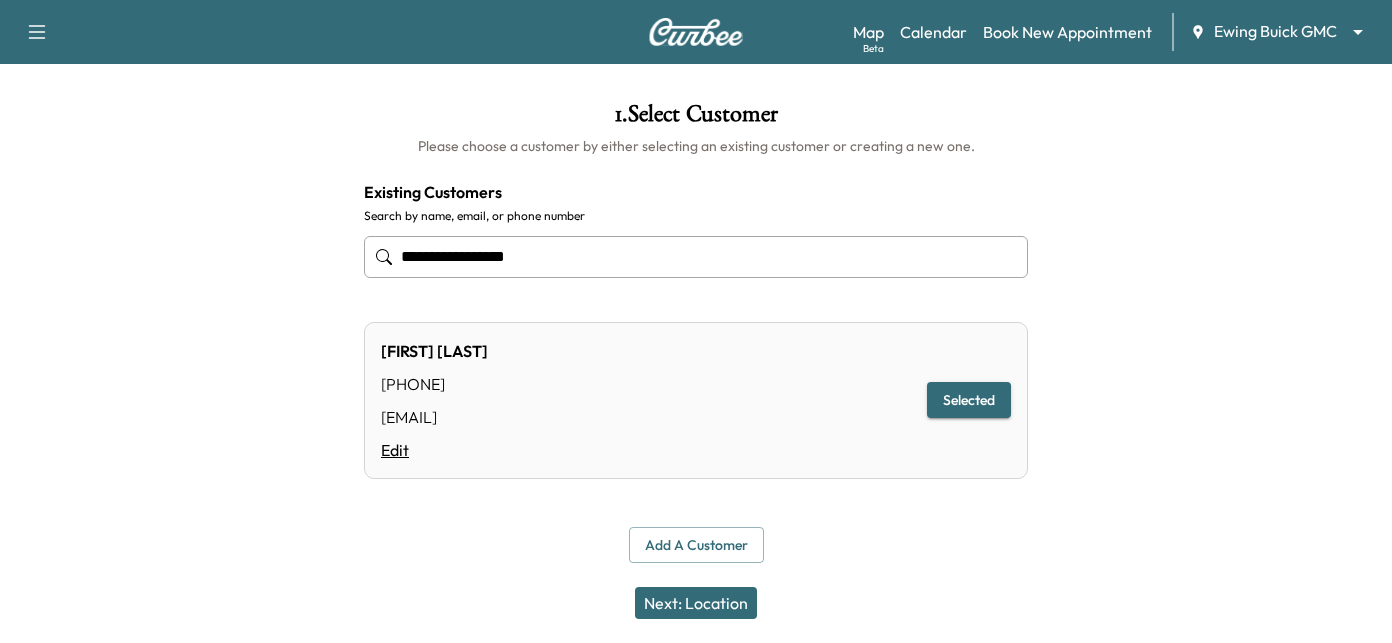 click on "[FIRST] [LAST] ([PHONE]) [EMAIL] Edit Selected" at bounding box center (696, 400) 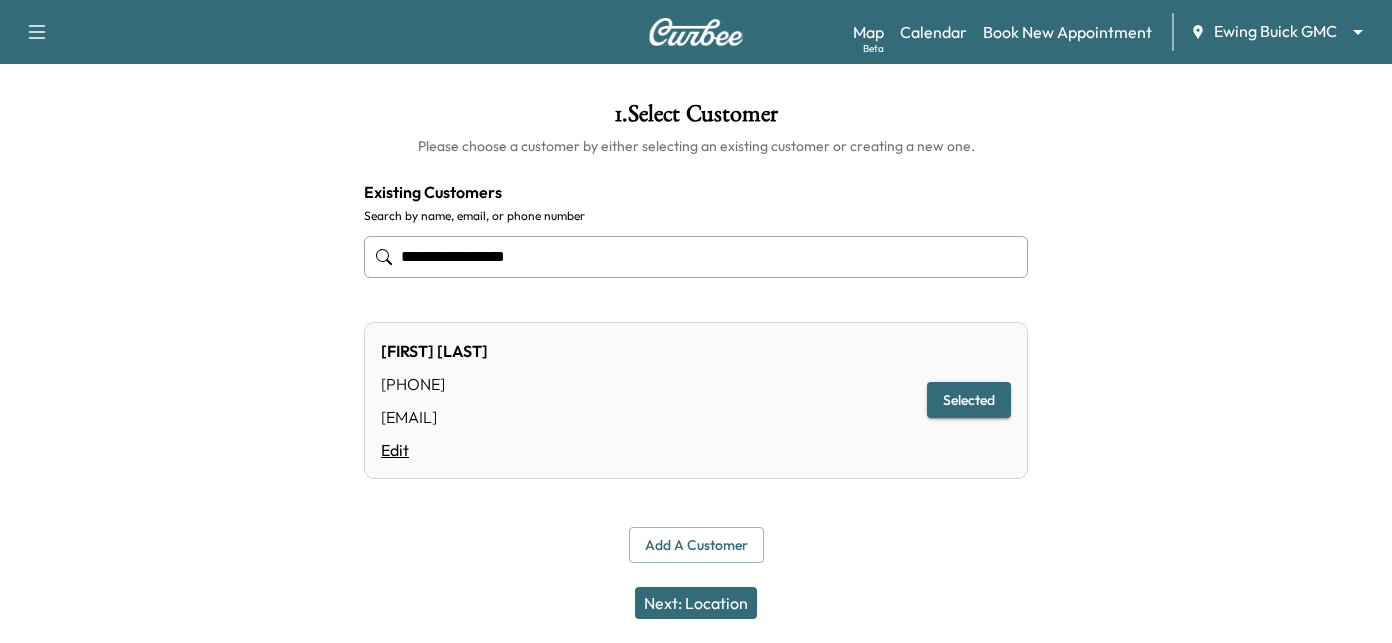 click on "Edit" at bounding box center (434, 450) 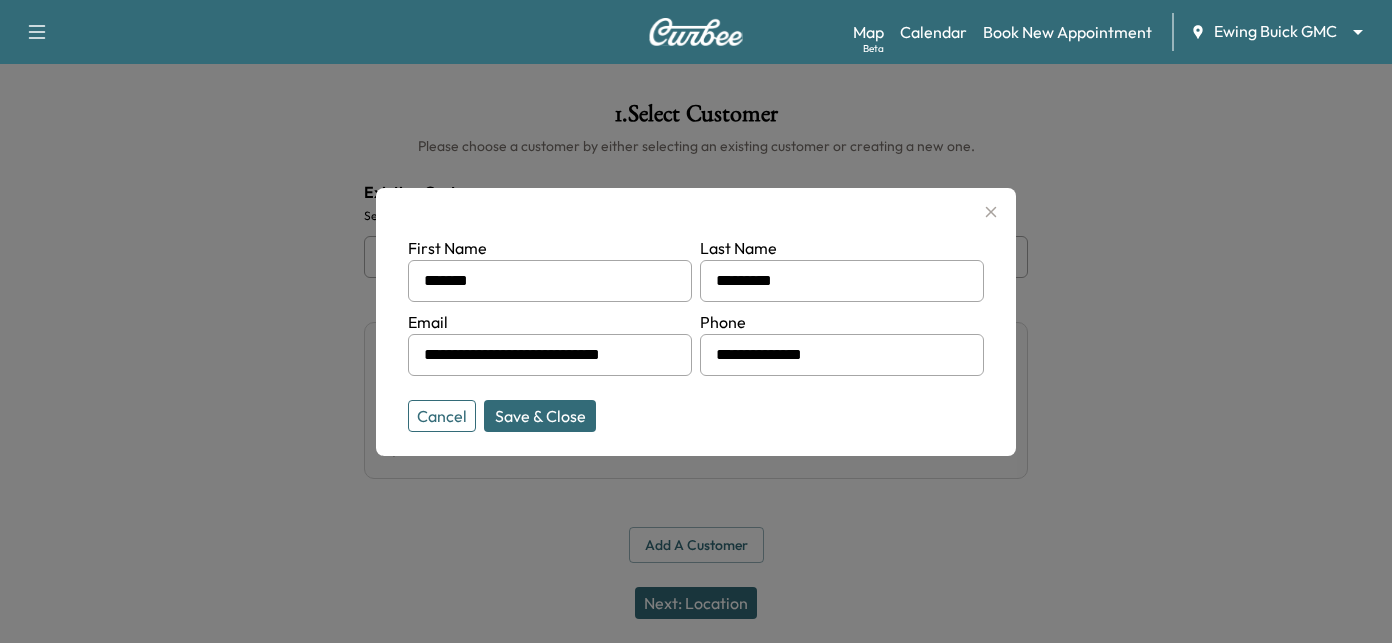 click on "Cancel" at bounding box center (442, 416) 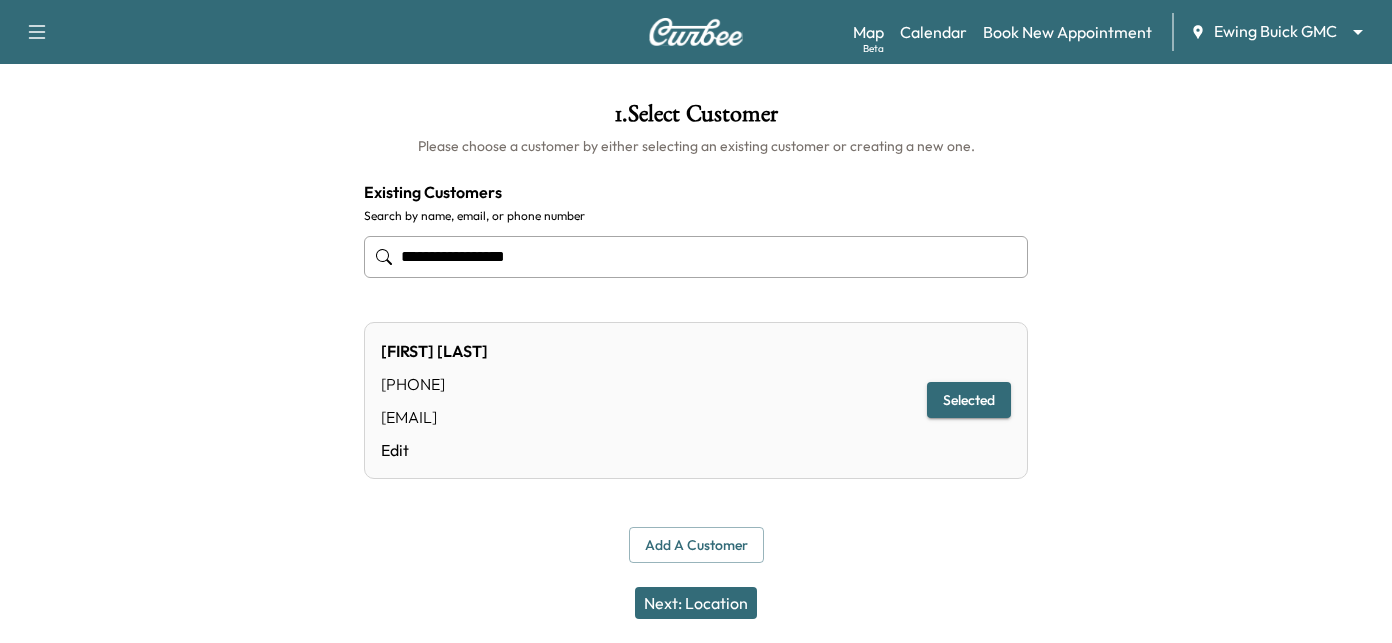 click on "Next: Location" at bounding box center (696, 603) 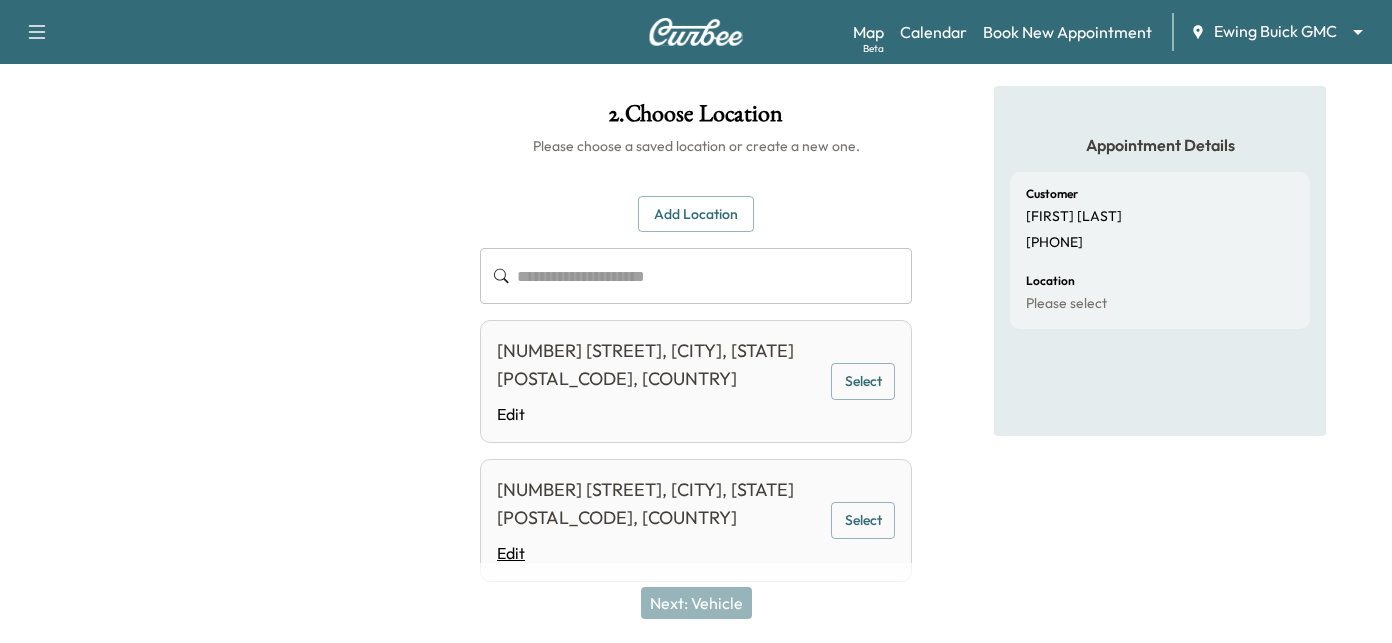 click on "Edit" at bounding box center [659, 553] 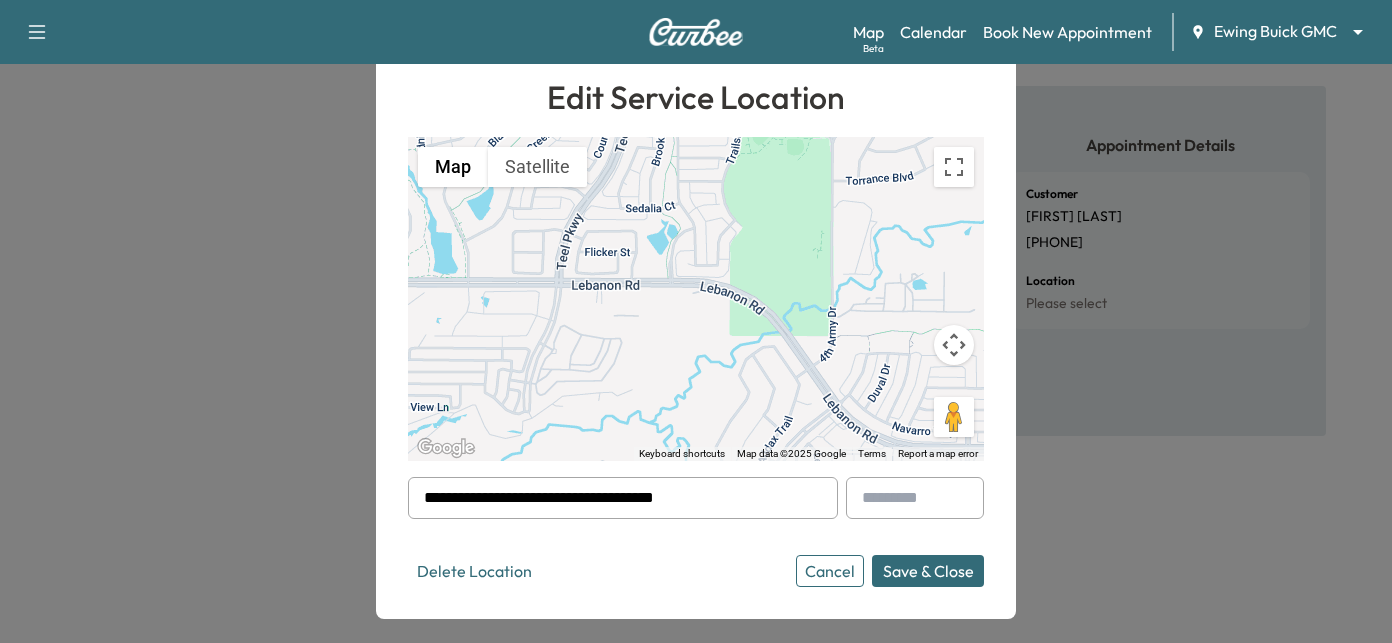 drag, startPoint x: 782, startPoint y: 500, endPoint x: 6, endPoint y: 506, distance: 776.0232 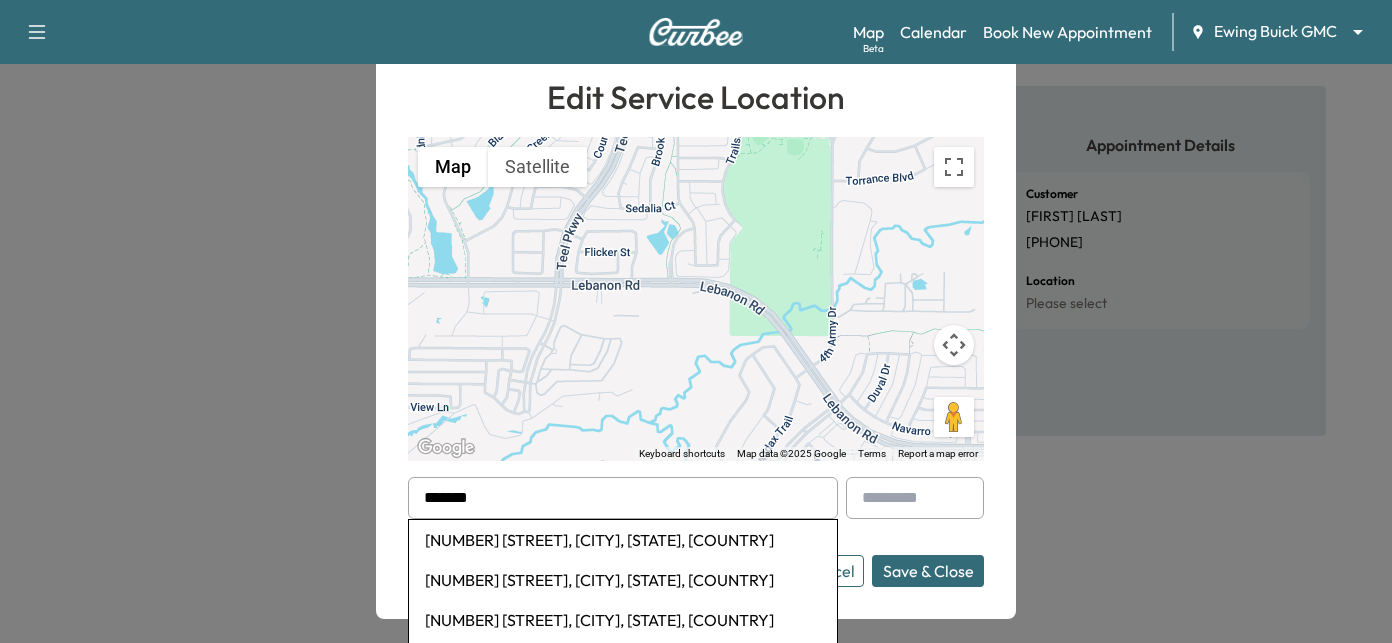 click on "[NUMBER] [STREET], [CITY], [STATE], [COUNTRY]" at bounding box center (623, 540) 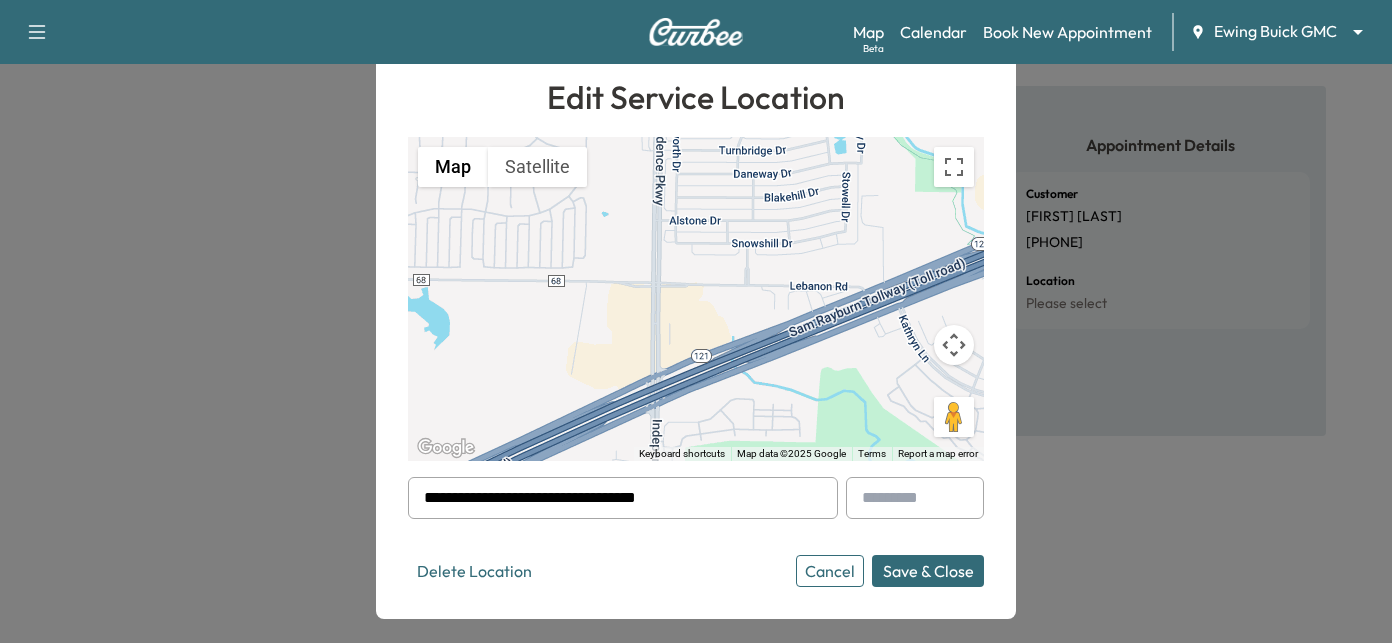 click at bounding box center (915, 498) 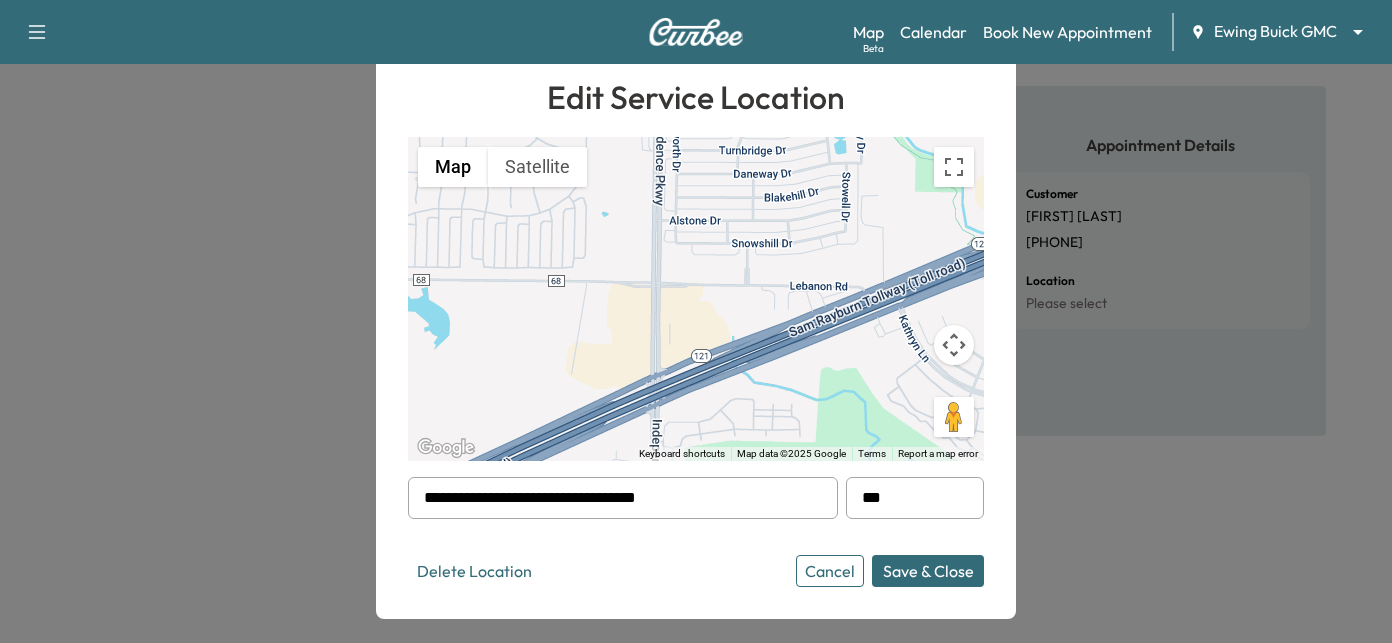 type on "***" 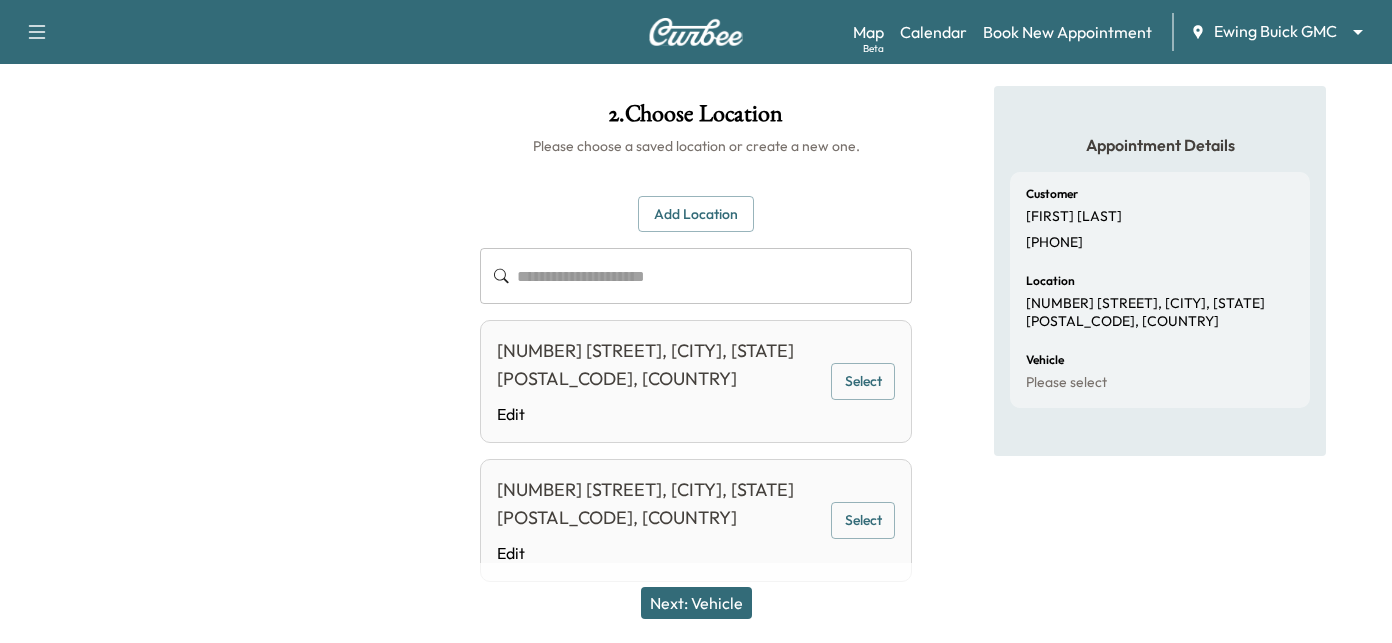 click on "Next: Vehicle" at bounding box center (696, 603) 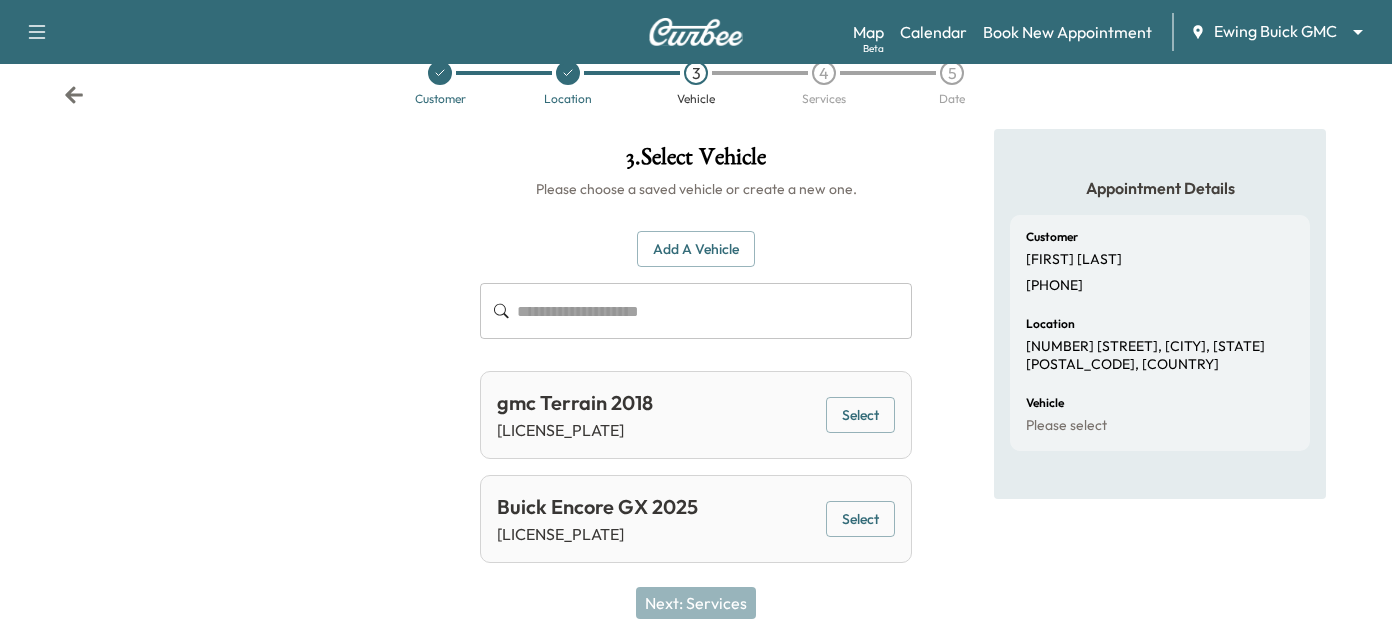 click on "Buick   Encore GX   2025" at bounding box center (597, 507) 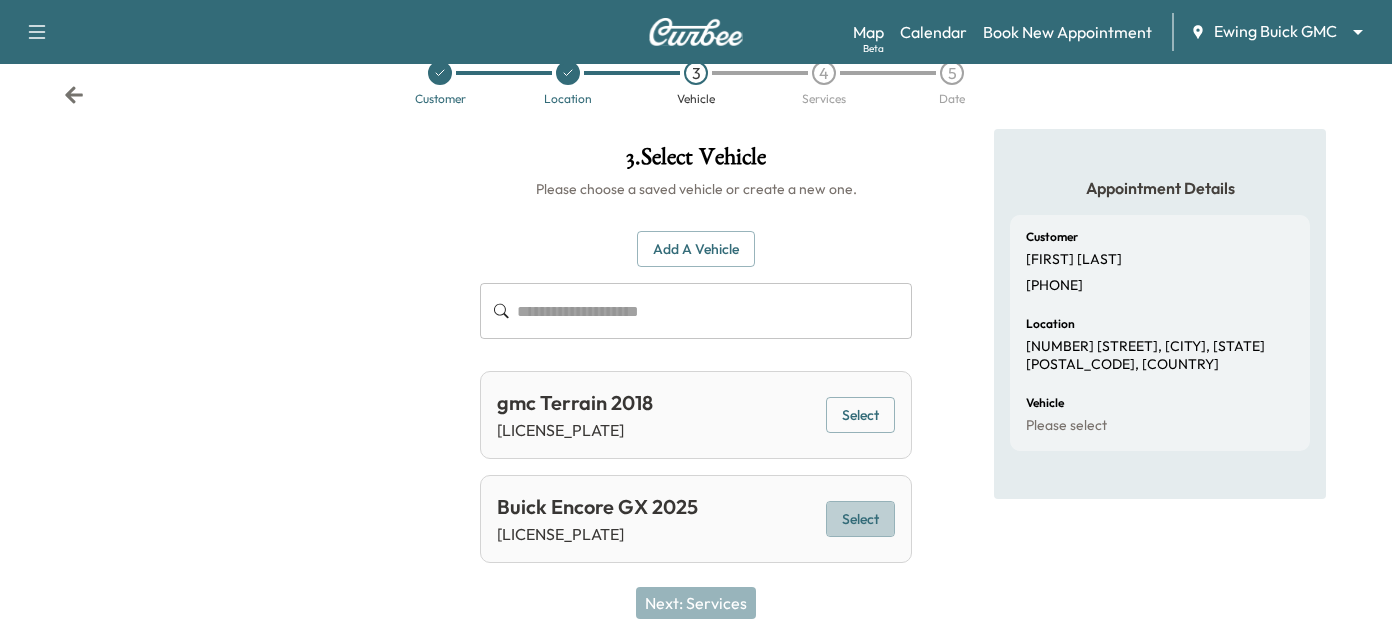 click on "Select" at bounding box center (860, 519) 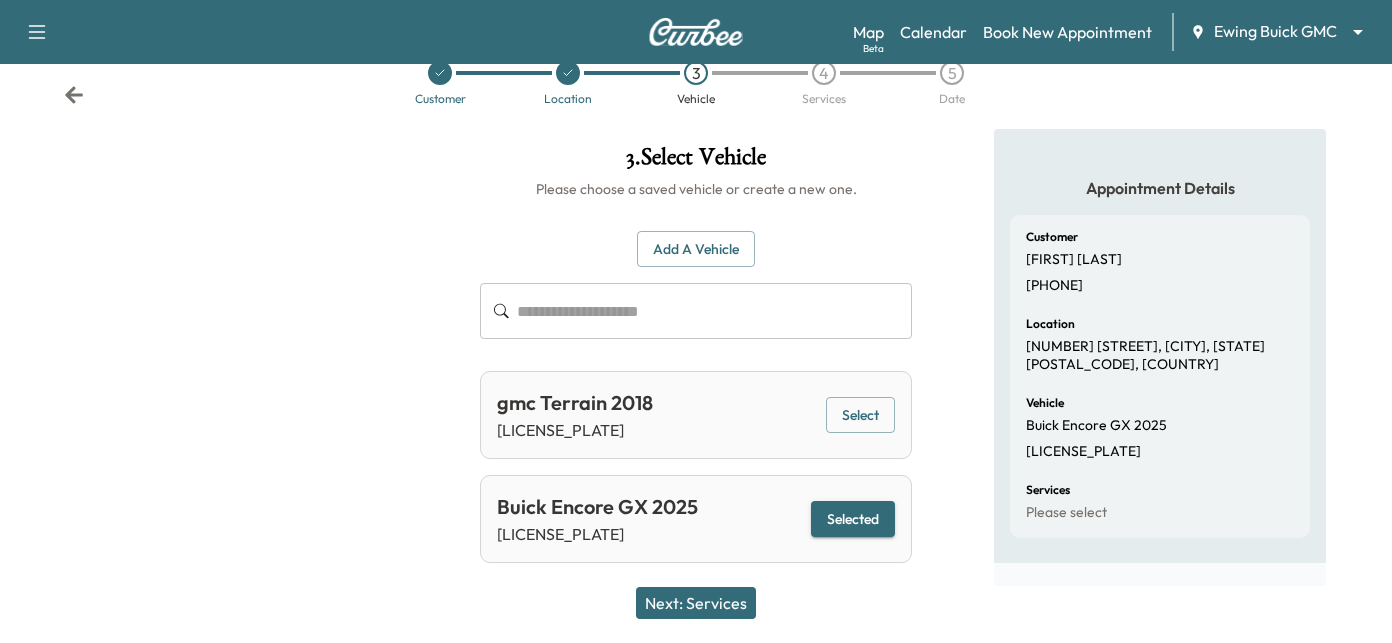 click on "Next: Services" at bounding box center (696, 603) 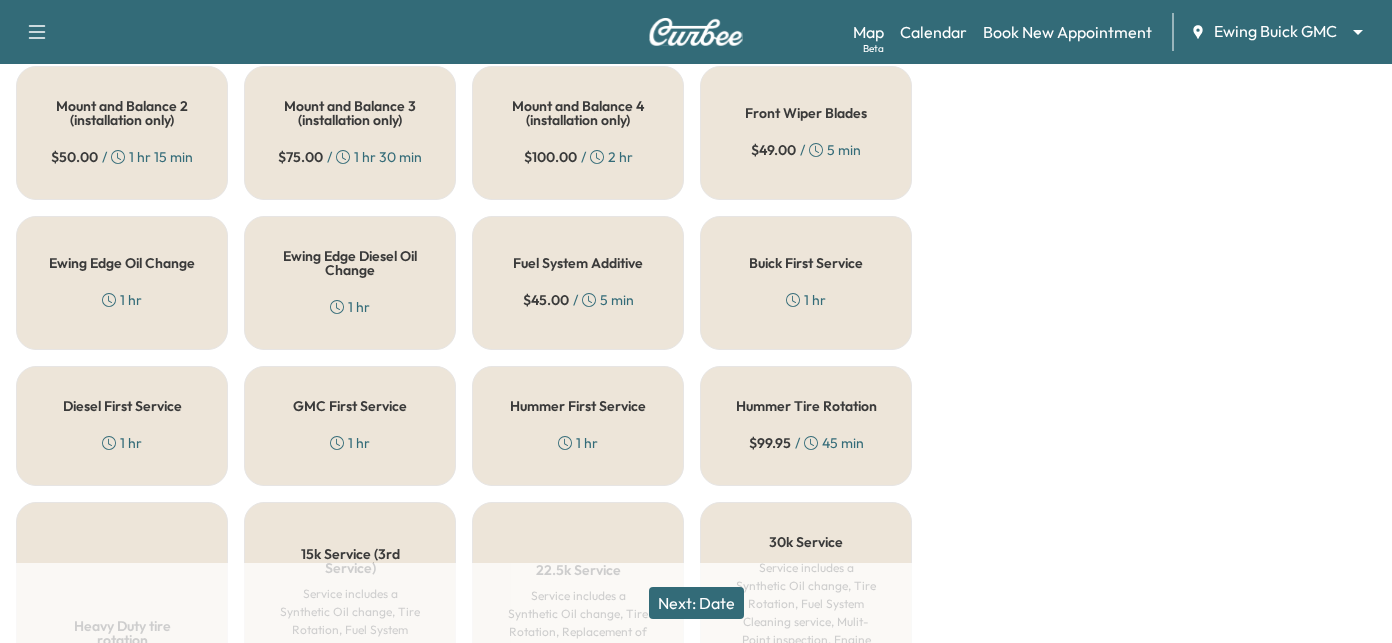 scroll, scrollTop: 943, scrollLeft: 0, axis: vertical 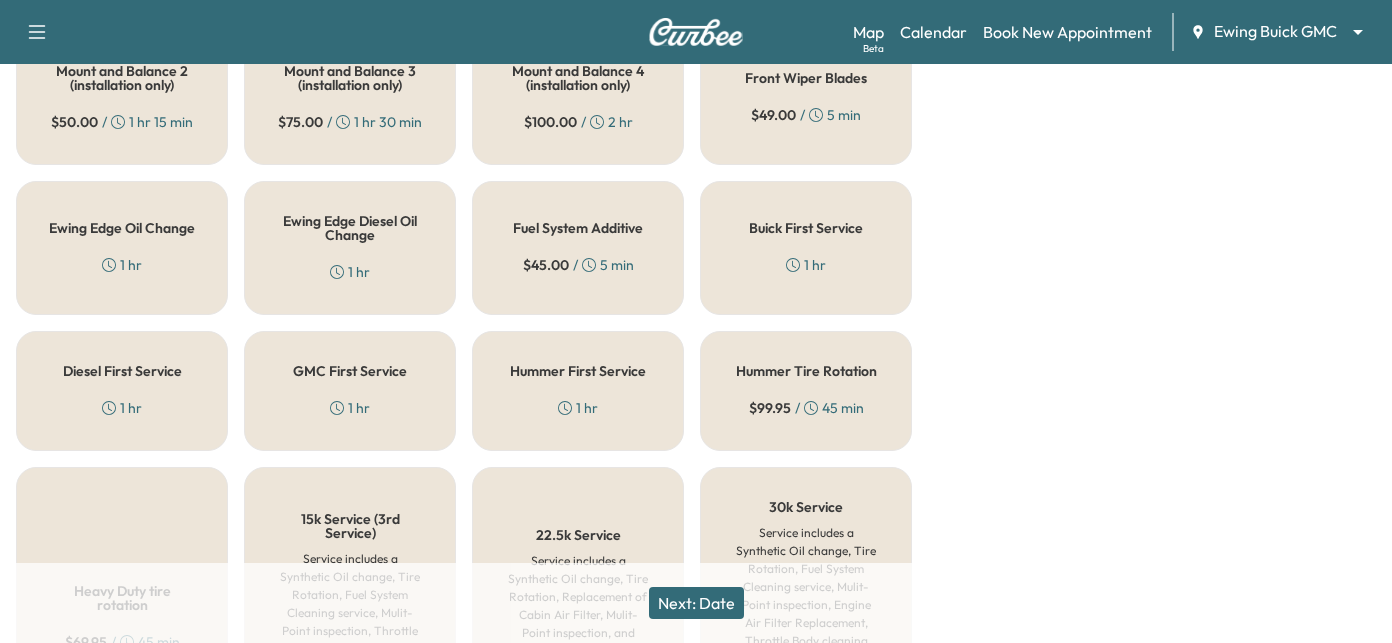 click on "Ewing Edge Oil Change 1 hr" at bounding box center [122, 248] 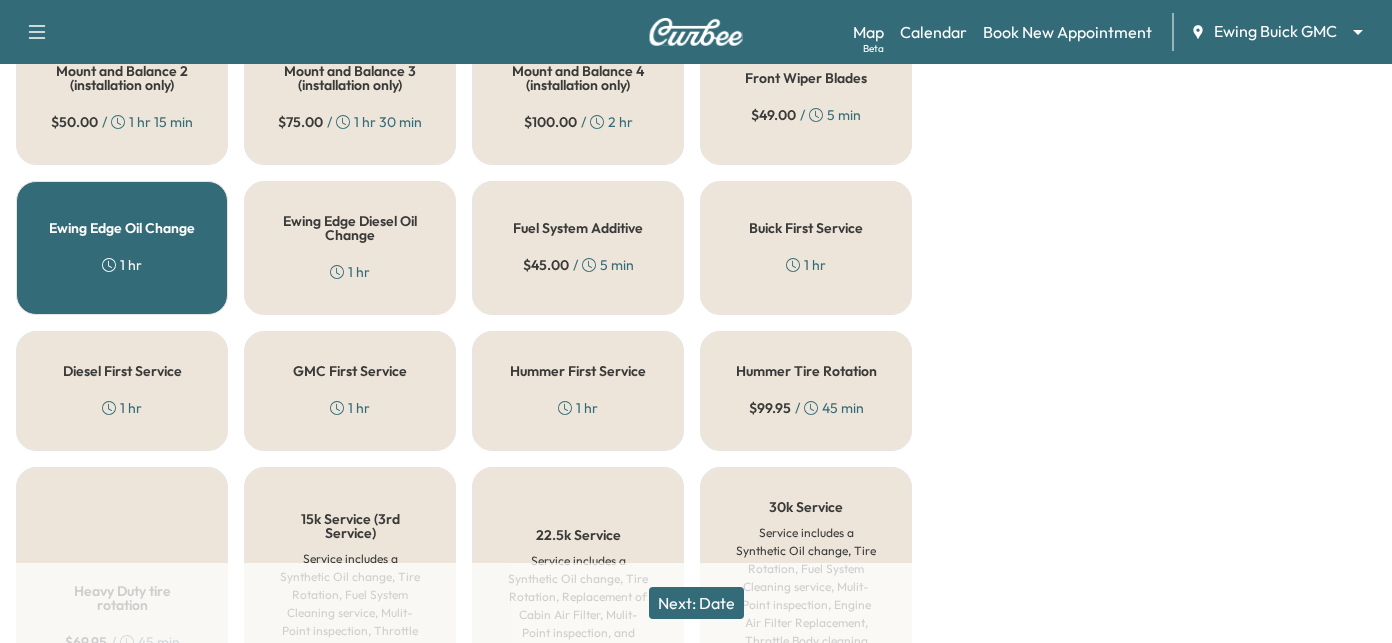 click on "Next: Date" at bounding box center (696, 603) 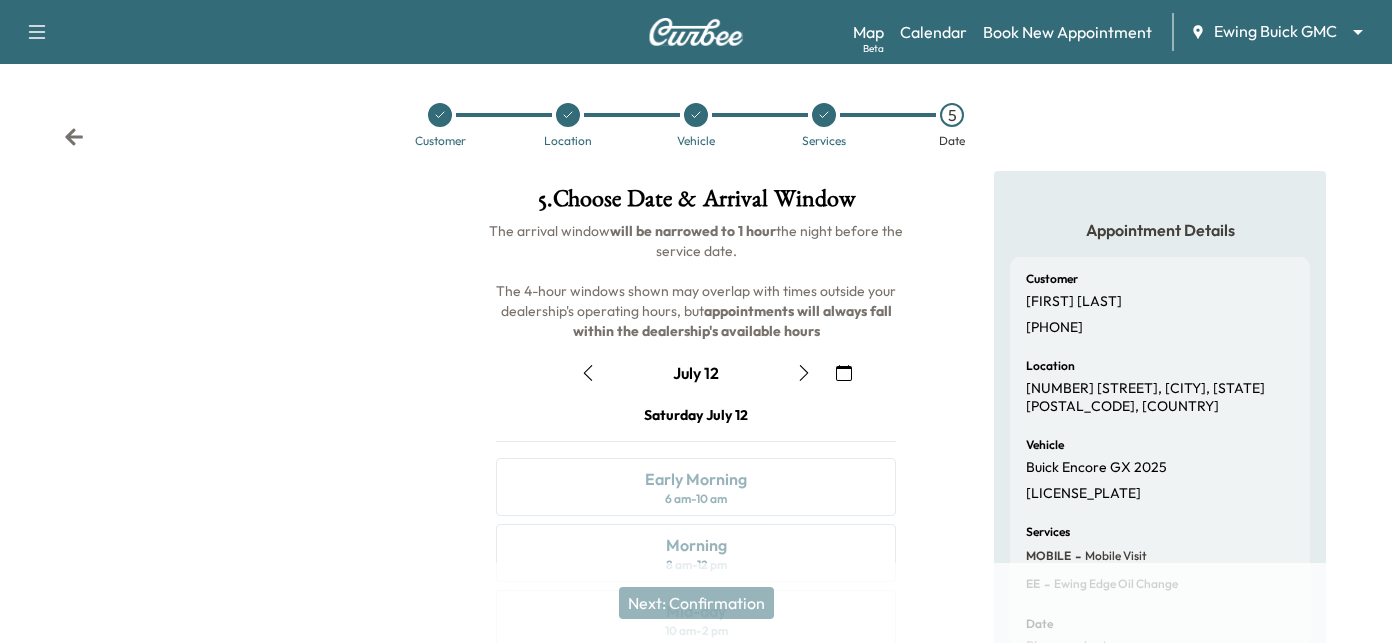 scroll, scrollTop: 0, scrollLeft: 0, axis: both 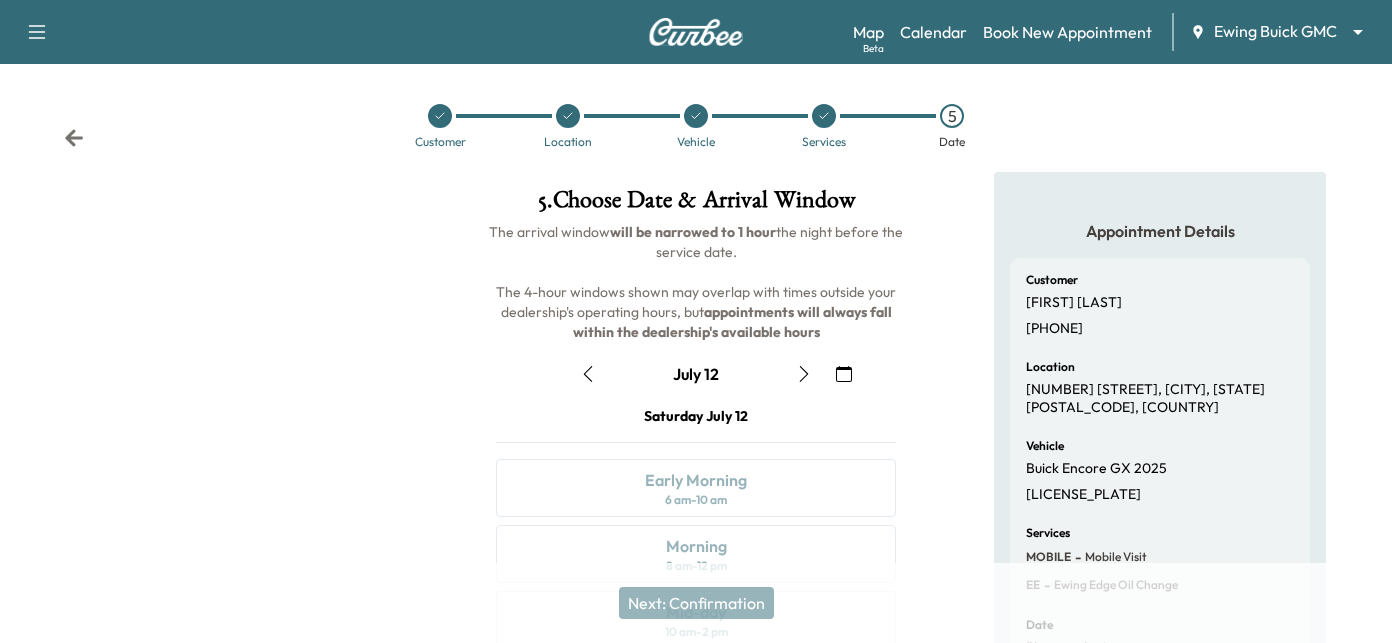 click at bounding box center [804, 374] 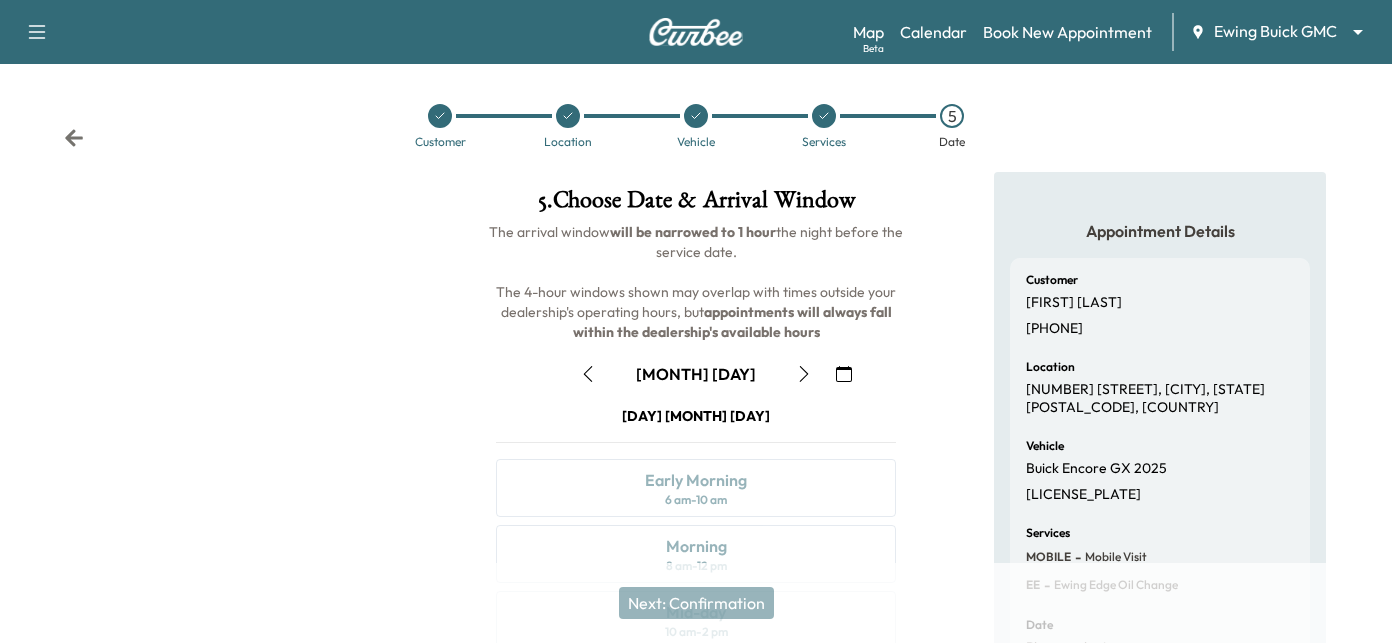 click 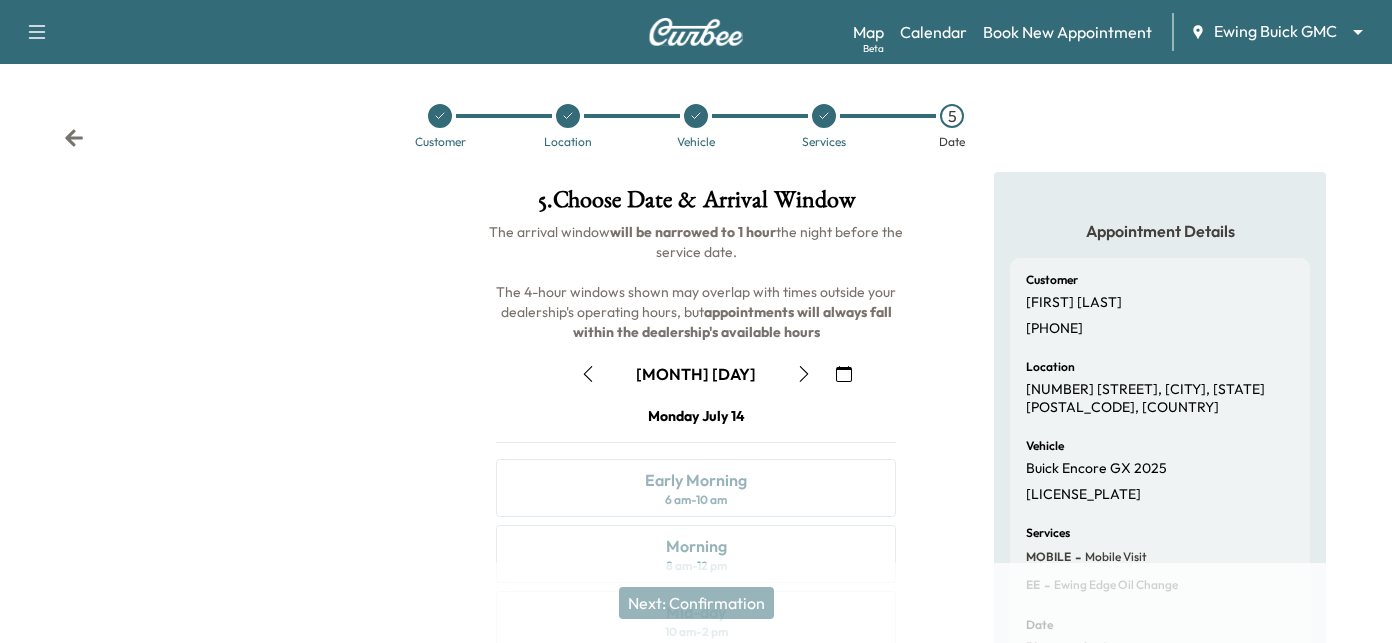 click 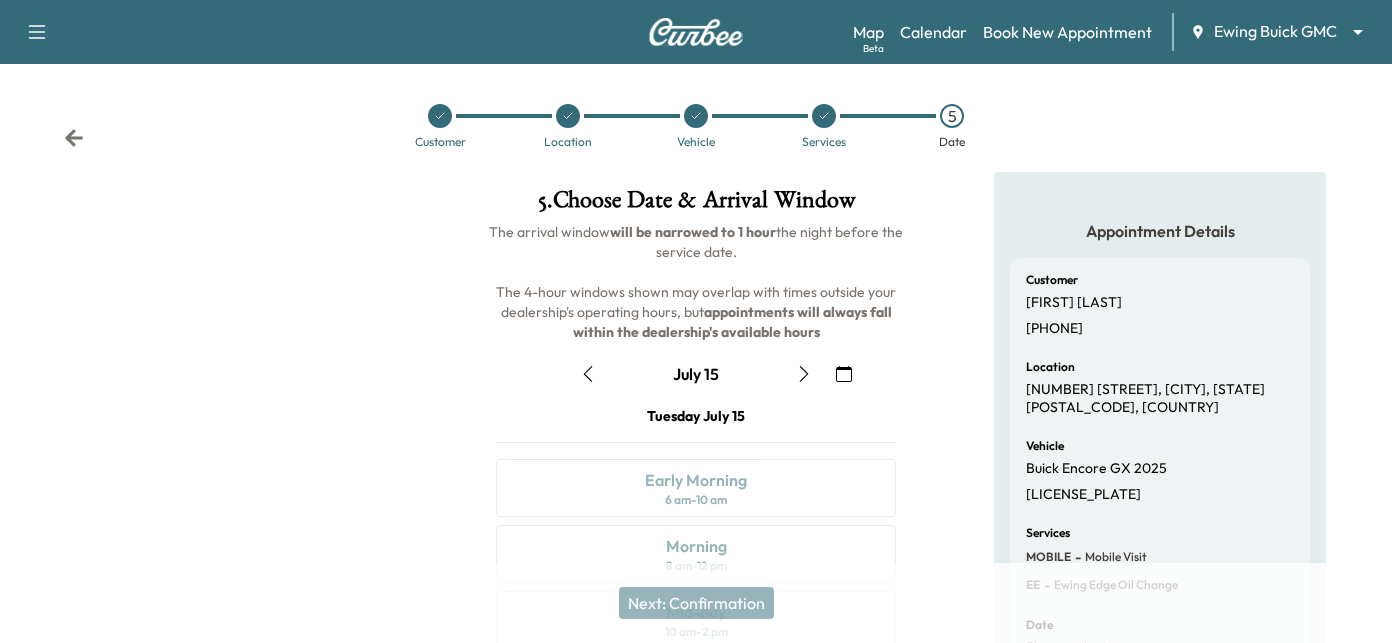 click 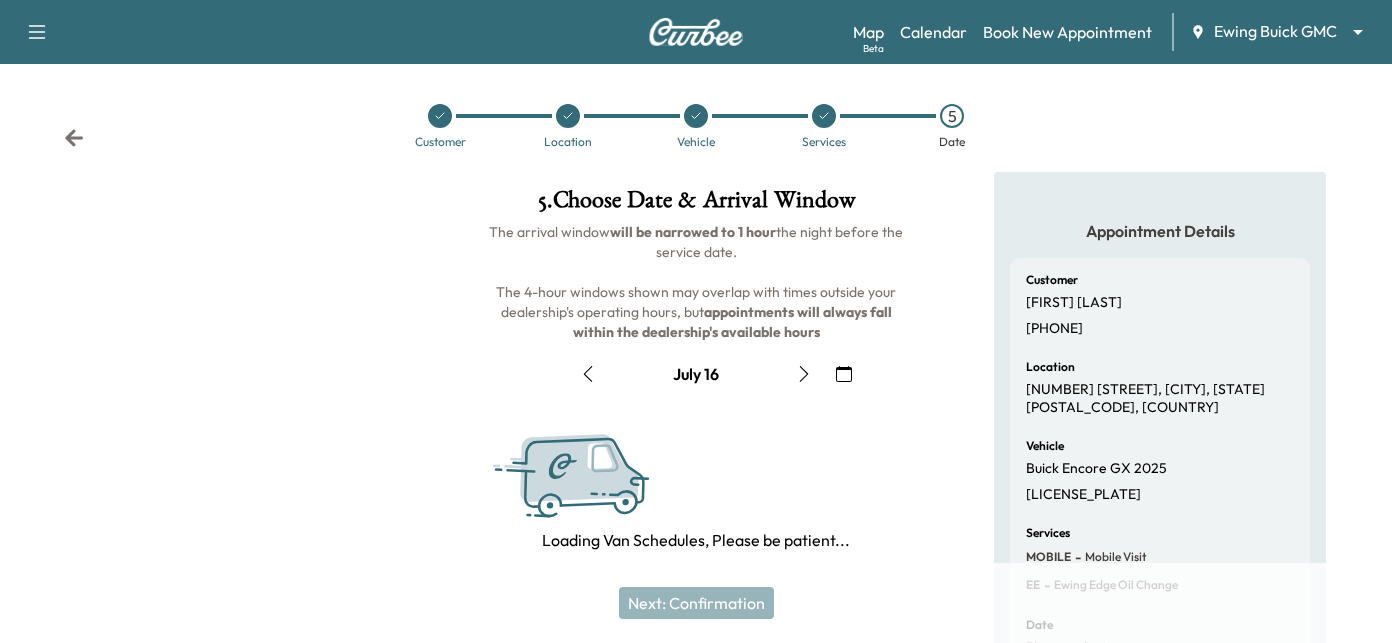 click 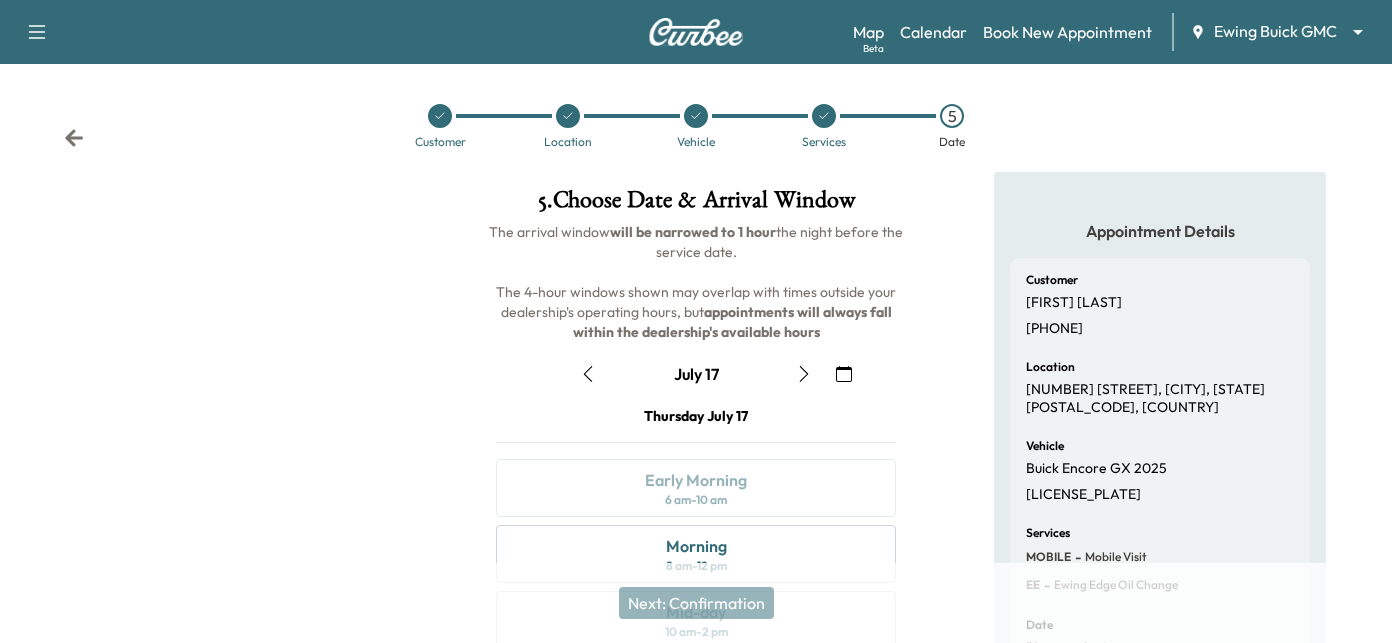 click 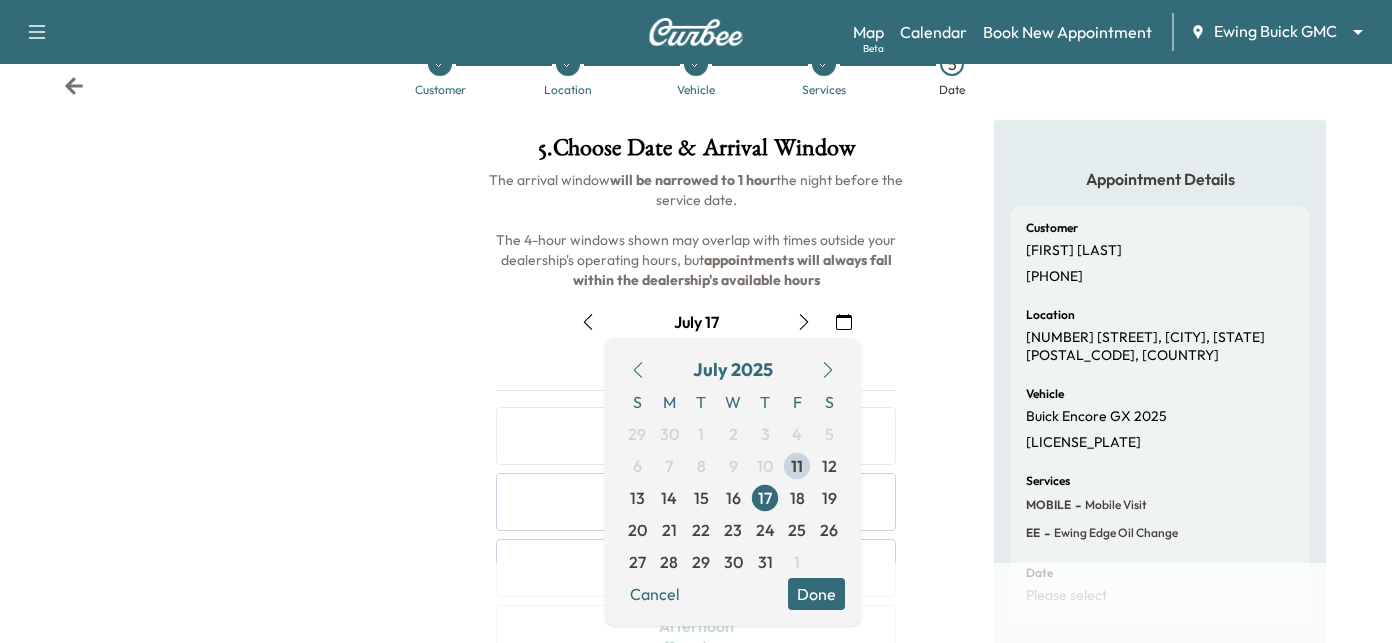 scroll, scrollTop: 100, scrollLeft: 0, axis: vertical 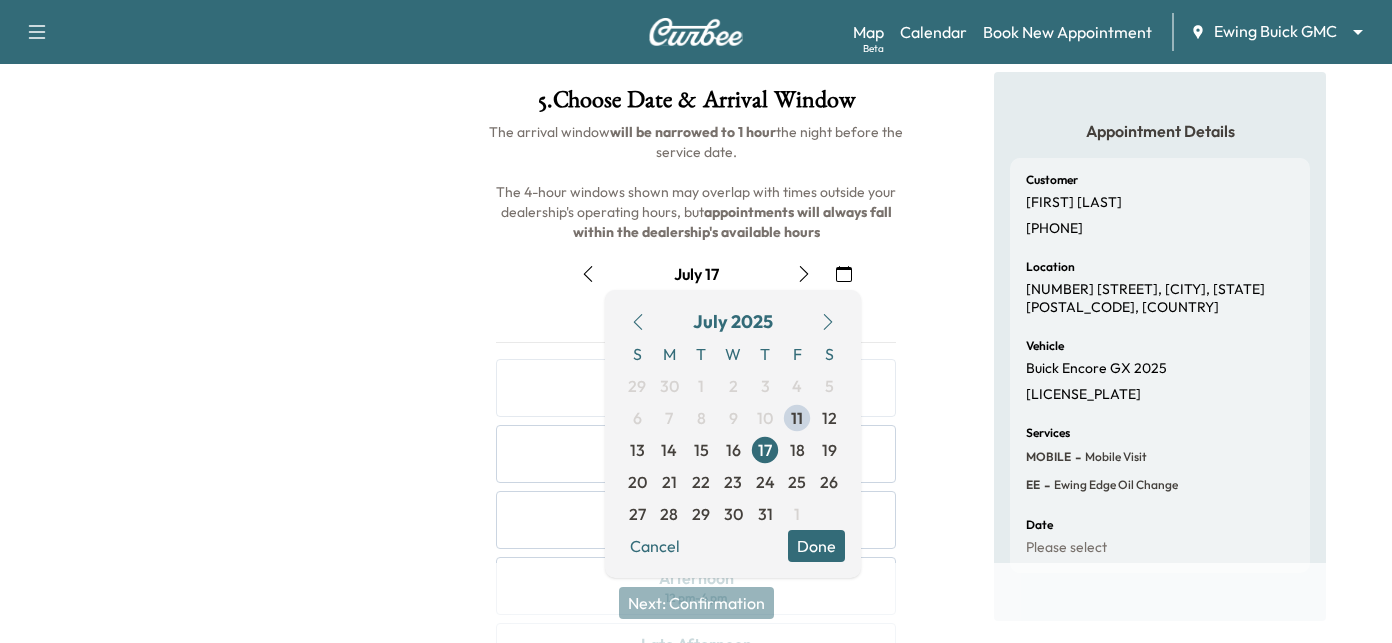 click on "Done" at bounding box center (816, 546) 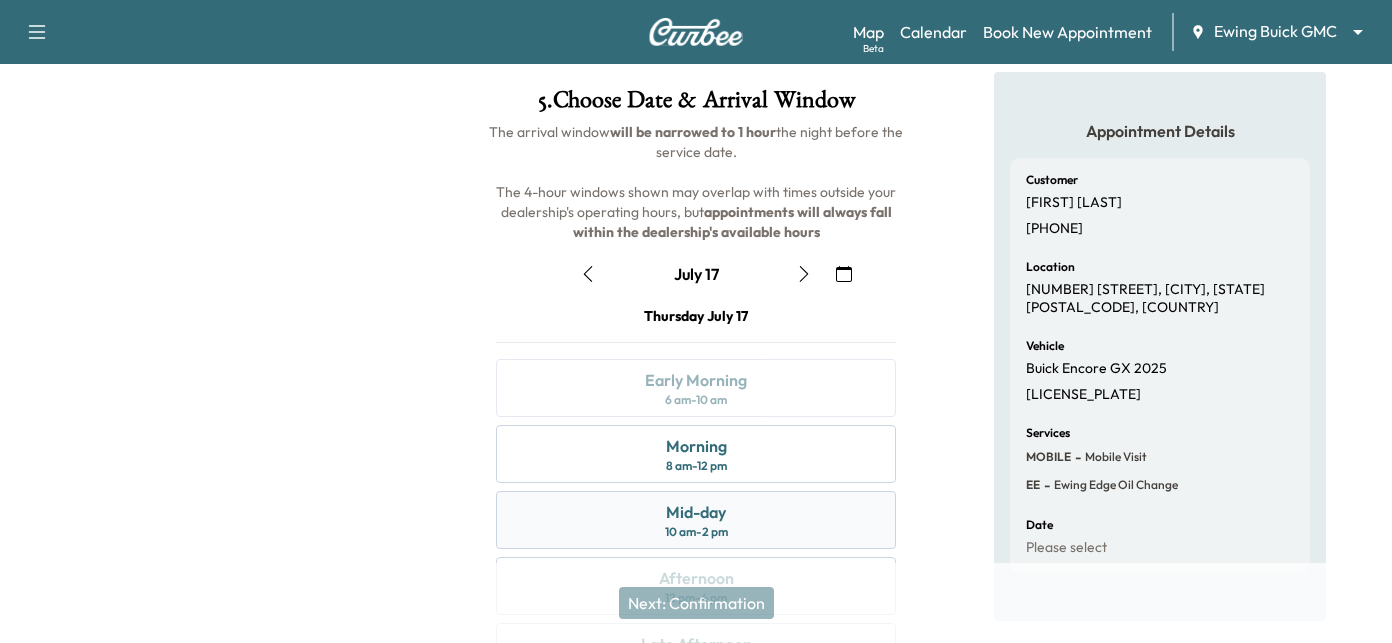 click on "Mid-day 10 am  -  2 pm" at bounding box center (696, 520) 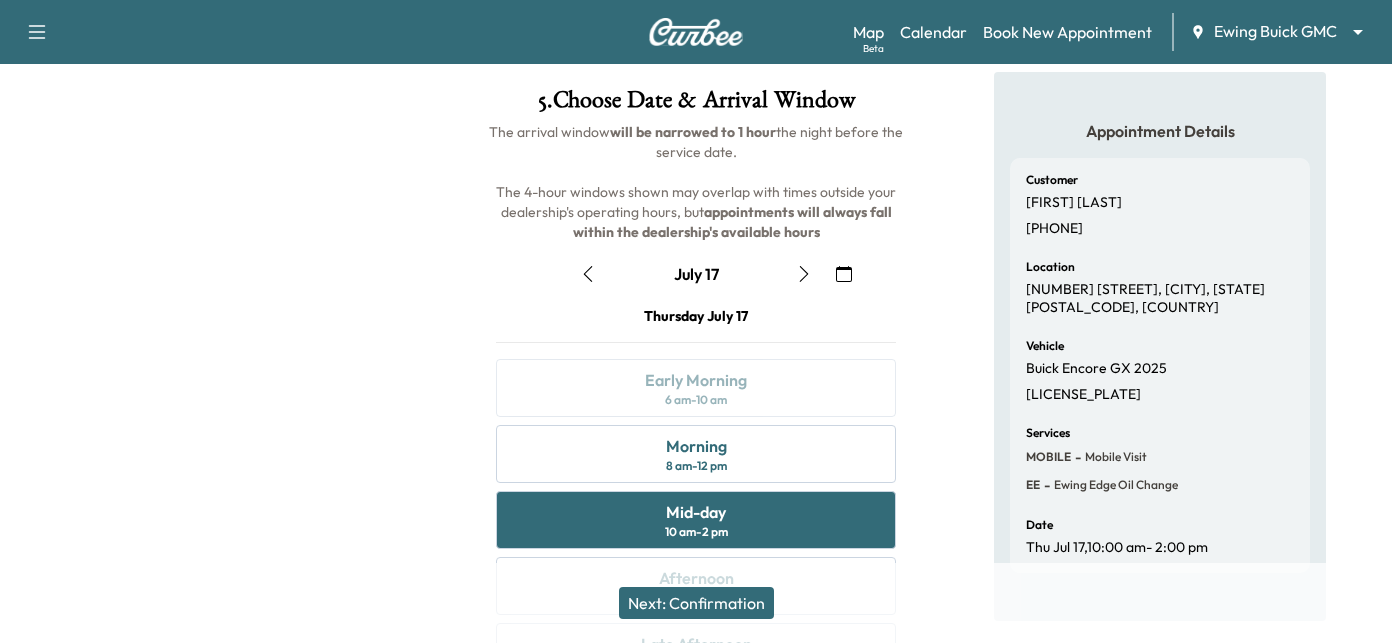 click on "Next: Confirmation" at bounding box center (696, 603) 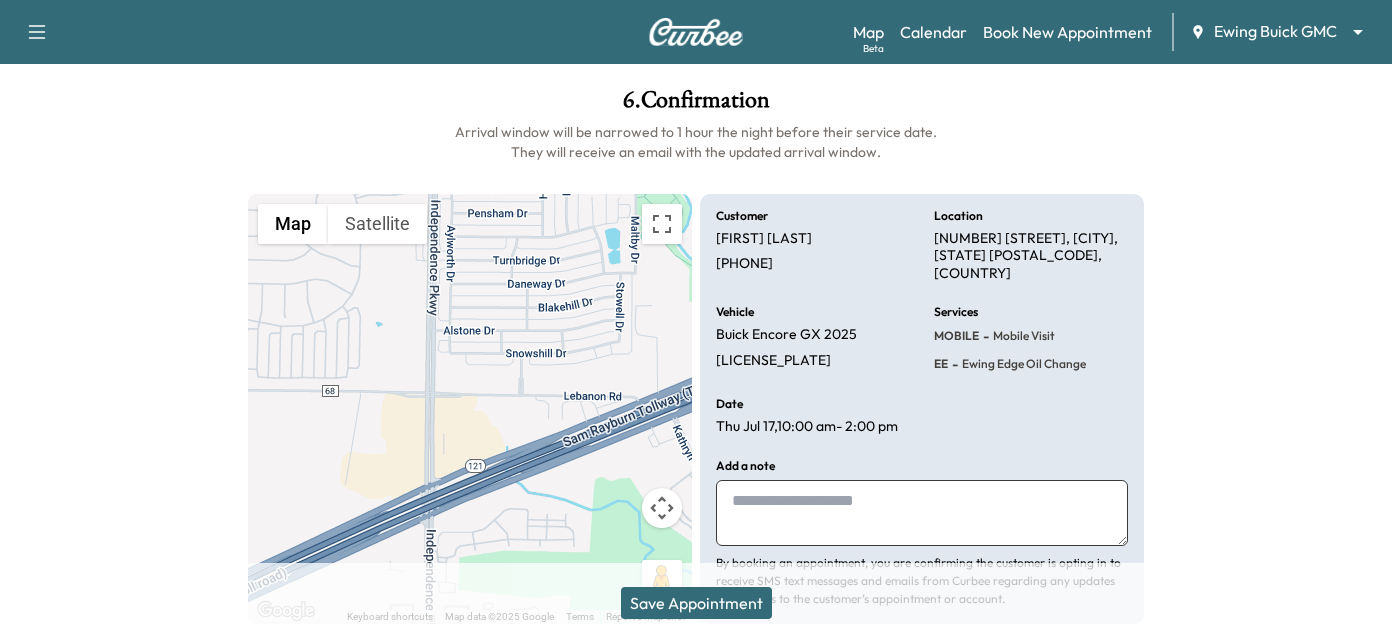 drag, startPoint x: 684, startPoint y: 608, endPoint x: 967, endPoint y: 561, distance: 286.87628 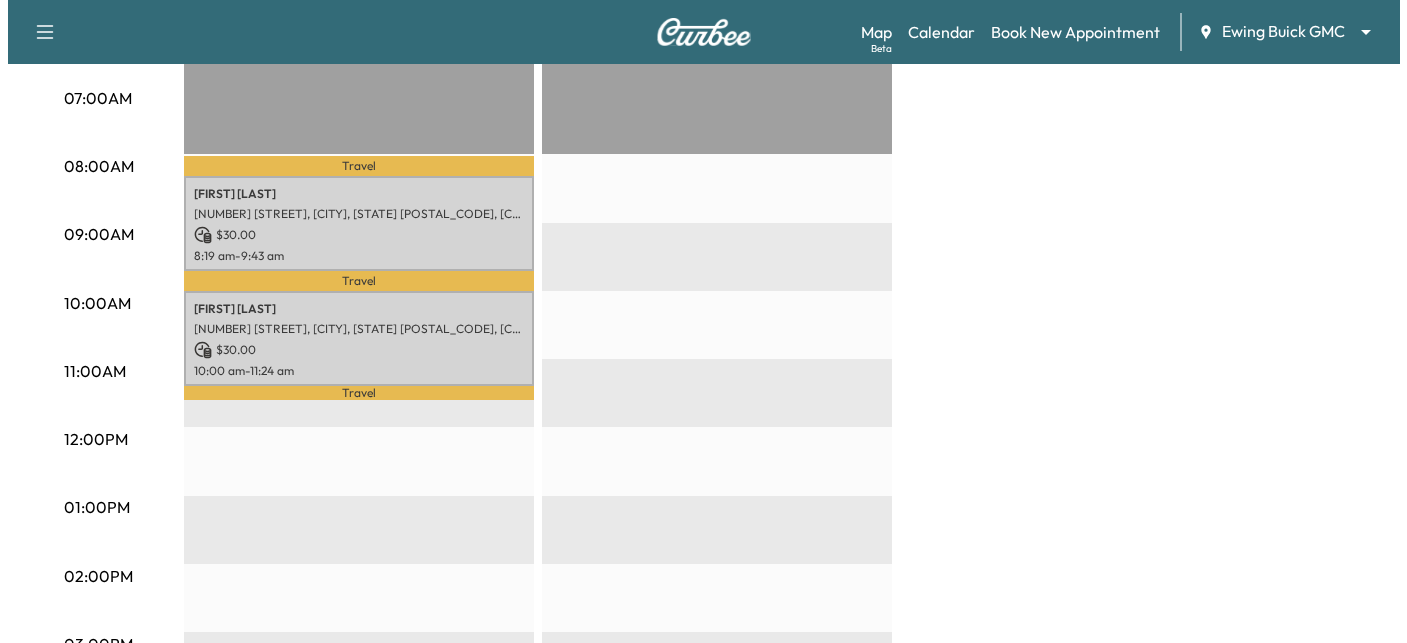 scroll, scrollTop: 500, scrollLeft: 0, axis: vertical 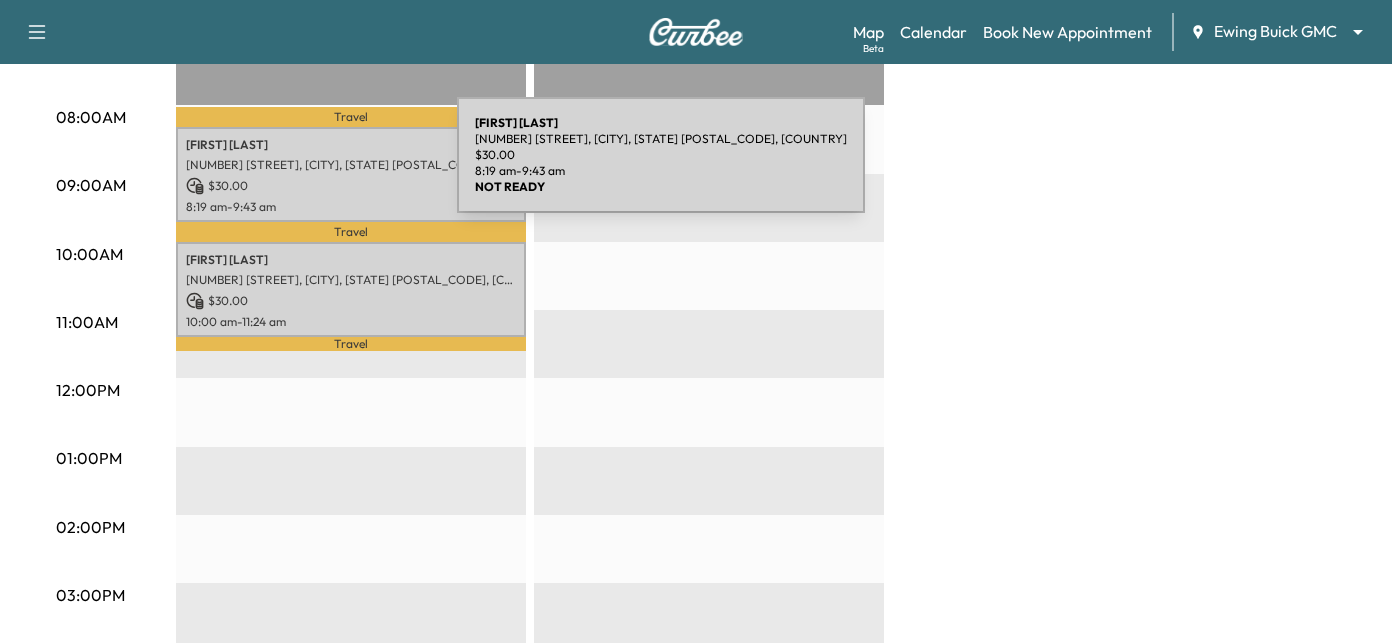 click on "[NUMBER] [STREET], [CITY], [STATE] [POSTAL_CODE], [COUNTRY]" at bounding box center [351, 165] 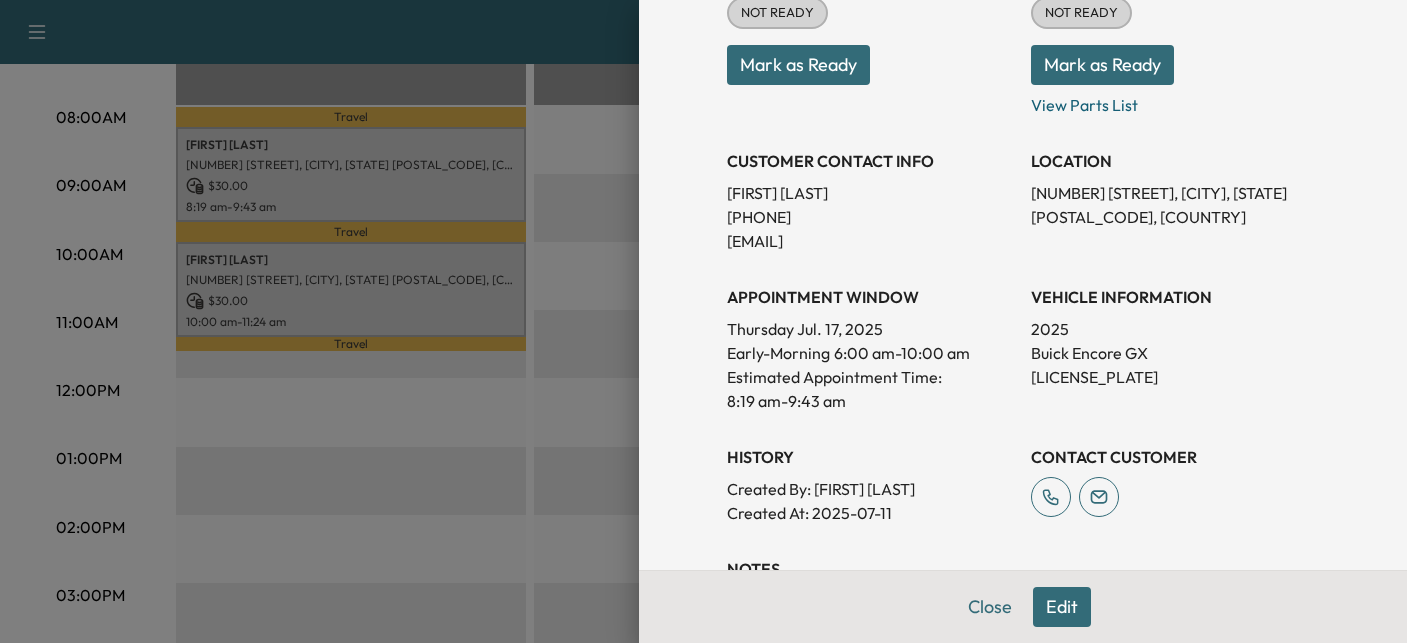 scroll, scrollTop: 0, scrollLeft: 0, axis: both 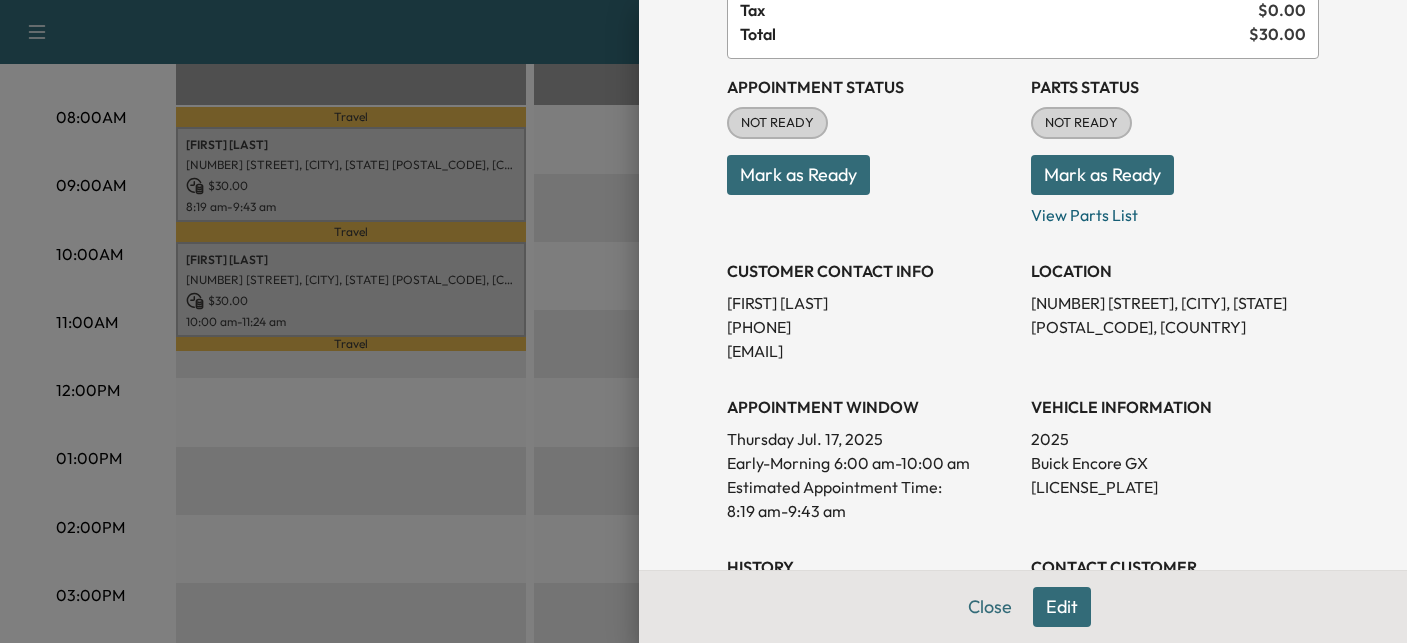 click on "Edit" at bounding box center (1062, 607) 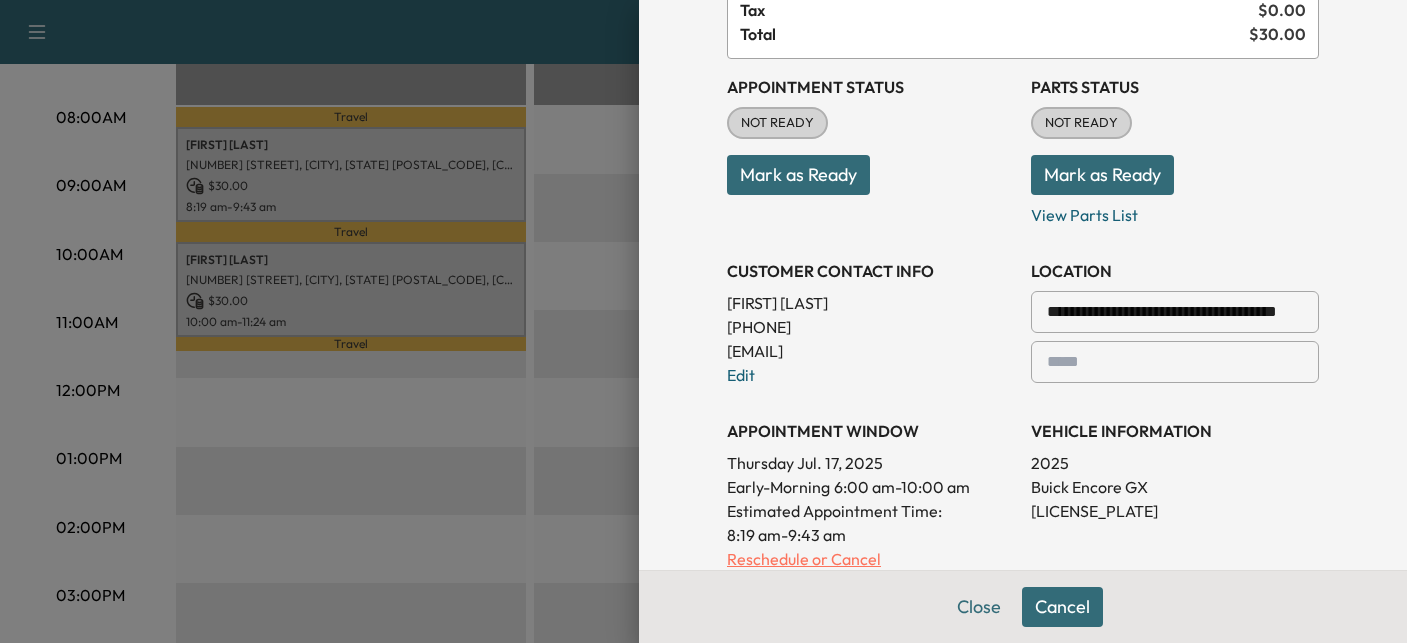 click on "Reschedule or Cancel" at bounding box center (871, 559) 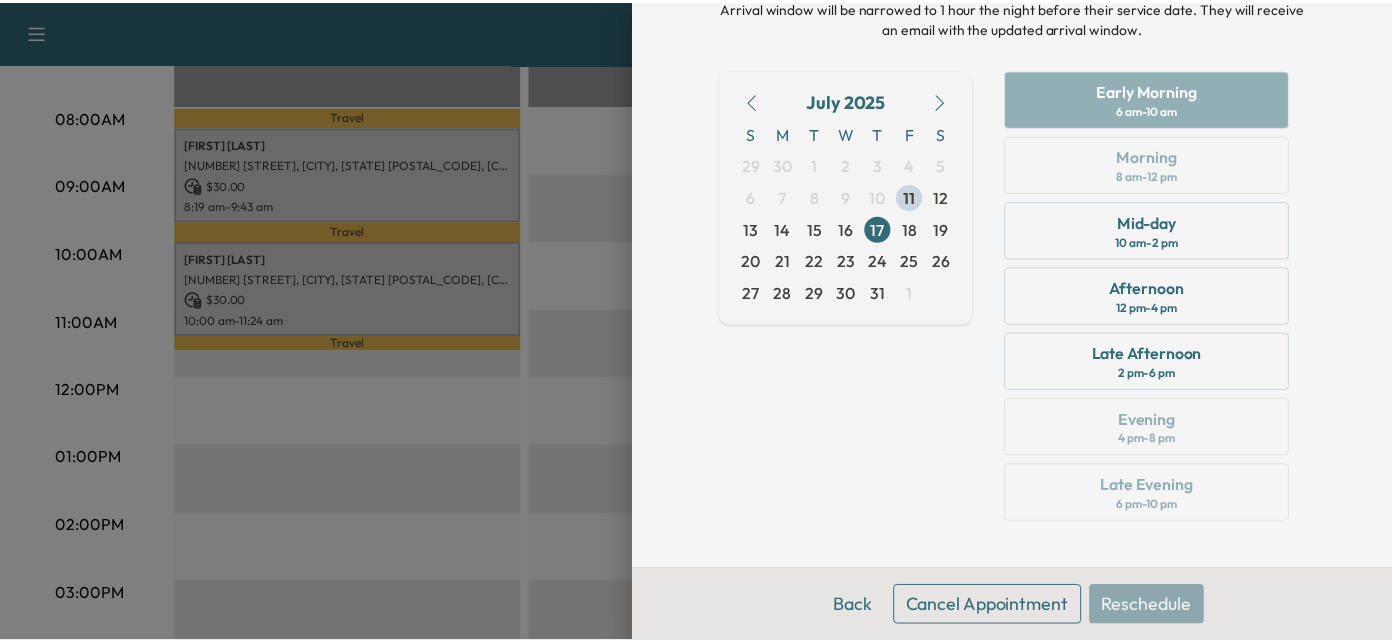scroll, scrollTop: 76, scrollLeft: 0, axis: vertical 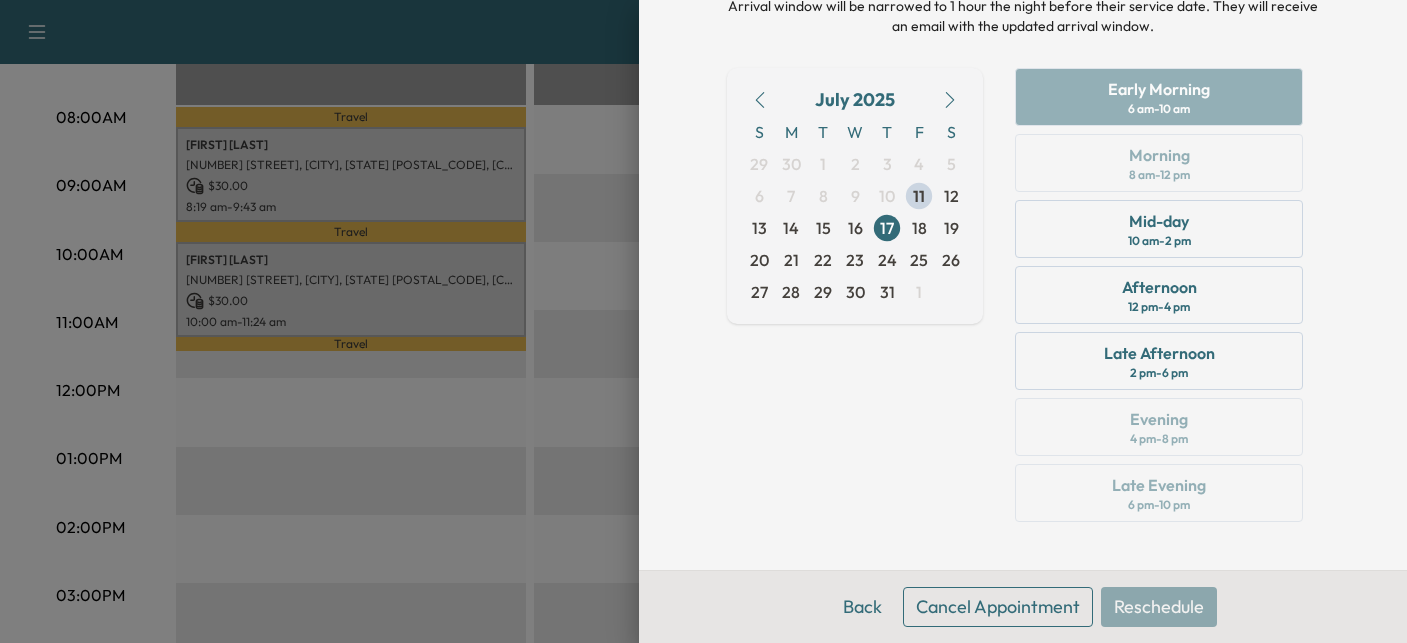 click on "Cancel Appointment" at bounding box center [998, 607] 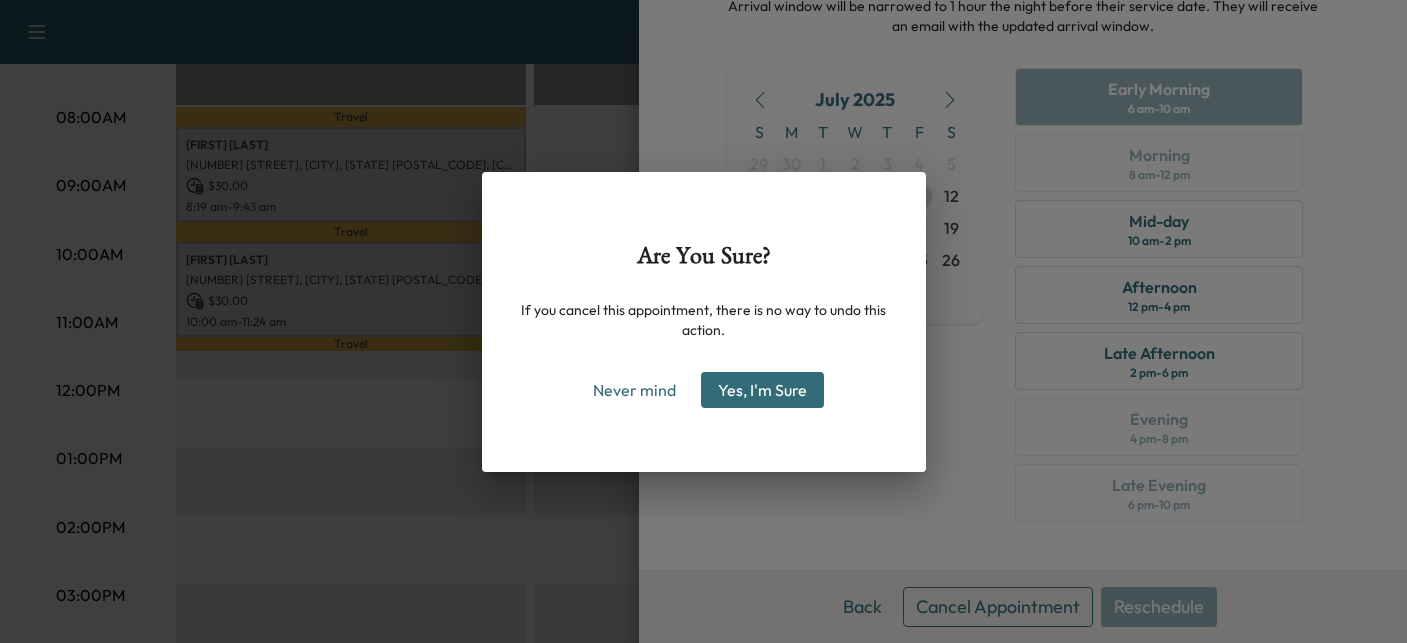 click on "Yes, I'm Sure" at bounding box center (762, 390) 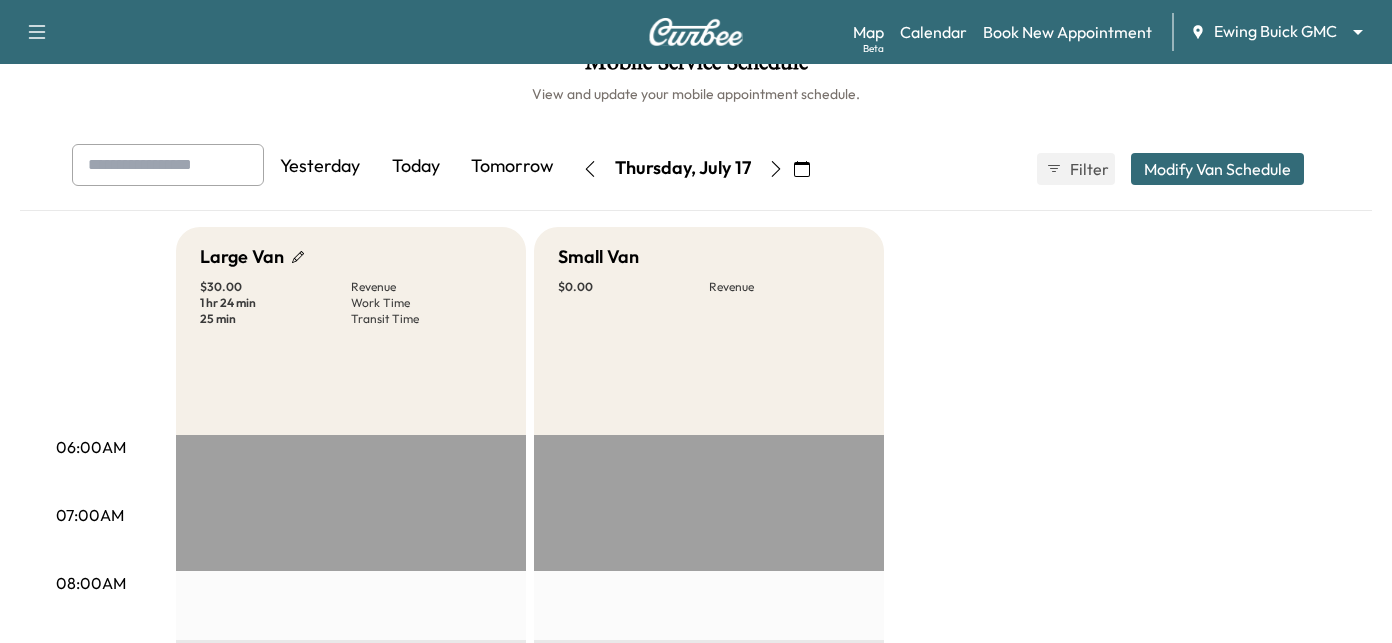 scroll, scrollTop: 0, scrollLeft: 0, axis: both 